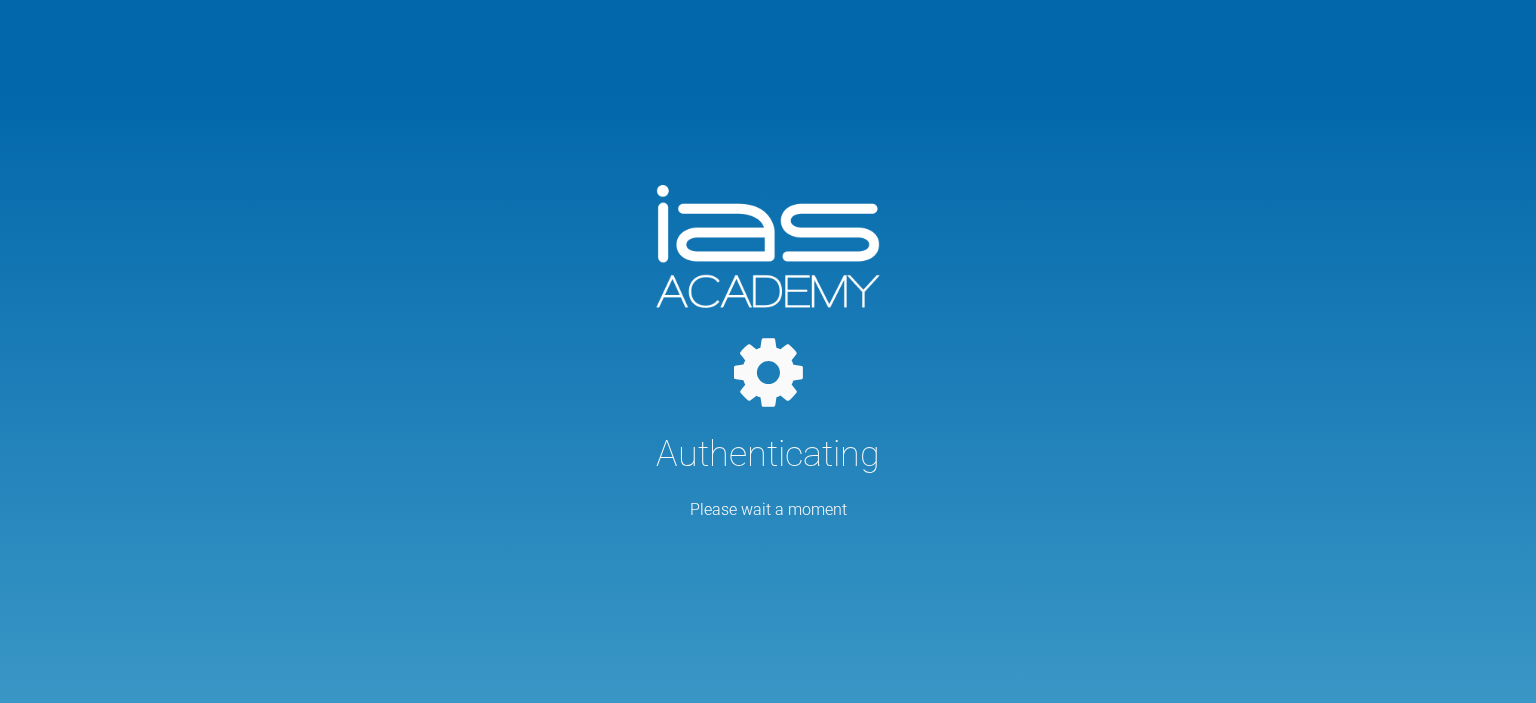scroll, scrollTop: 0, scrollLeft: 0, axis: both 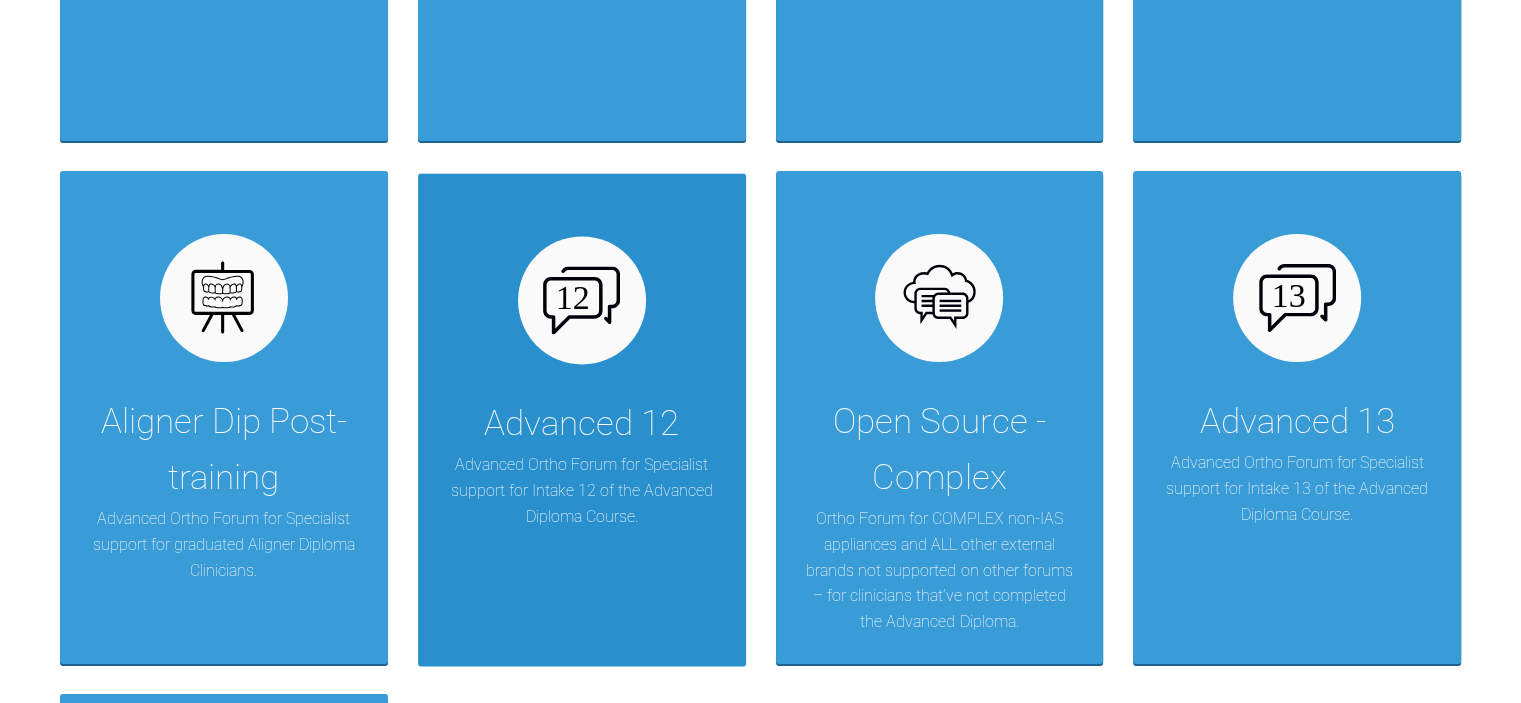 click on "Advanced 12 Advanced Ortho Forum for Specialist support for Intake 12 of the Advanced Diploma Course." at bounding box center [582, 419] 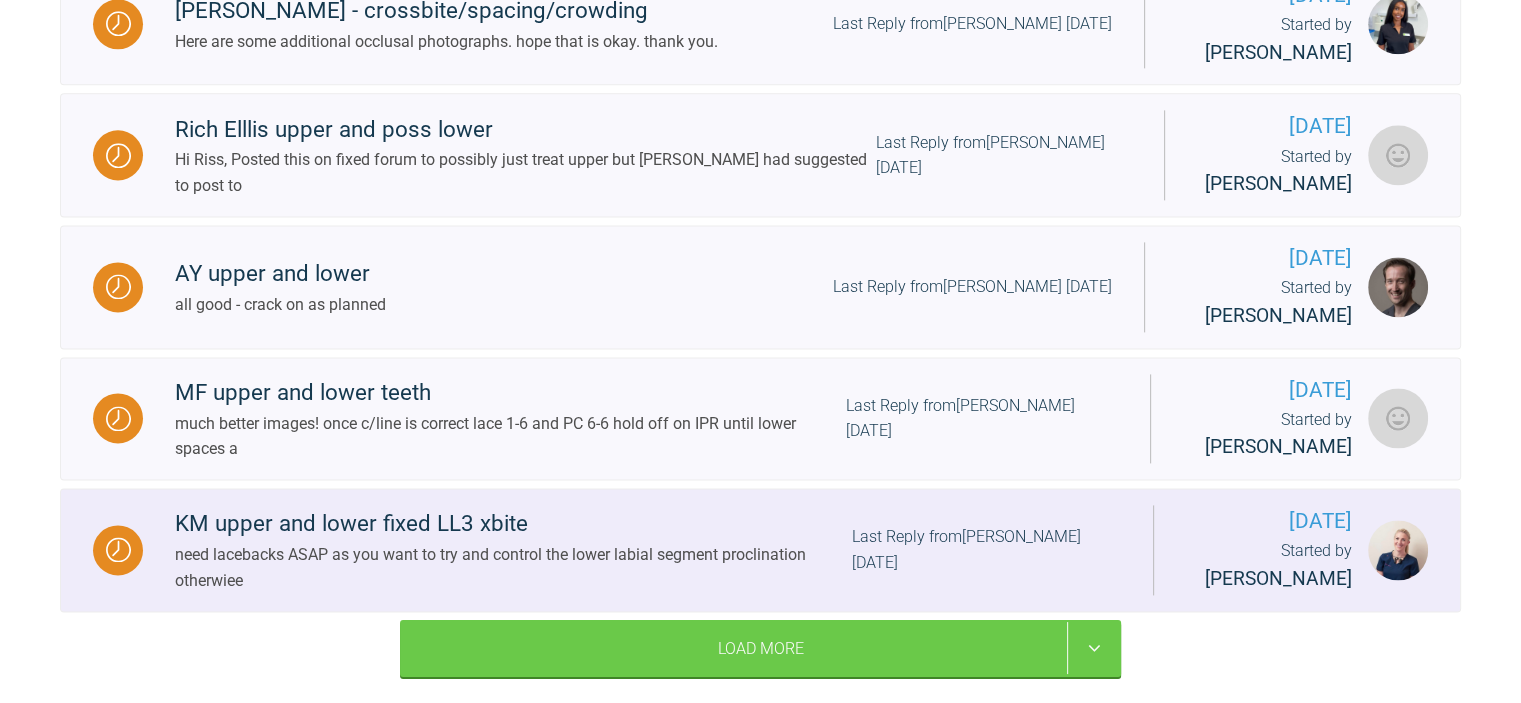 scroll, scrollTop: 2494, scrollLeft: 0, axis: vertical 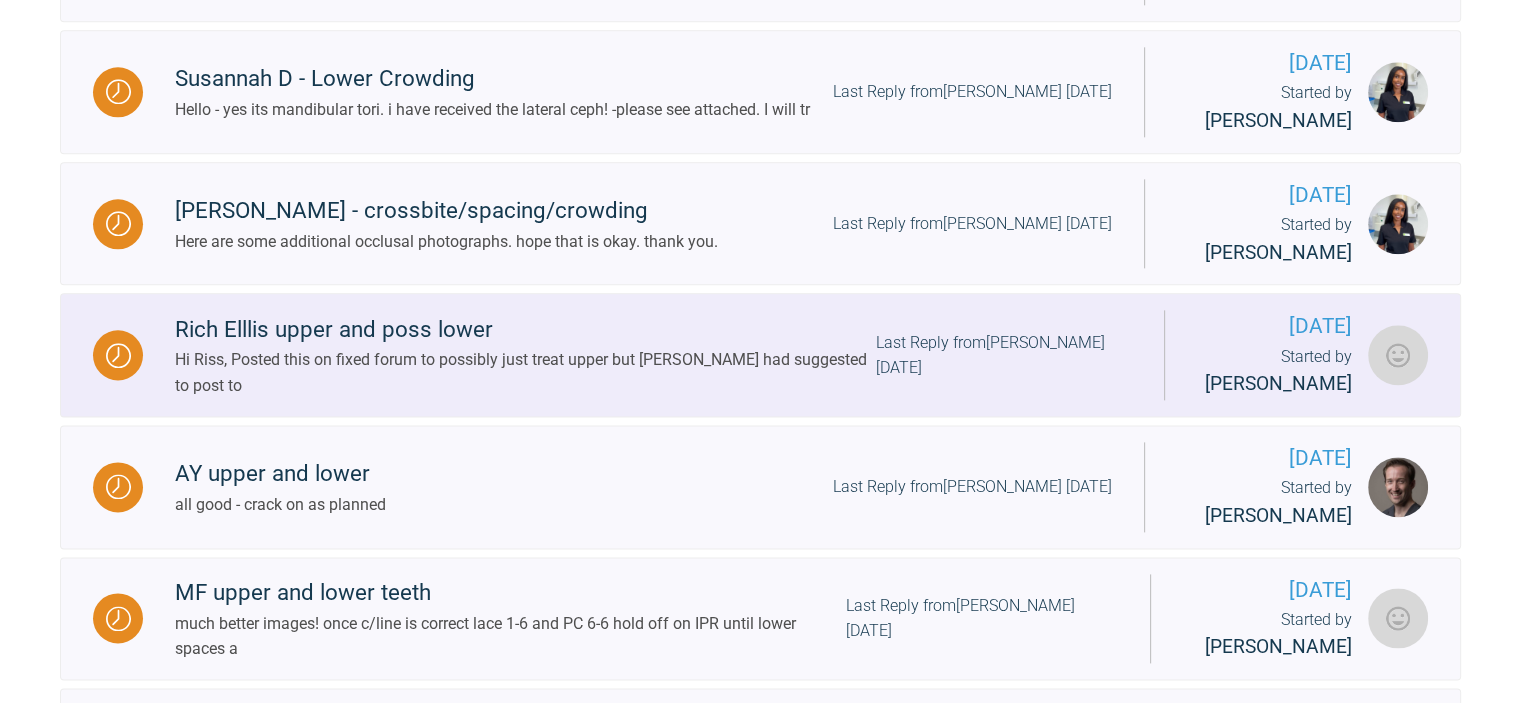 click on "Last Reply from  Neil Fearns   4 days ago" at bounding box center (1004, 355) 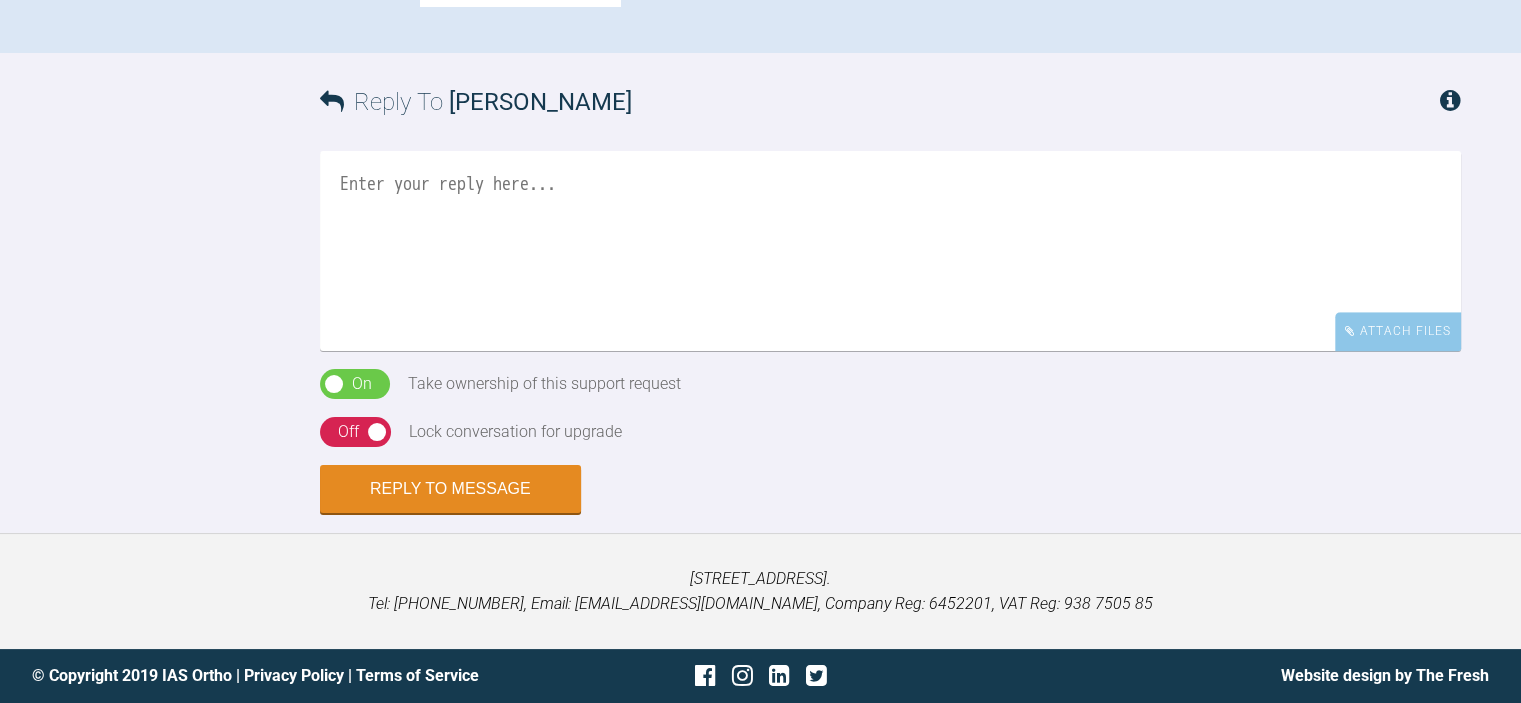 scroll, scrollTop: 1507, scrollLeft: 0, axis: vertical 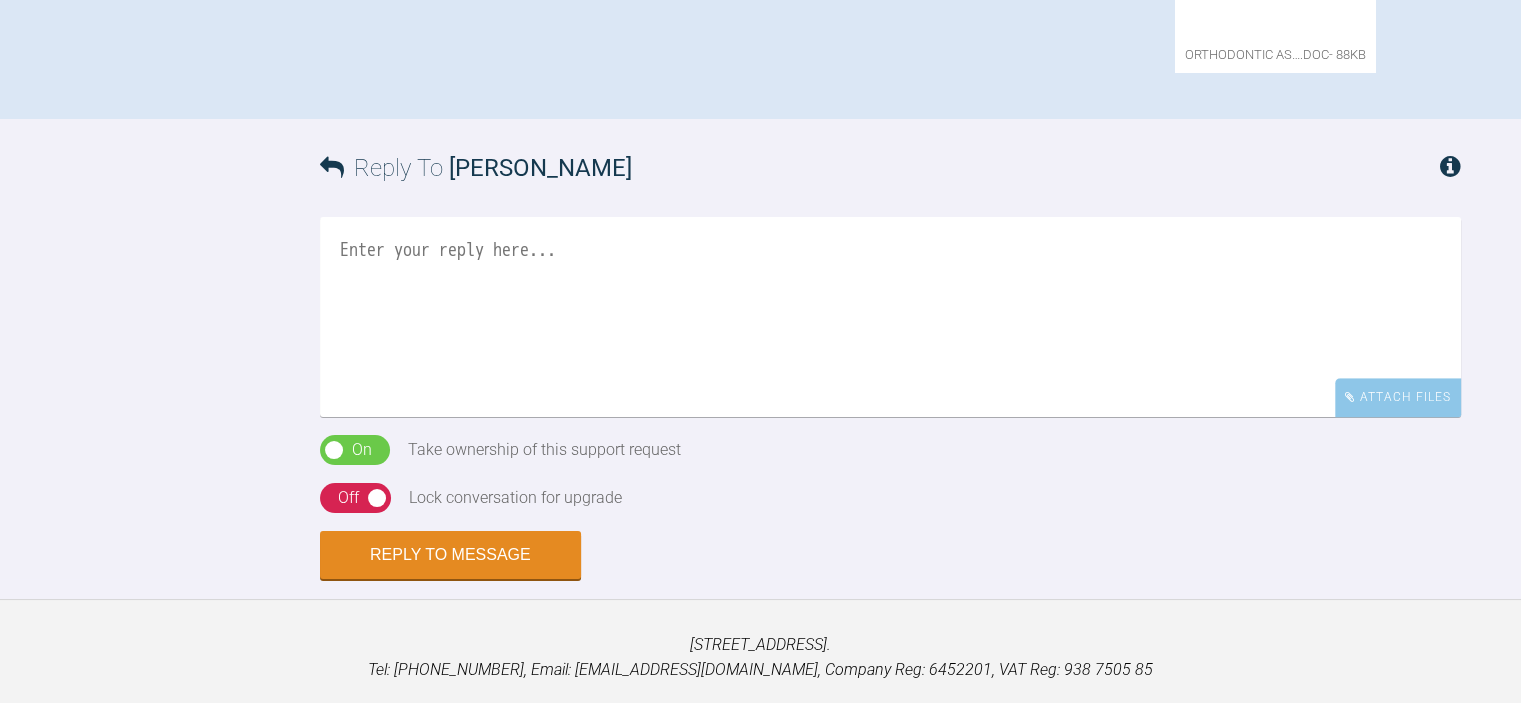 click at bounding box center (1275, -63) 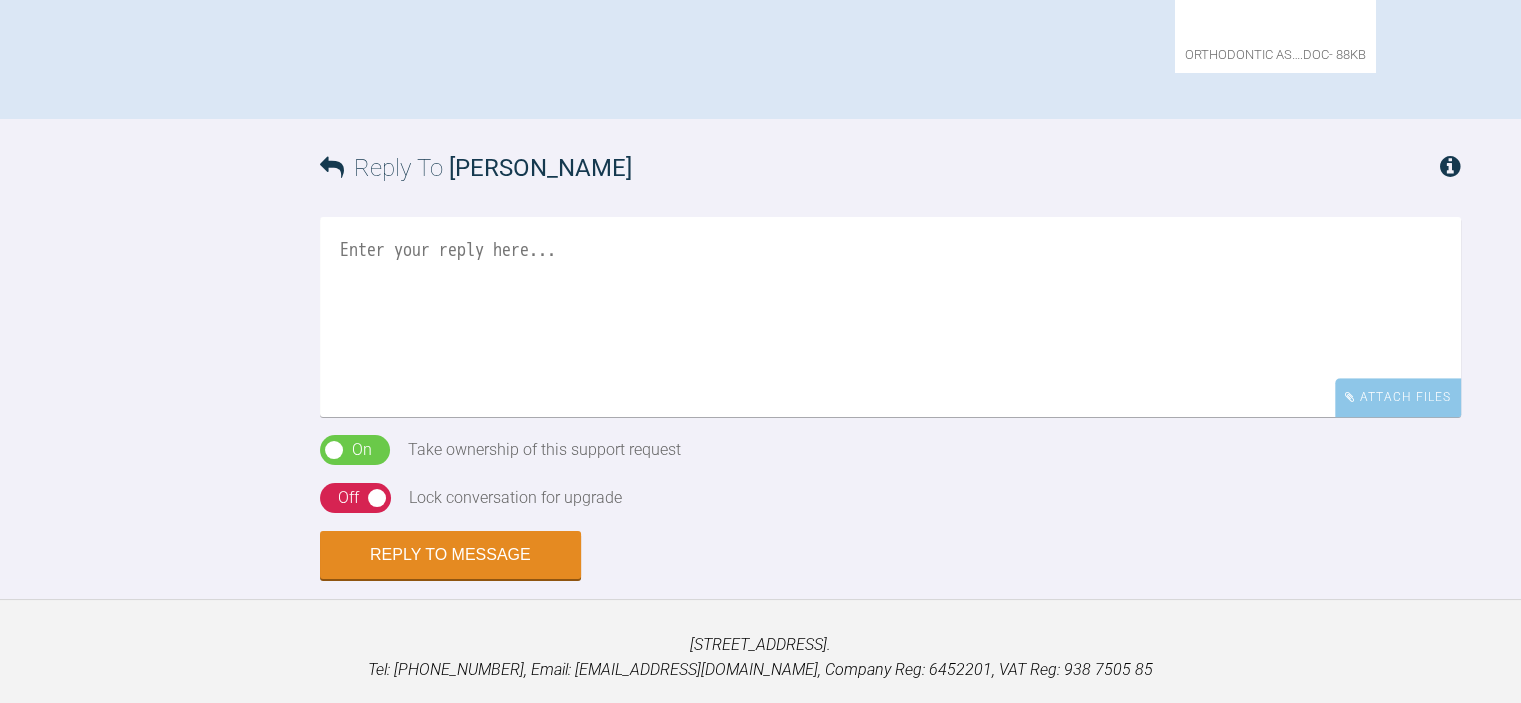 click at bounding box center [941, -232] 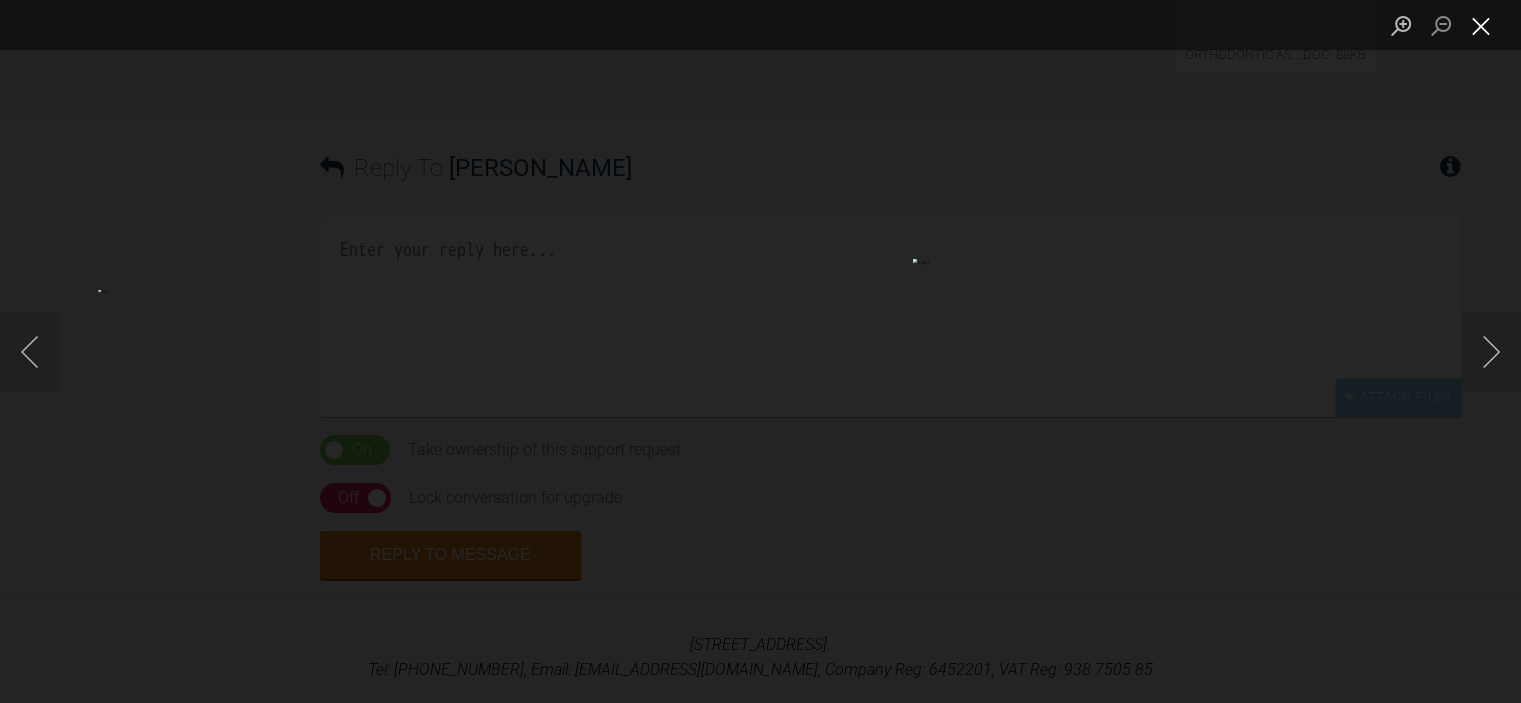 click at bounding box center (1481, 25) 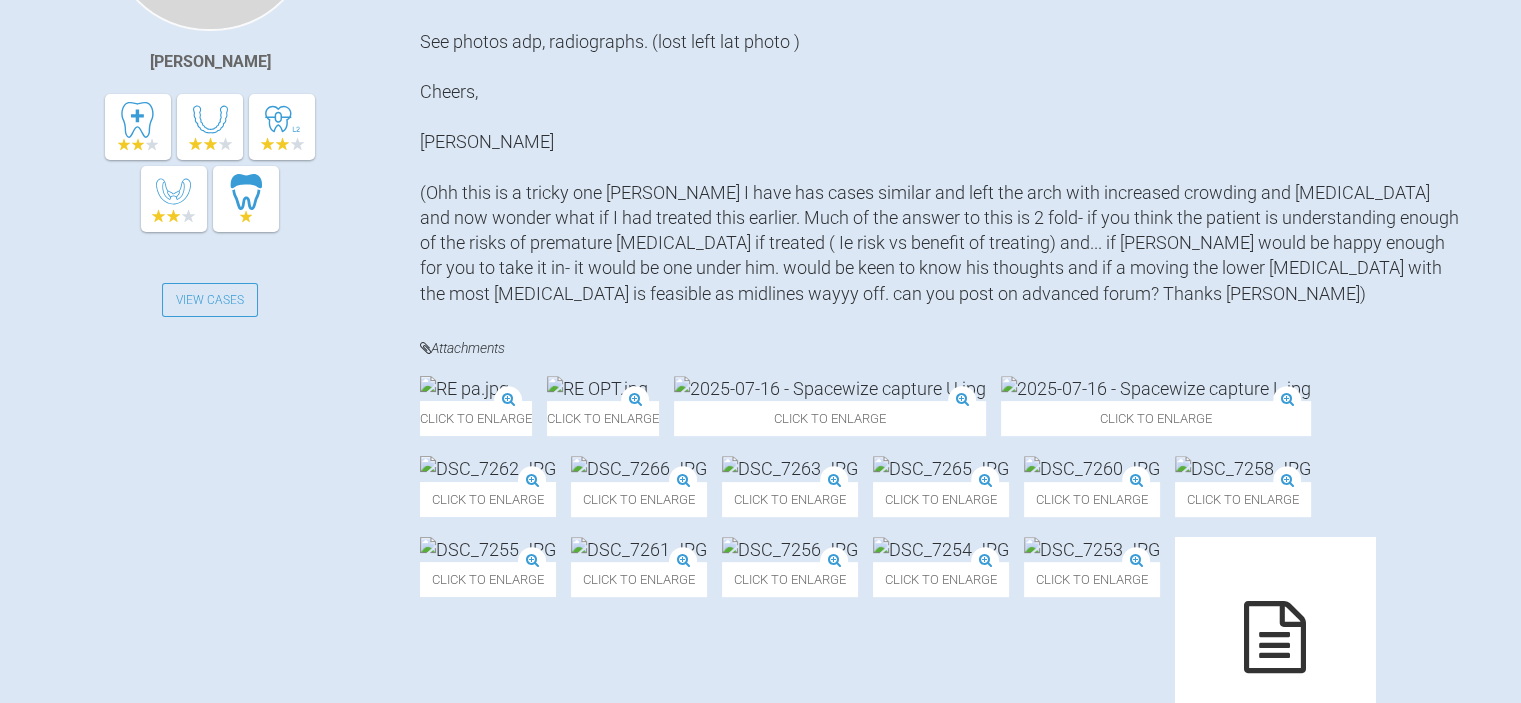 scroll, scrollTop: 607, scrollLeft: 0, axis: vertical 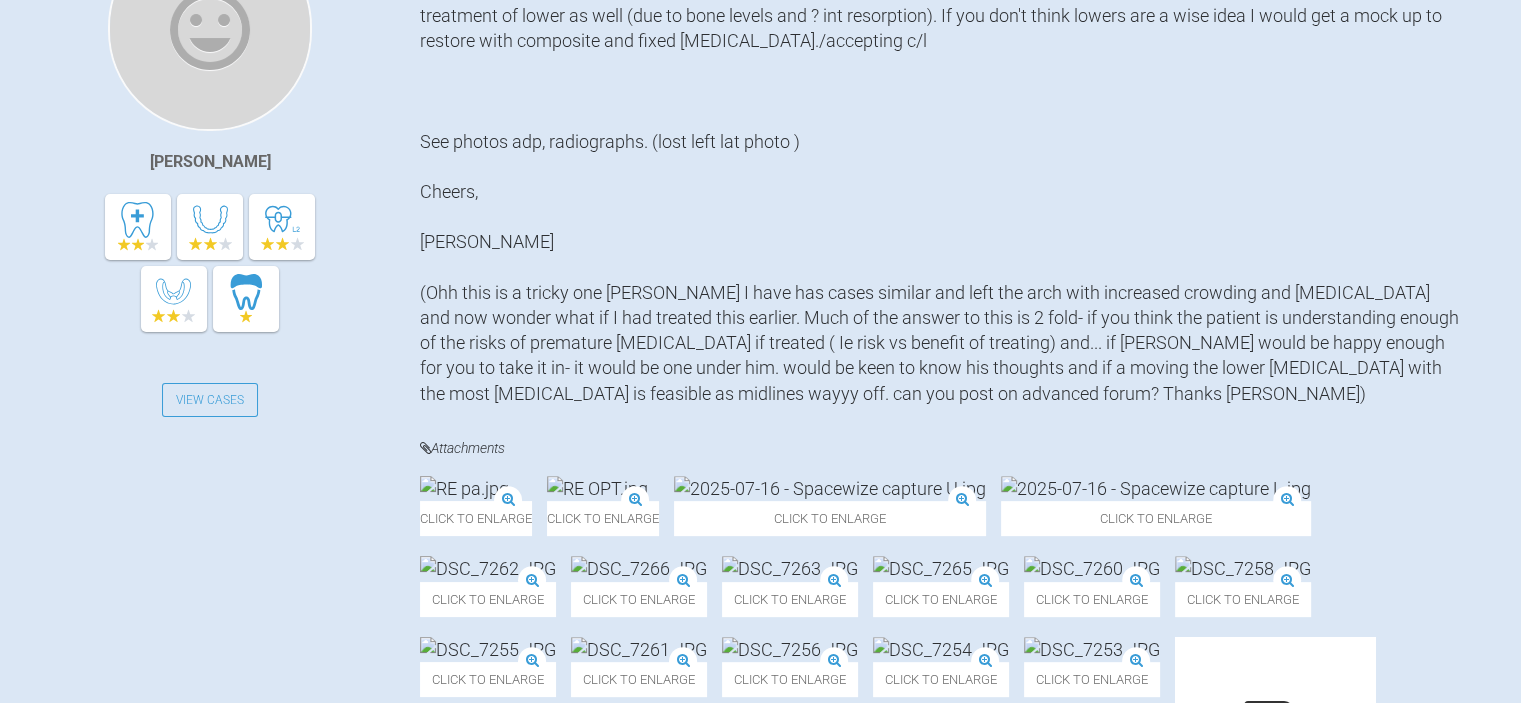 click at bounding box center (597, 488) 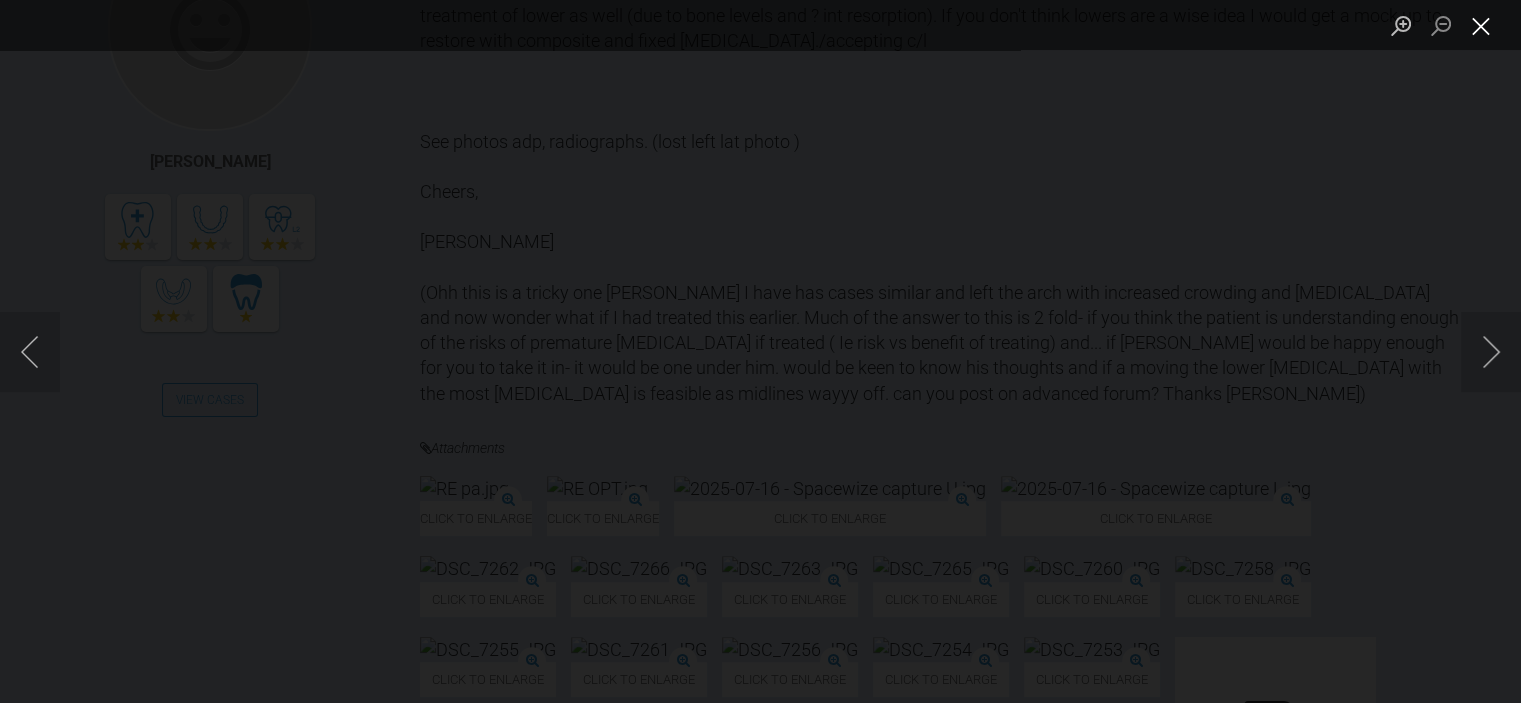 click at bounding box center [1481, 25] 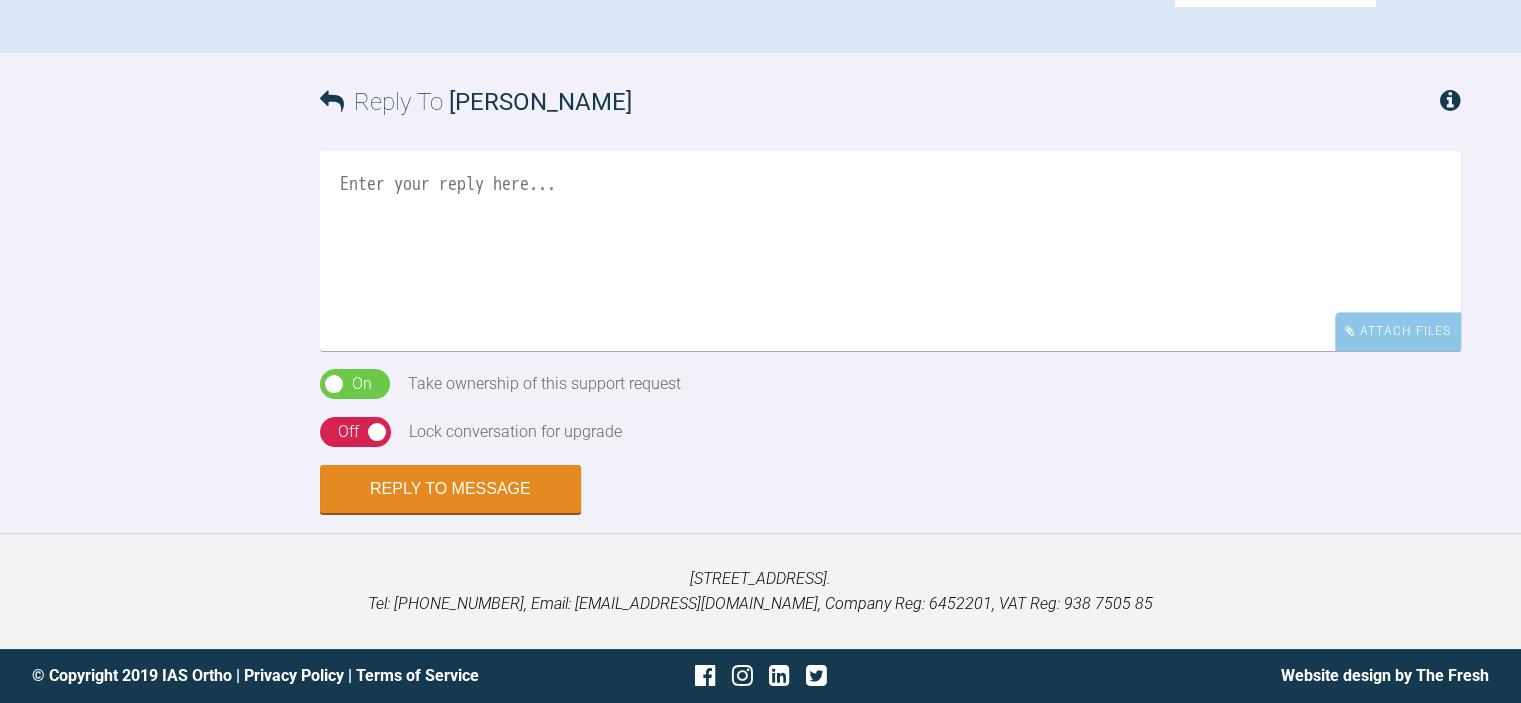 scroll, scrollTop: 2007, scrollLeft: 0, axis: vertical 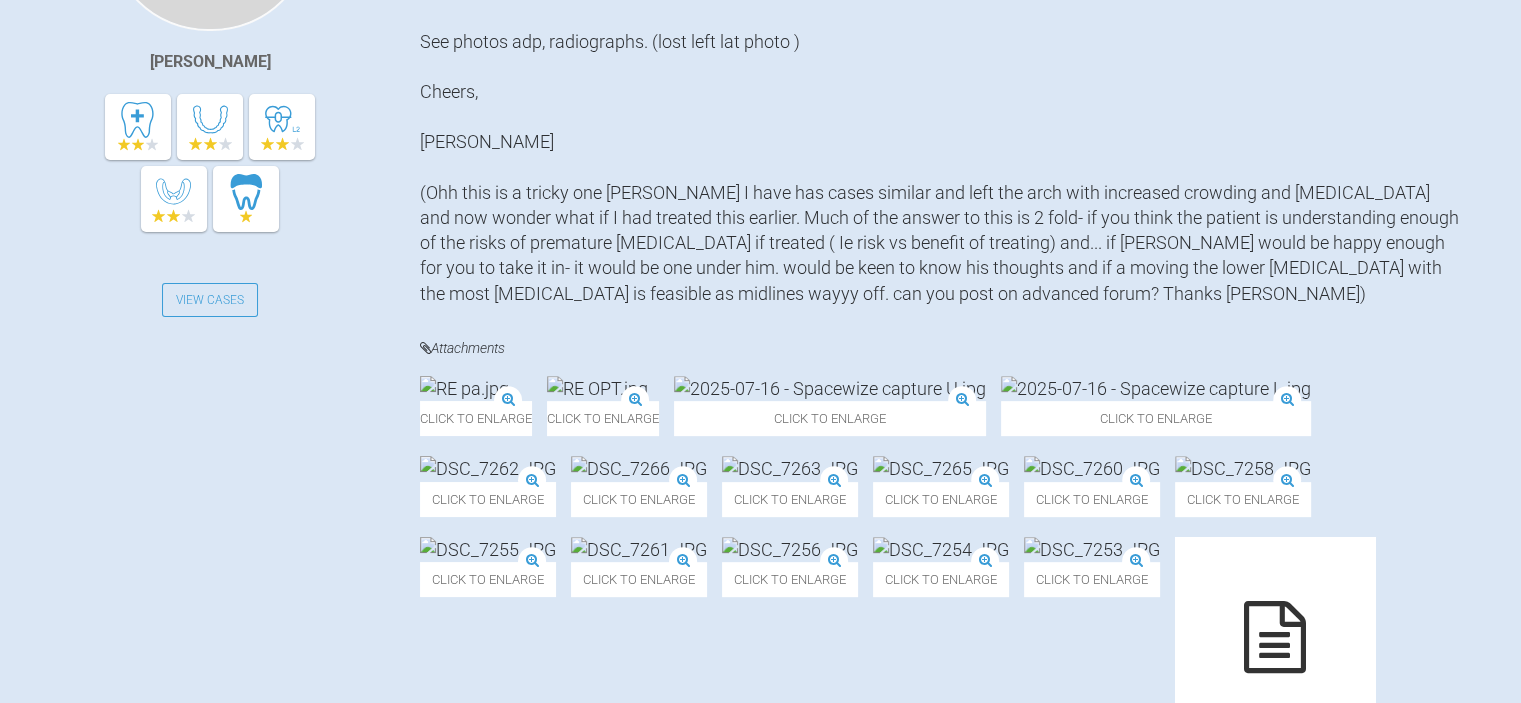click at bounding box center [597, 388] 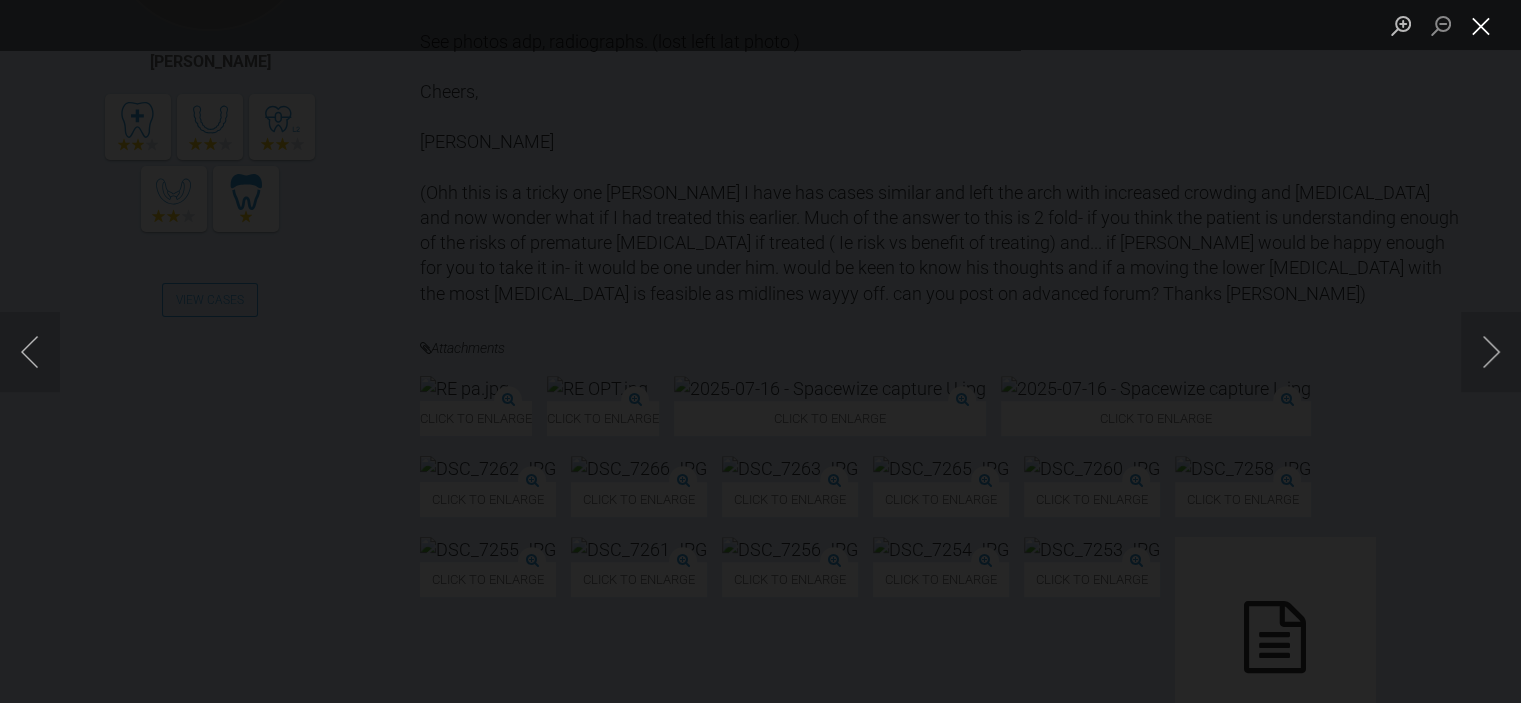 click at bounding box center (1481, 25) 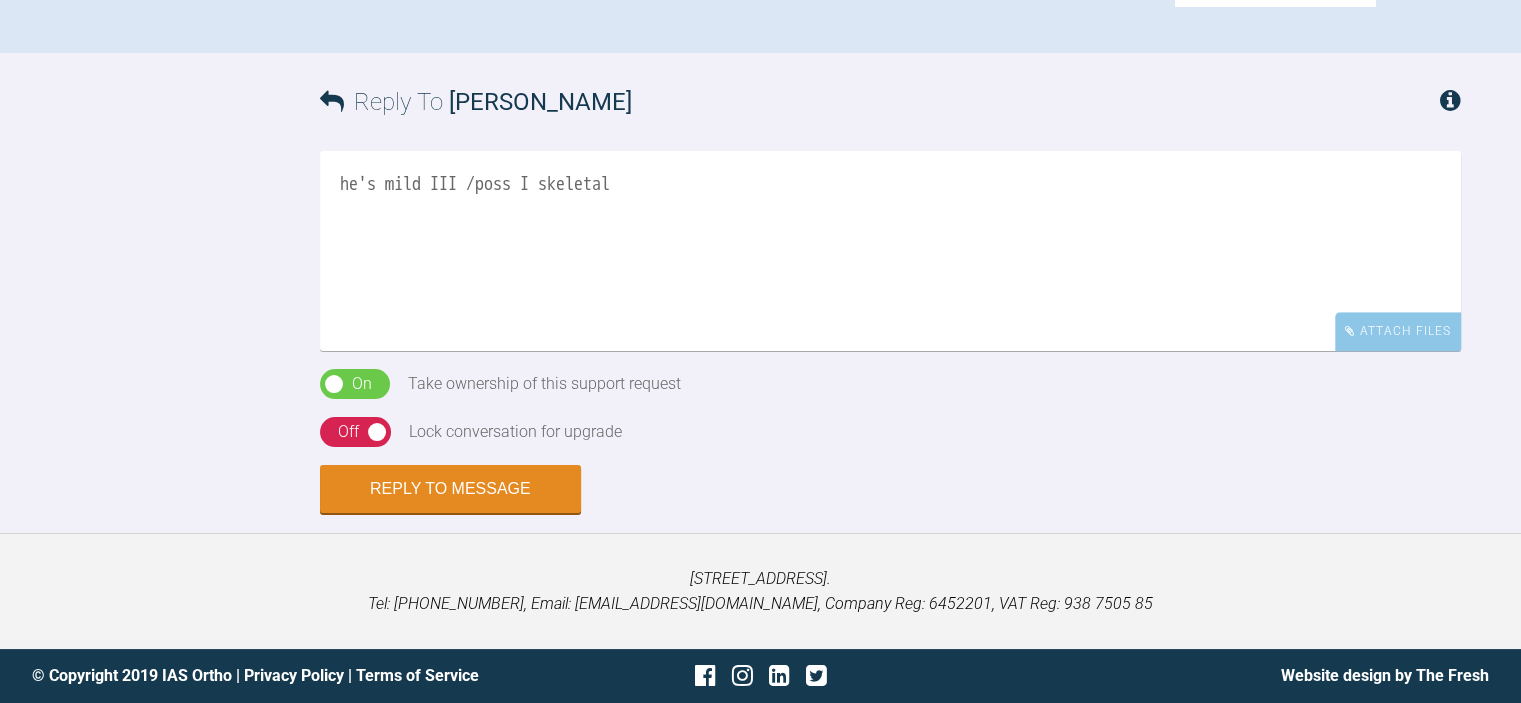 scroll, scrollTop: 1807, scrollLeft: 0, axis: vertical 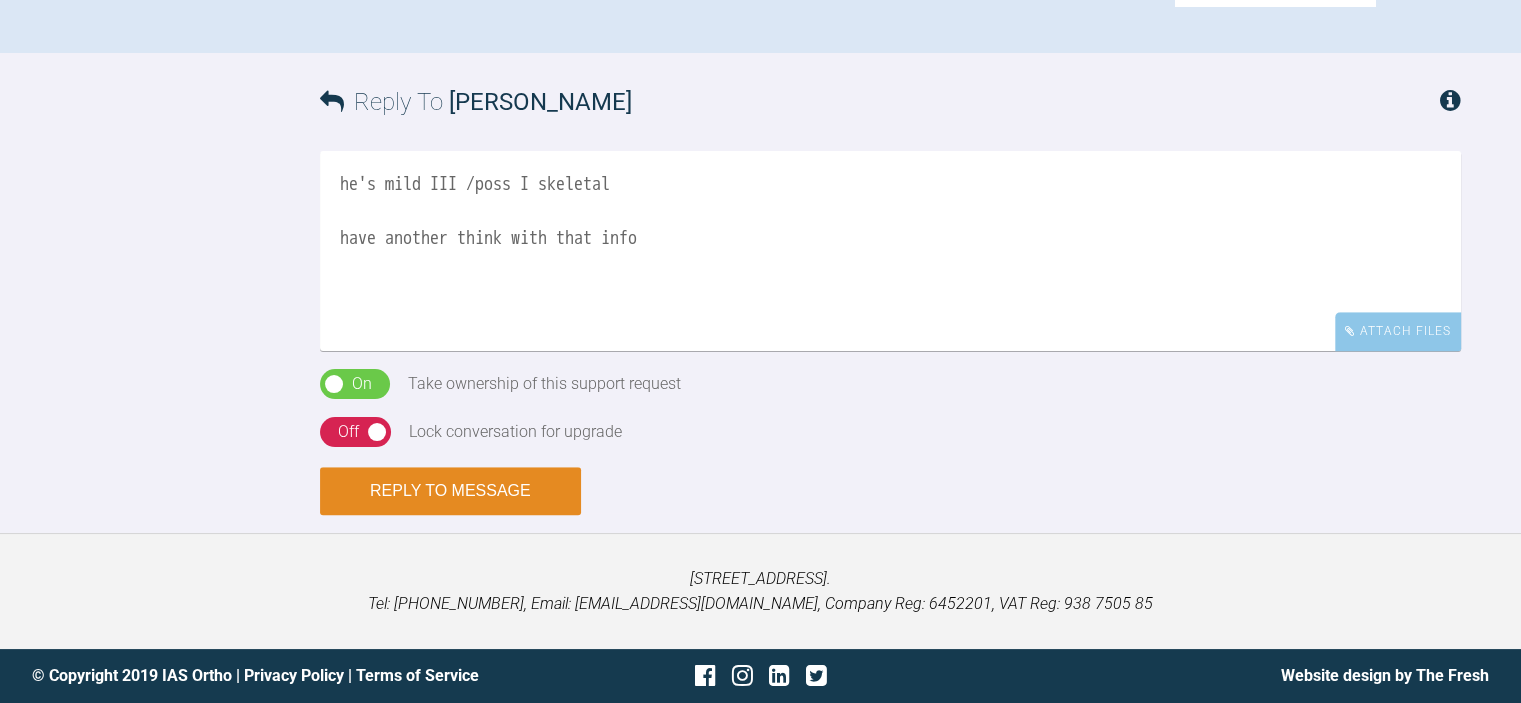 type on "he's mild III /poss I skeletal
have another think with that info" 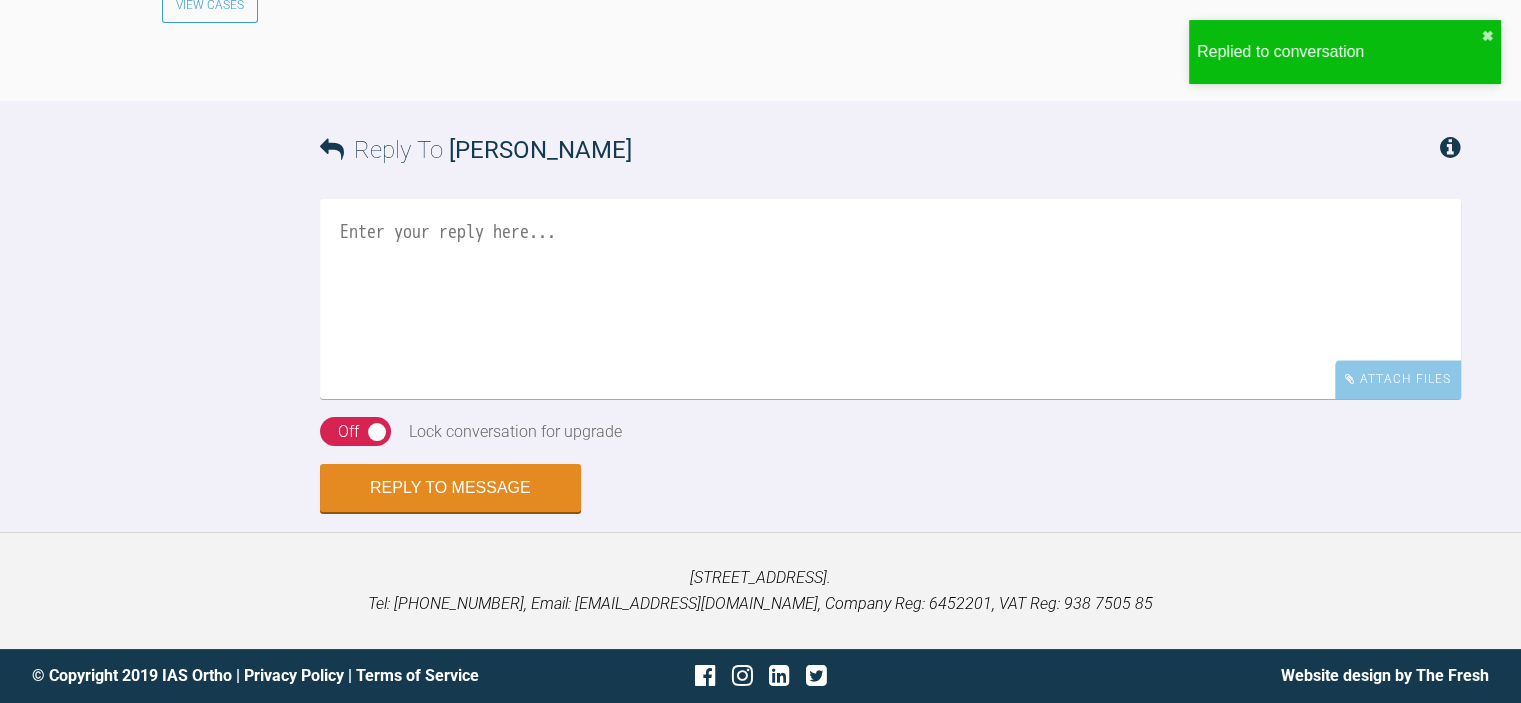scroll, scrollTop: 2400, scrollLeft: 0, axis: vertical 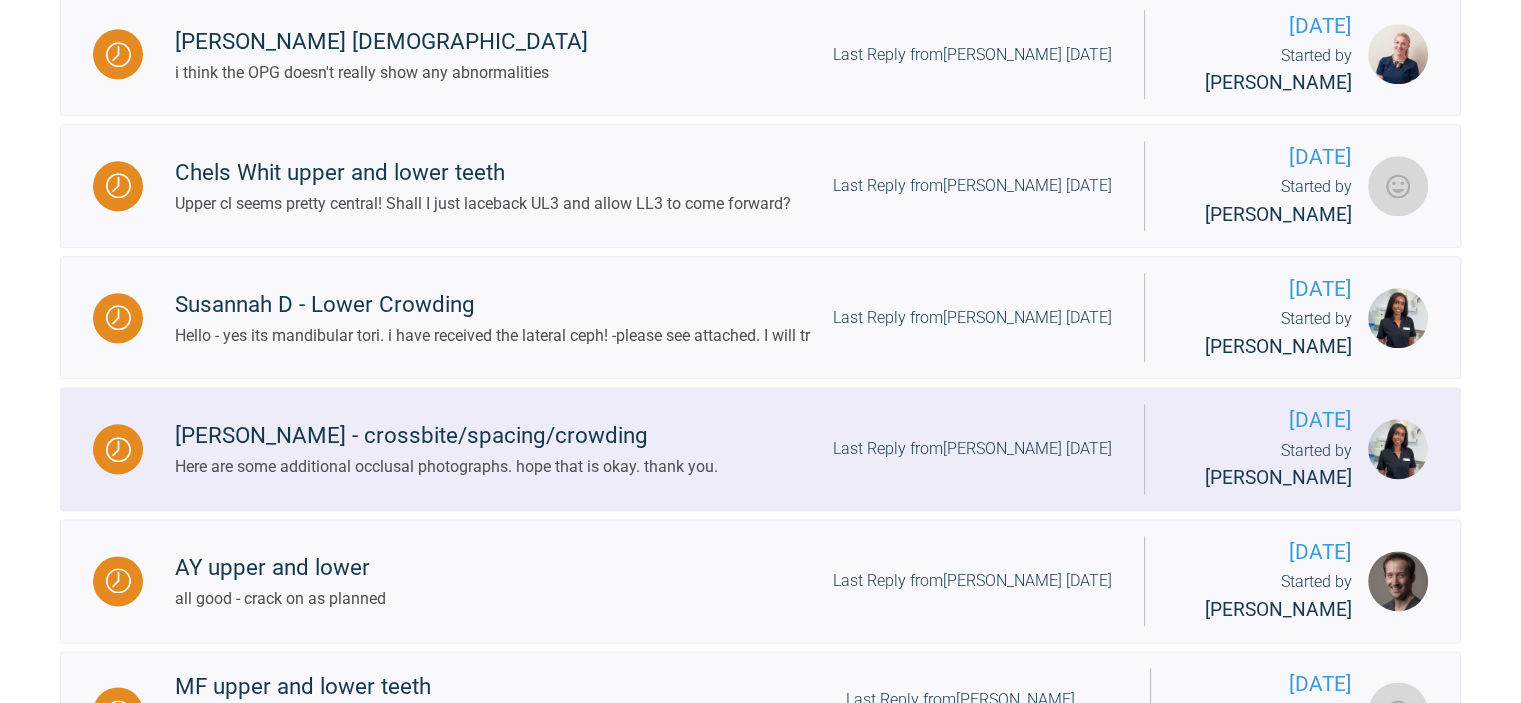 click on "Here are some additional occlusal photographs. hope that is okay. thank you." at bounding box center [446, 467] 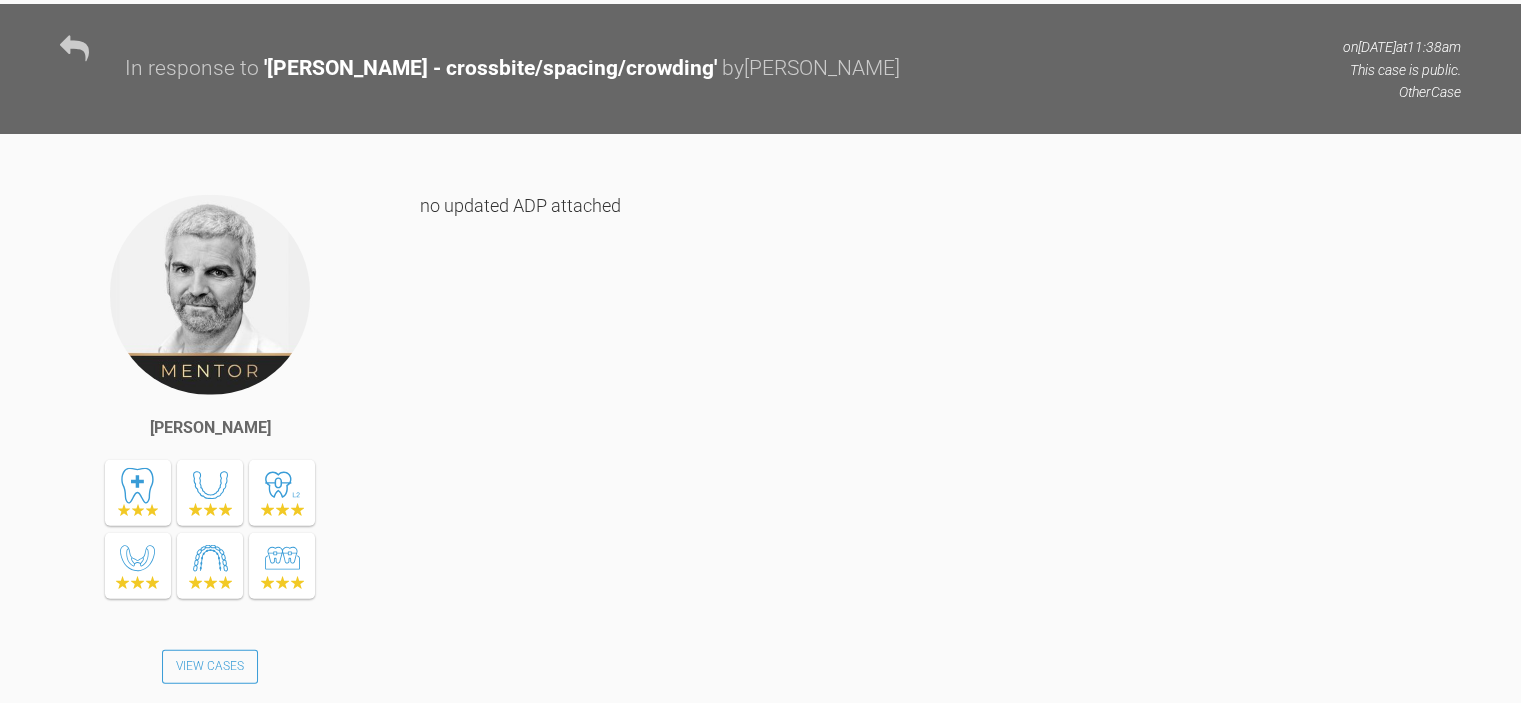 scroll, scrollTop: 4700, scrollLeft: 0, axis: vertical 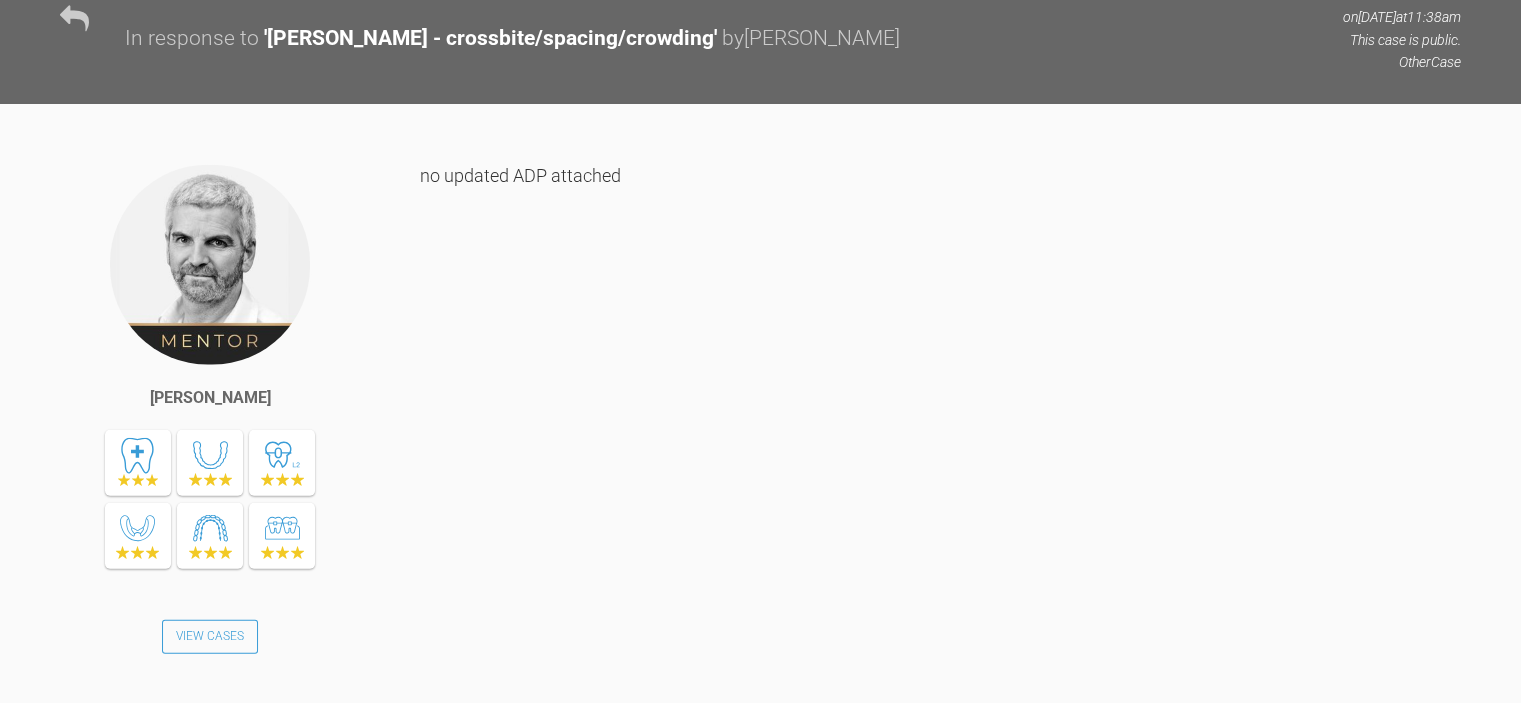 click at bounding box center [396, -150] 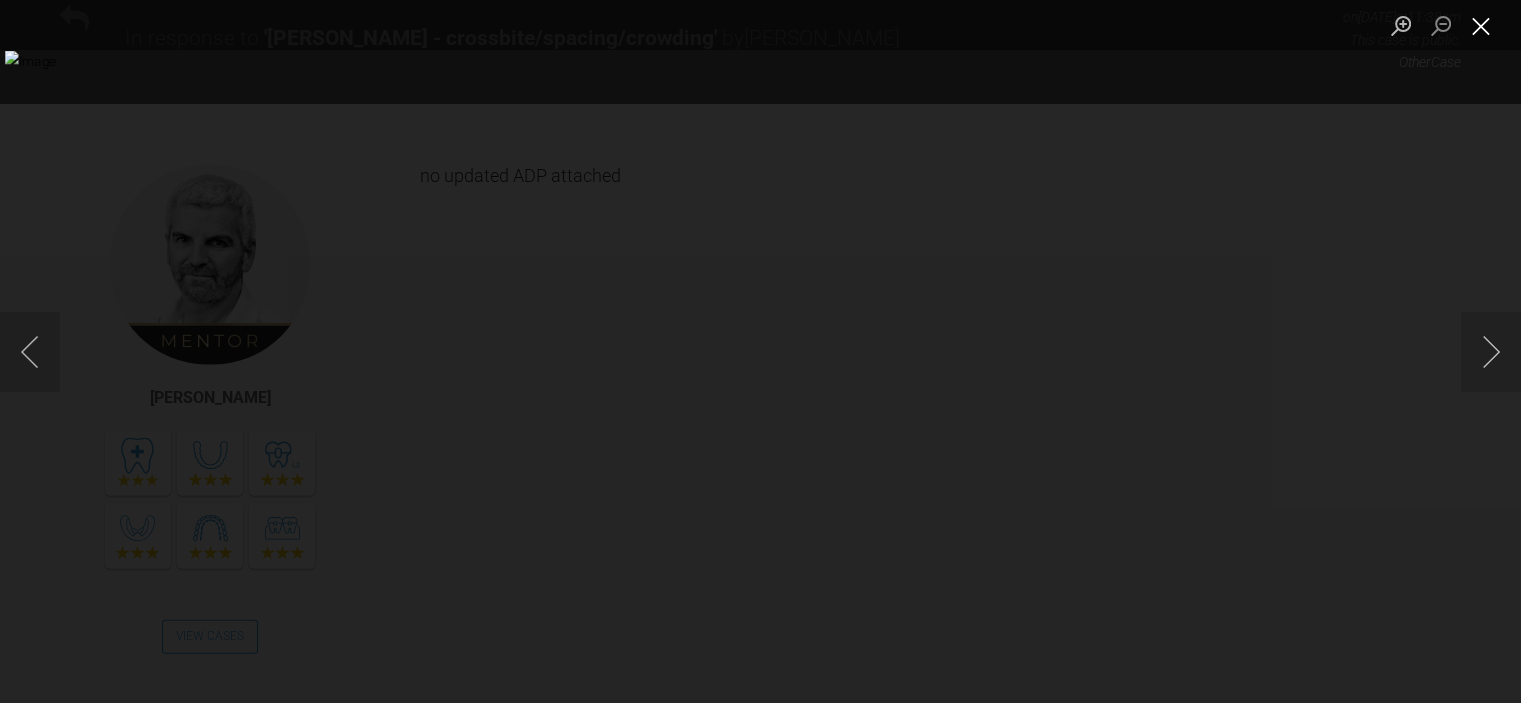 click at bounding box center [1481, 25] 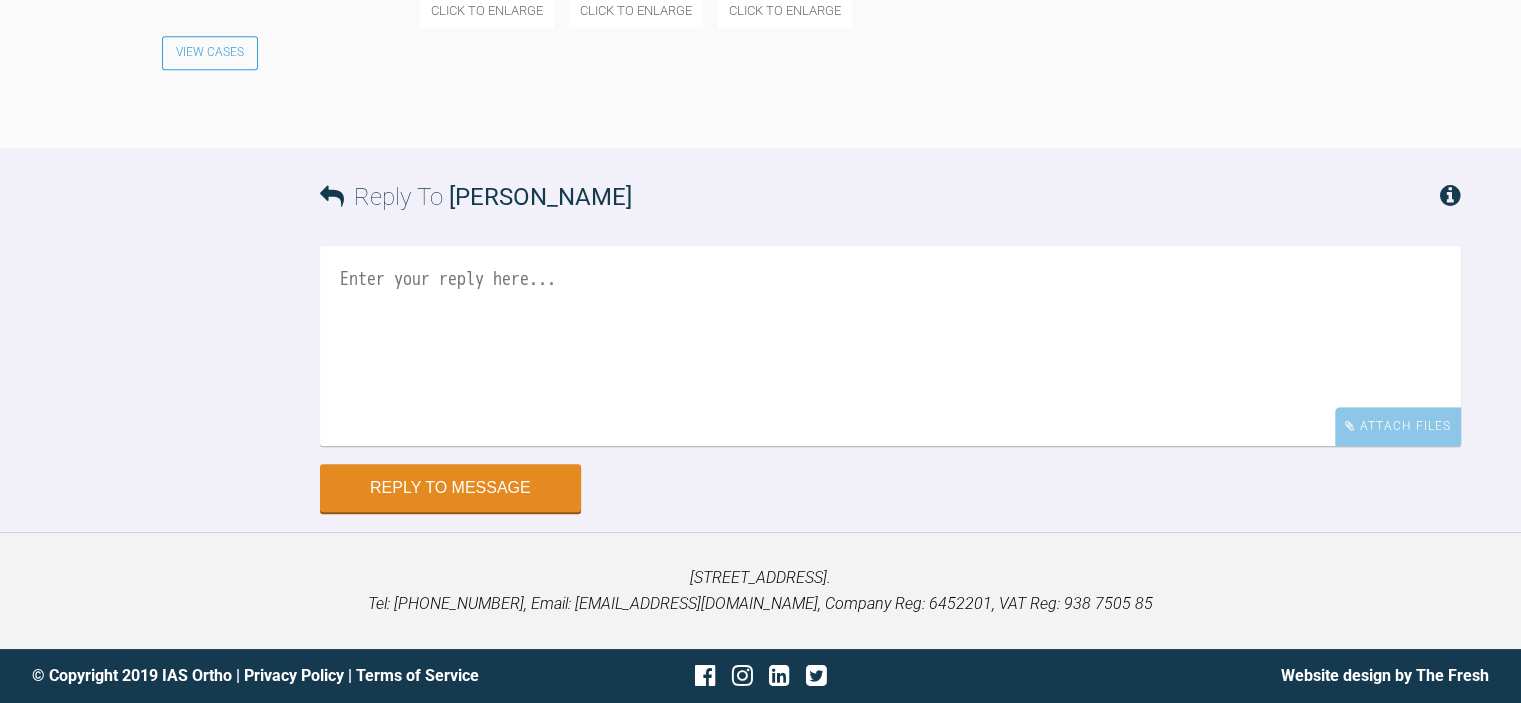 scroll, scrollTop: 9300, scrollLeft: 0, axis: vertical 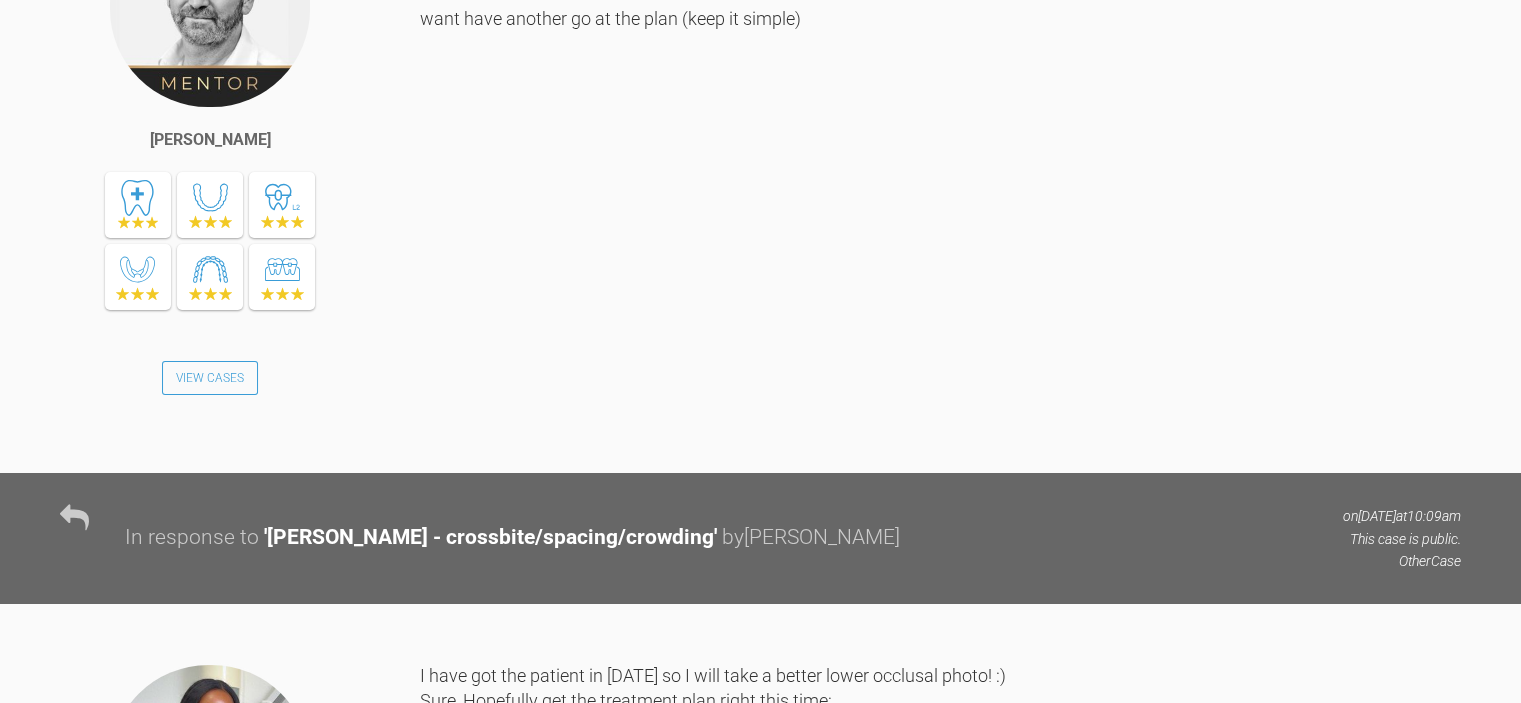 click at bounding box center [520, -496] 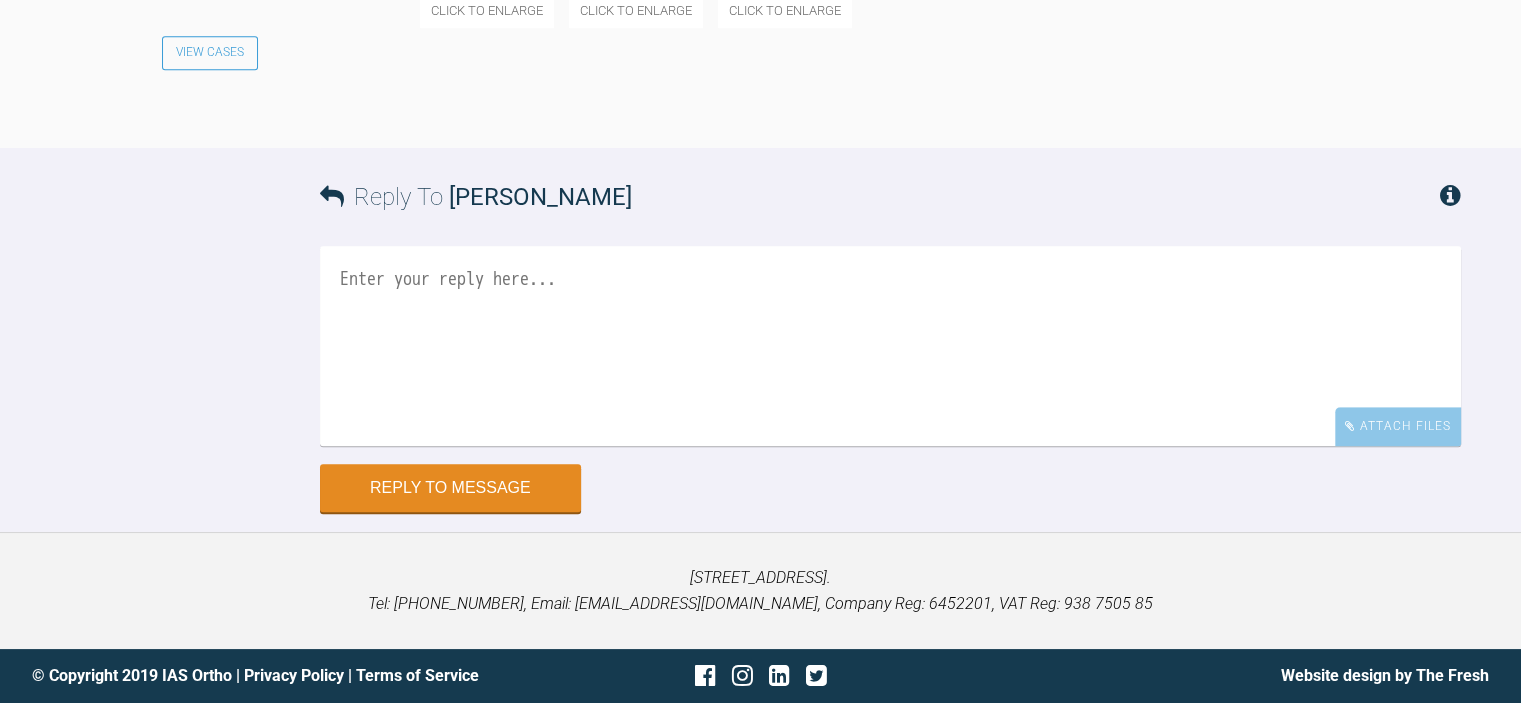 scroll, scrollTop: 9401, scrollLeft: 0, axis: vertical 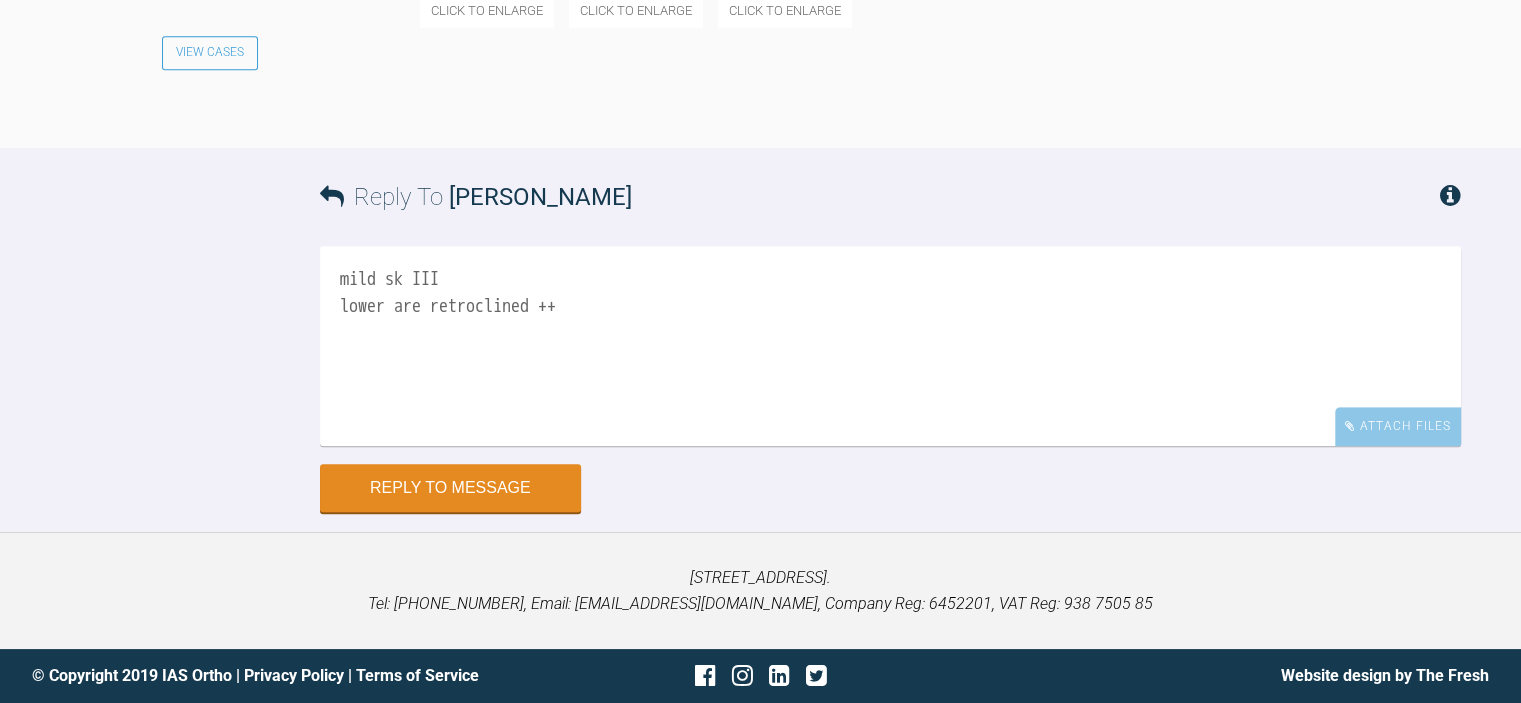 click on "mild sk III
lower are retroclined ++" at bounding box center (890, 346) 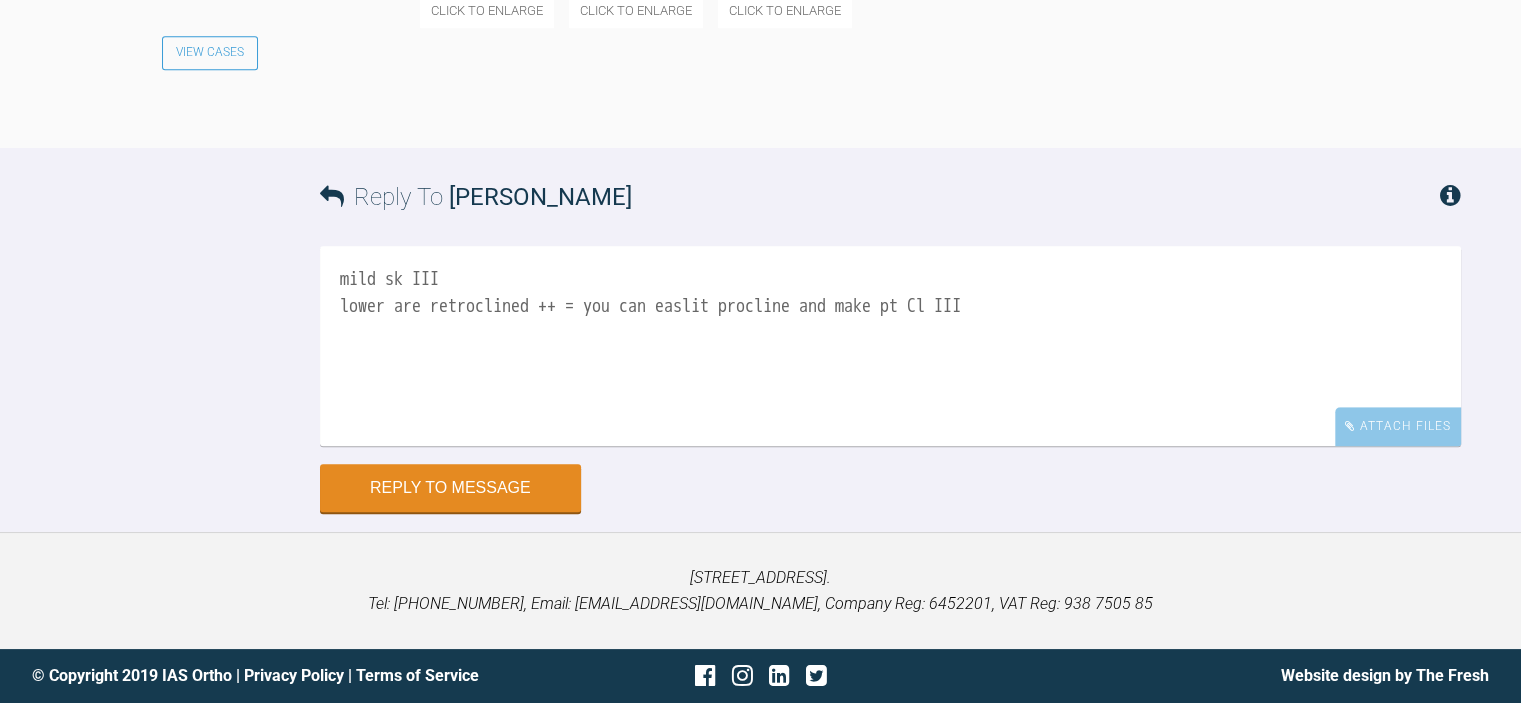 click on "mild sk III
lower are retroclined ++ = you can easlit procline and make pt Cl III" at bounding box center [890, 346] 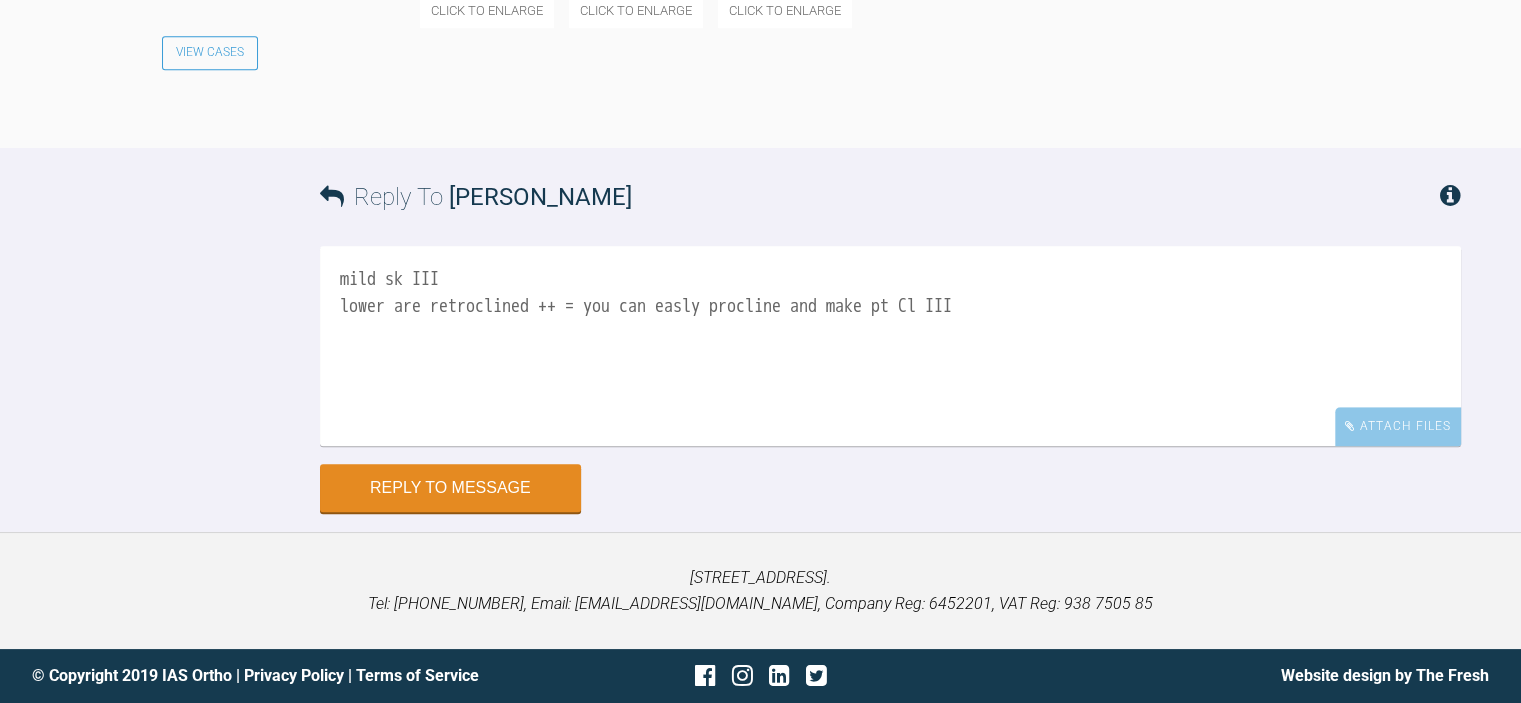 scroll, scrollTop: 9201, scrollLeft: 0, axis: vertical 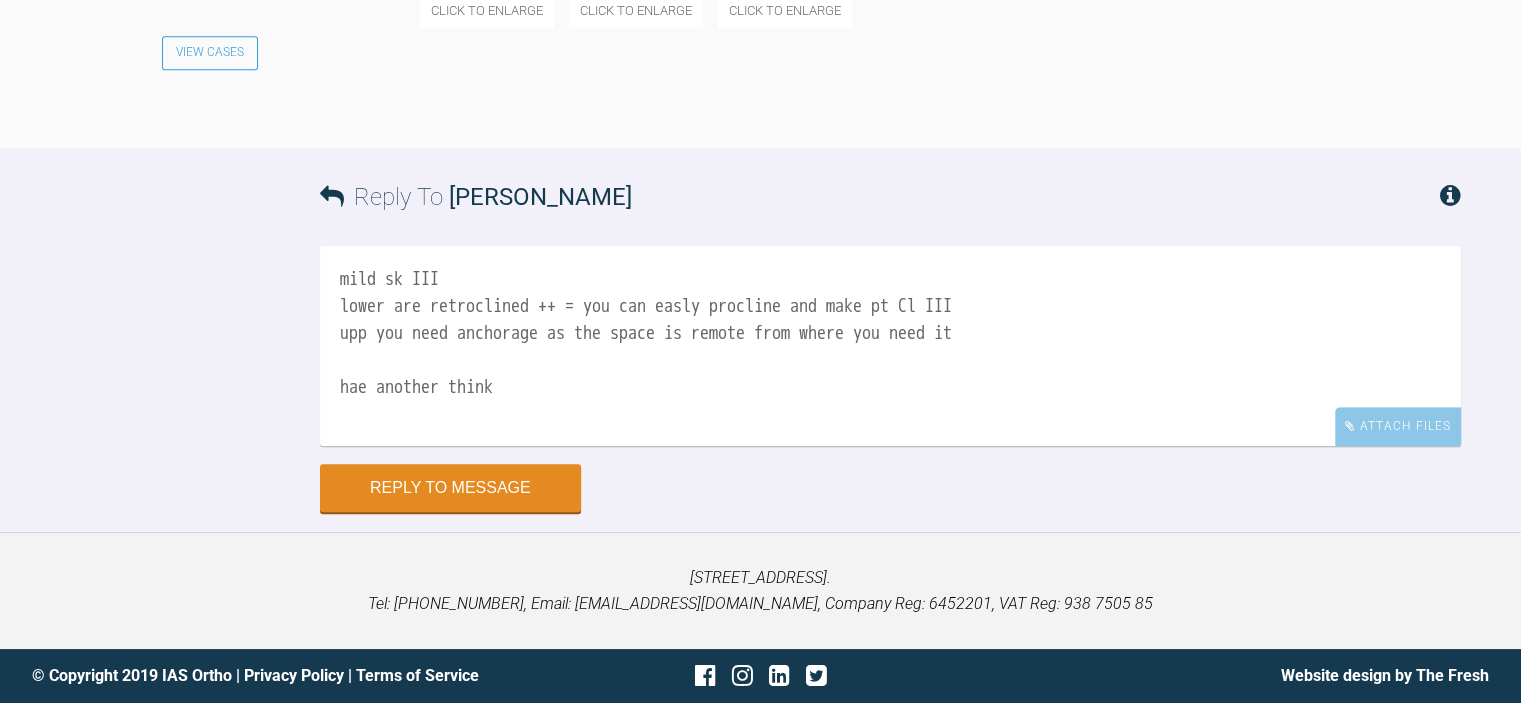 click on "mild sk III
lower are retroclined ++ = you can easly procline and make pt Cl III
upp you need anchorage as the space is remote from where you need it
hae another think" at bounding box center [890, 346] 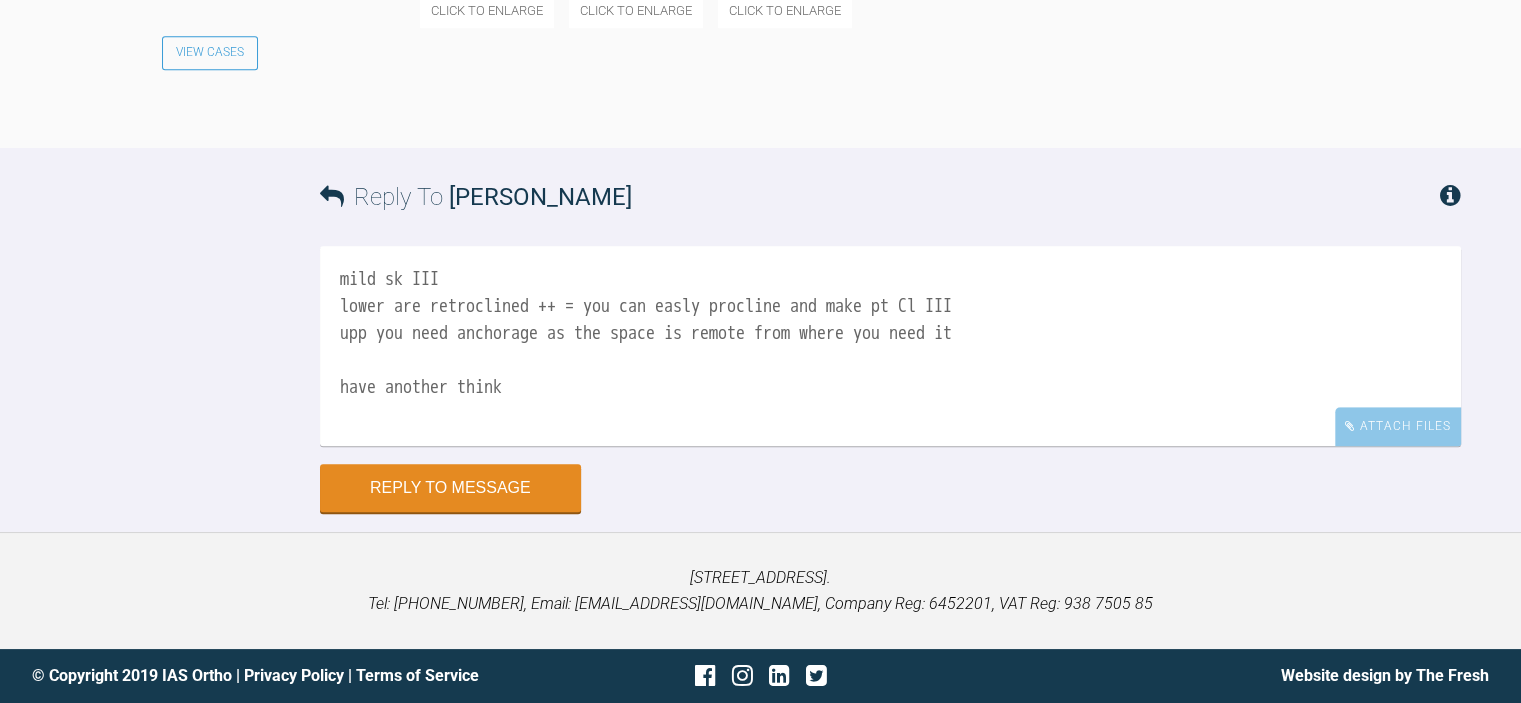 scroll, scrollTop: 9446, scrollLeft: 0, axis: vertical 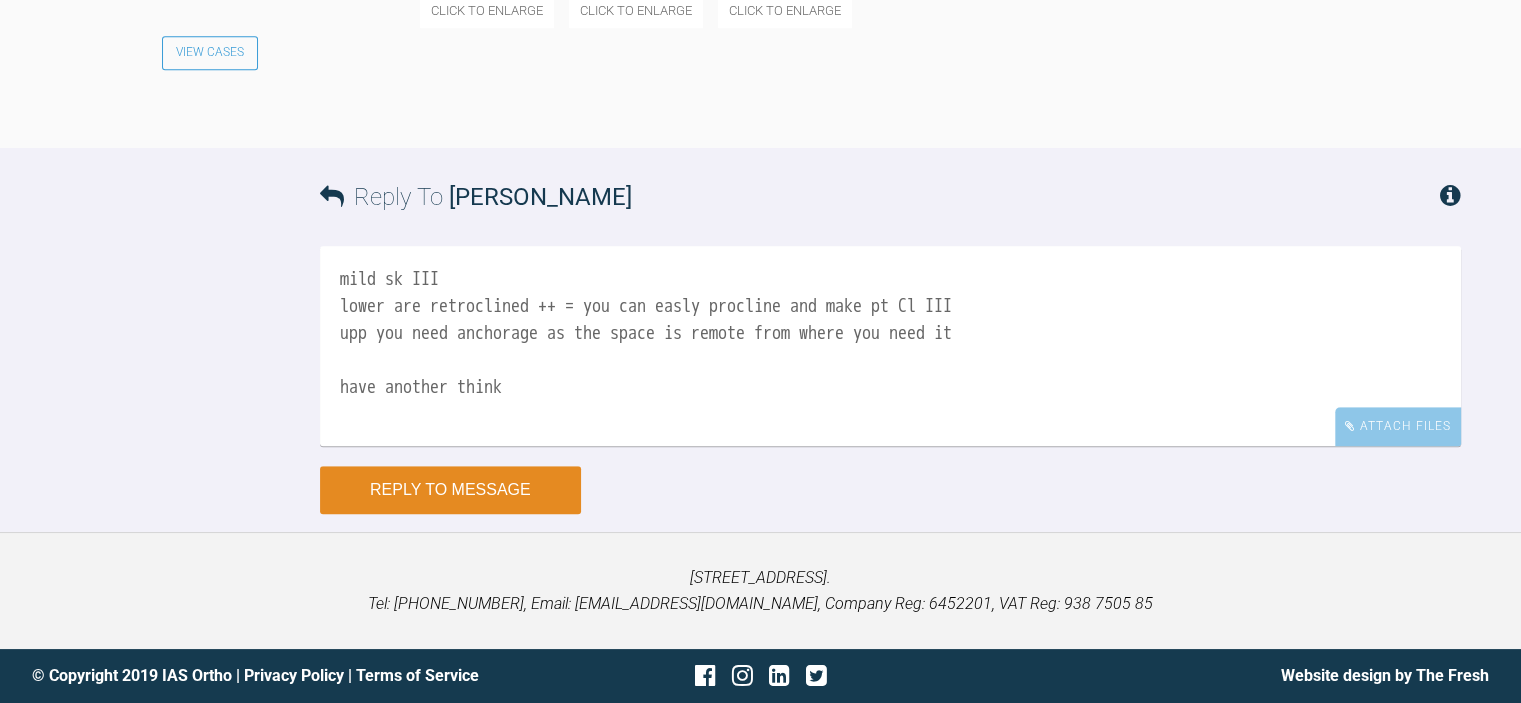 type on "mild sk III
lower are retroclined ++ = you can easly procline and make pt Cl III
upp you need anchorage as the space is remote from where you need it
have another think" 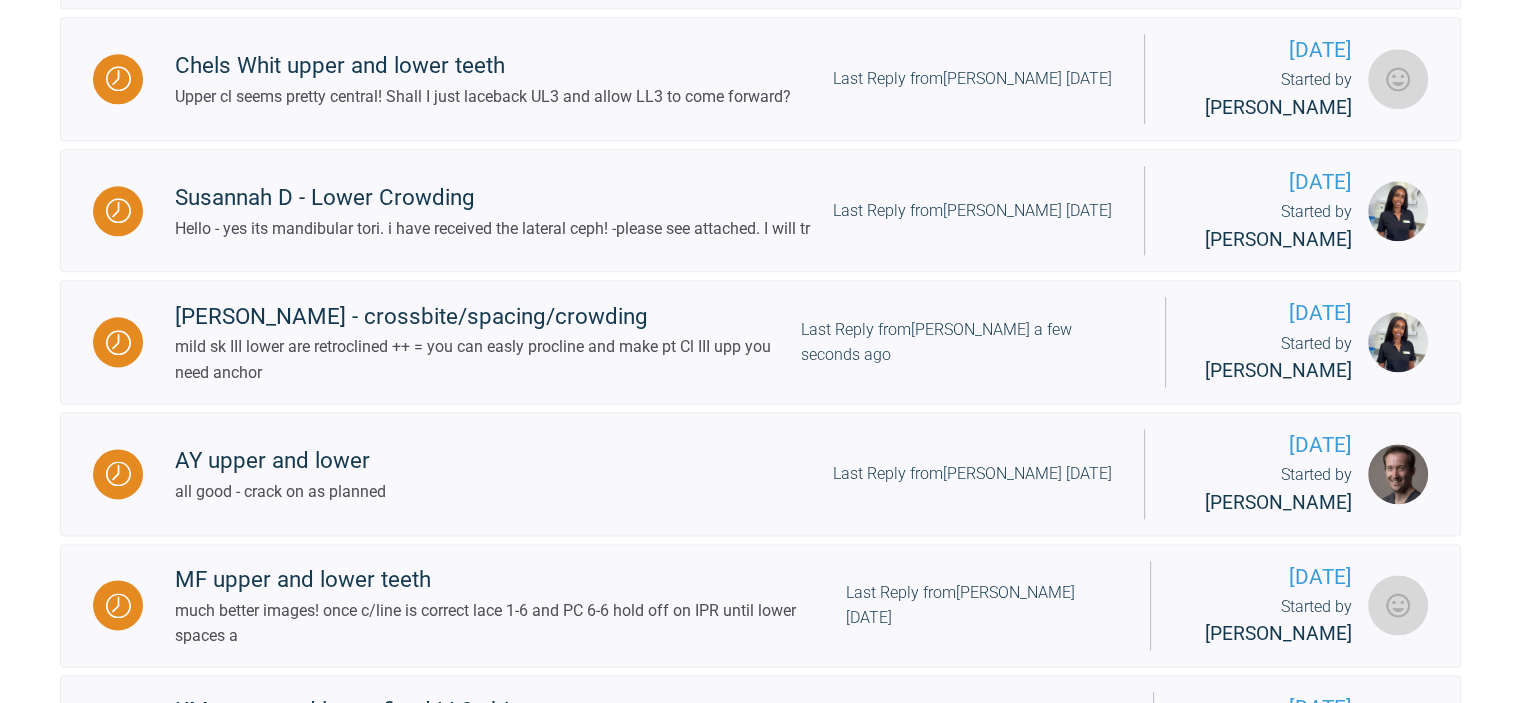 scroll, scrollTop: 2407, scrollLeft: 0, axis: vertical 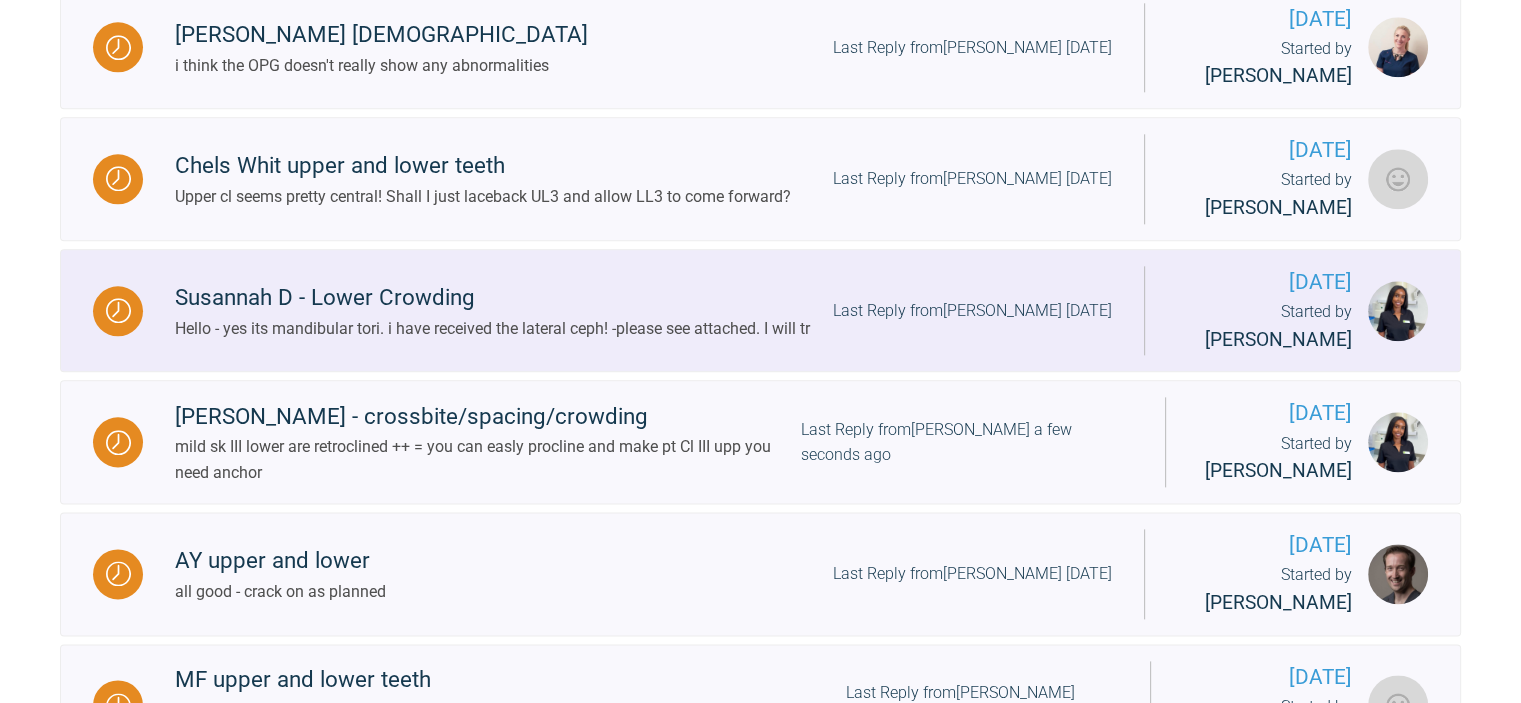 click on "Last Reply from  Mariam Samra   4 days ago" at bounding box center (972, 311) 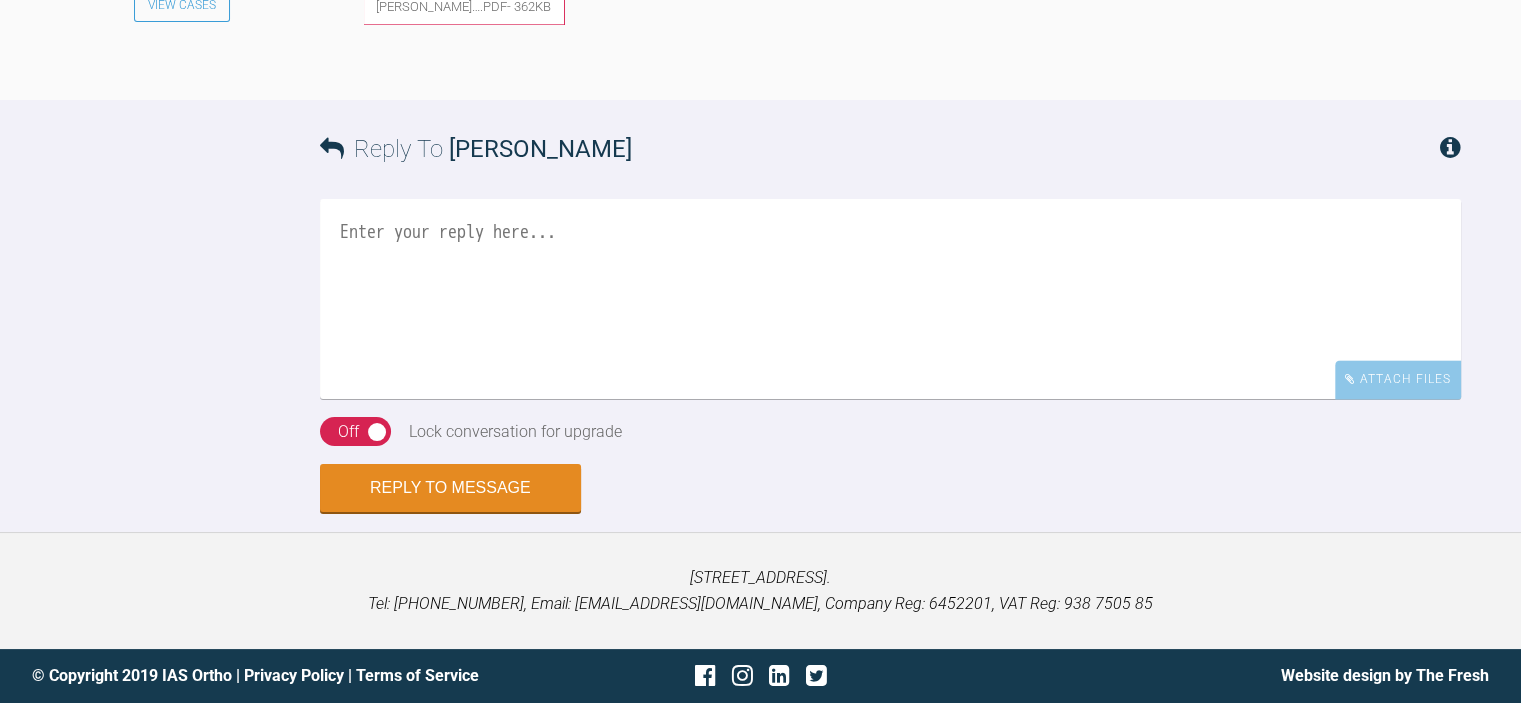 scroll, scrollTop: 2971, scrollLeft: 0, axis: vertical 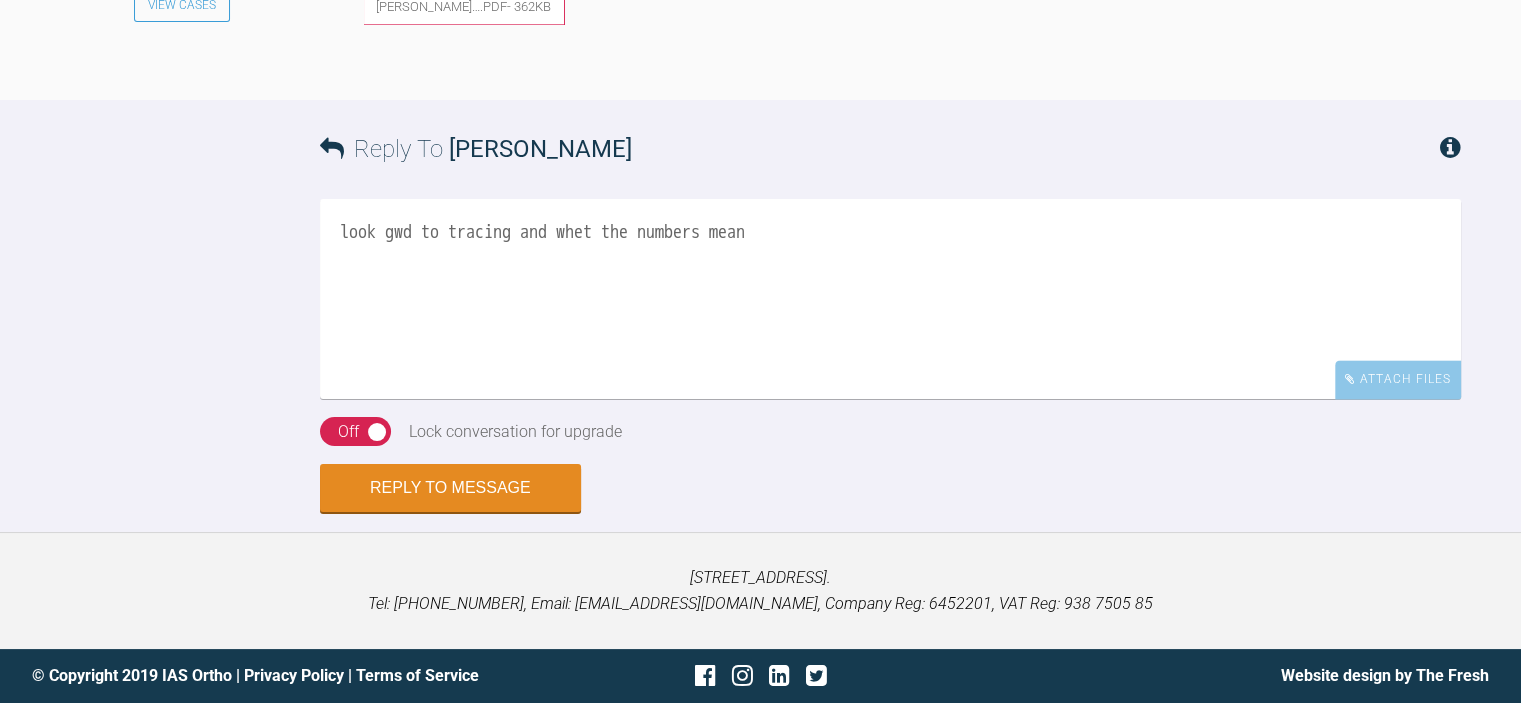 click on "look gwd to tracing and whet the numbers mean" at bounding box center (890, 299) 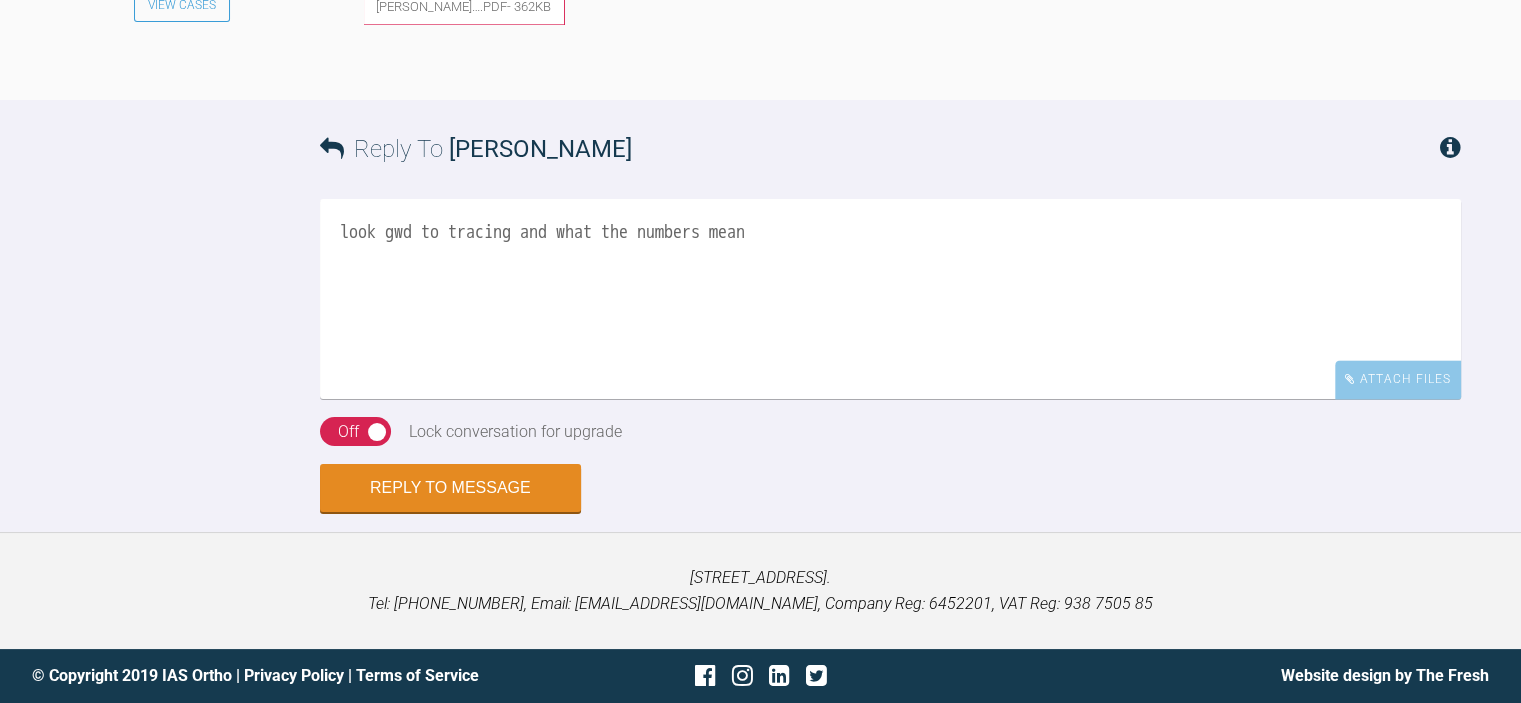 click on "look gwd to tracing and what the numbers mean" at bounding box center (890, 299) 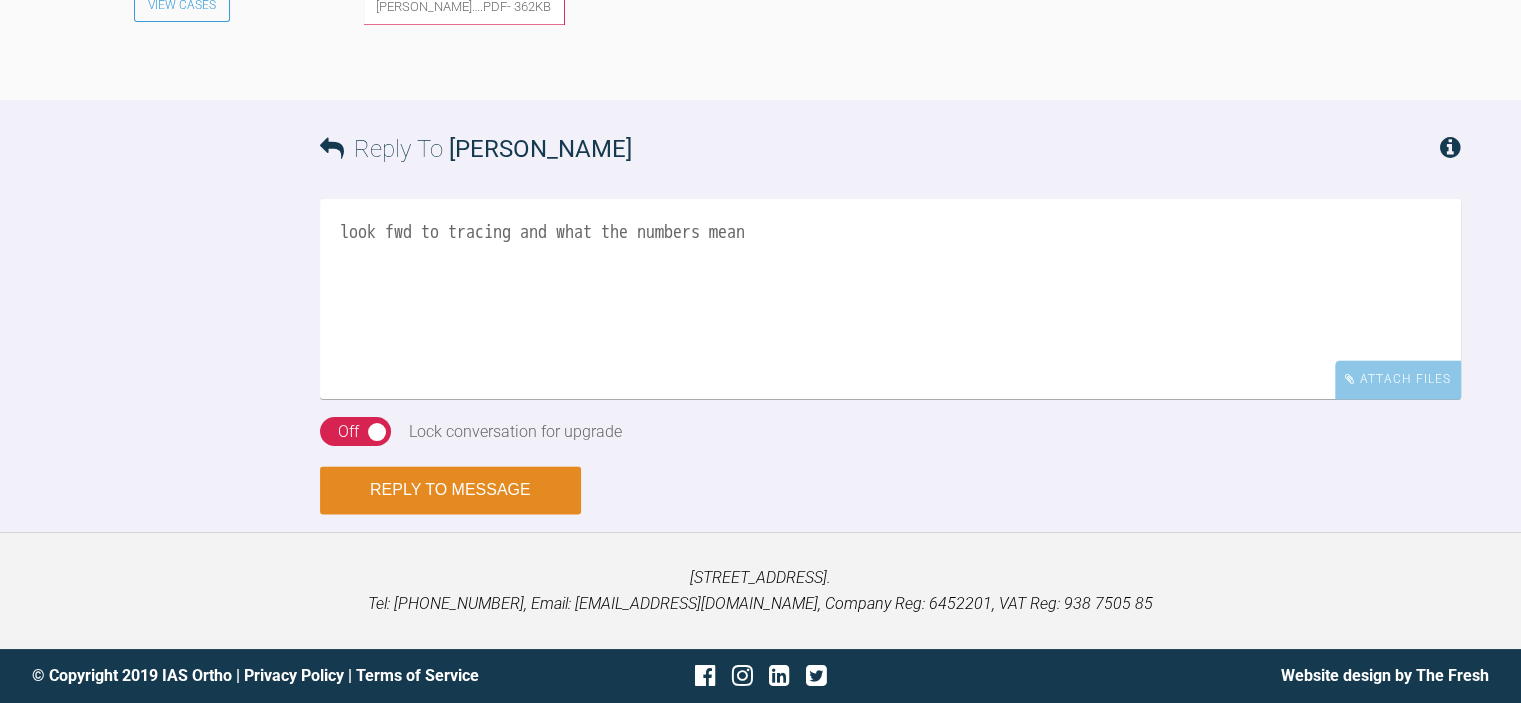 type on "look fwd to tracing and what the numbers mean" 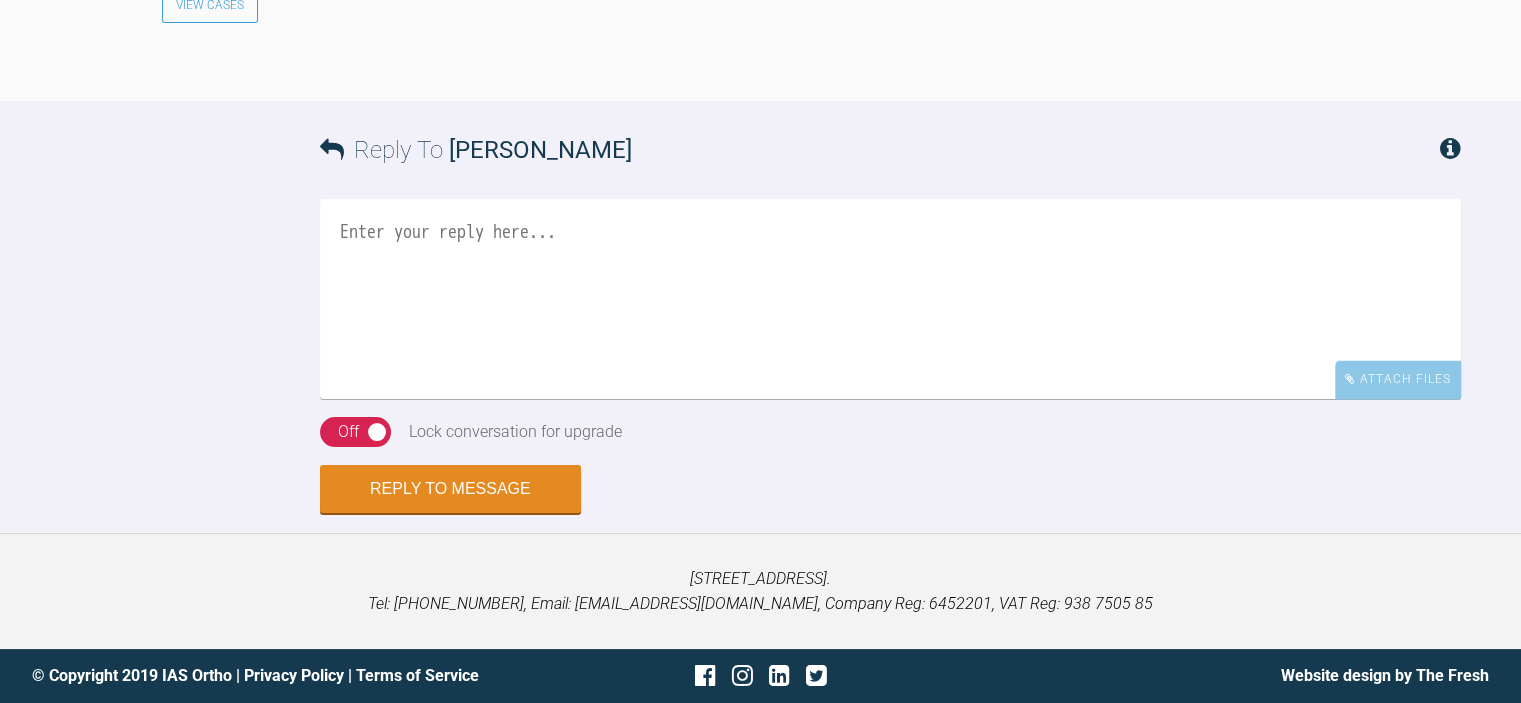 scroll, scrollTop: 3811, scrollLeft: 0, axis: vertical 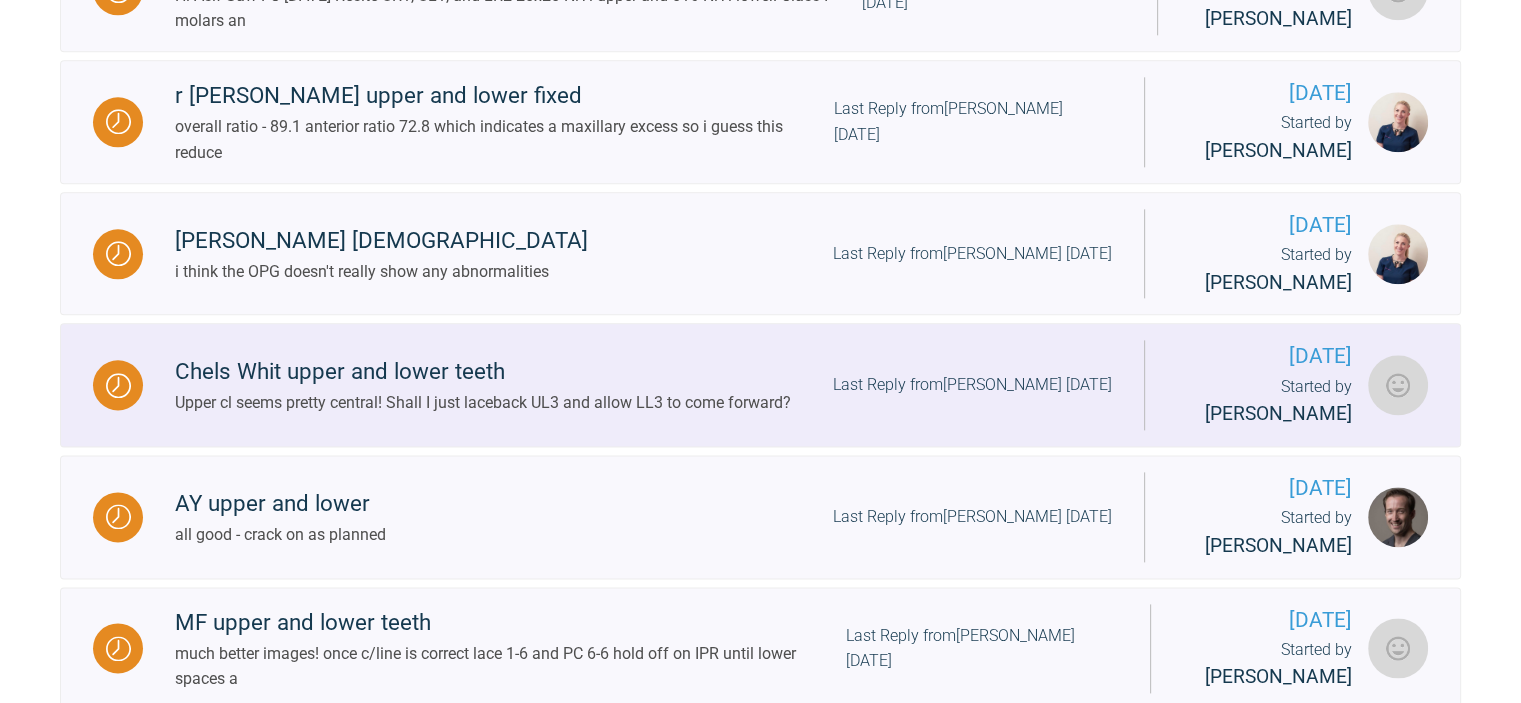 click on "Last Reply from  Neil Fearns   4 days ago" at bounding box center [972, 385] 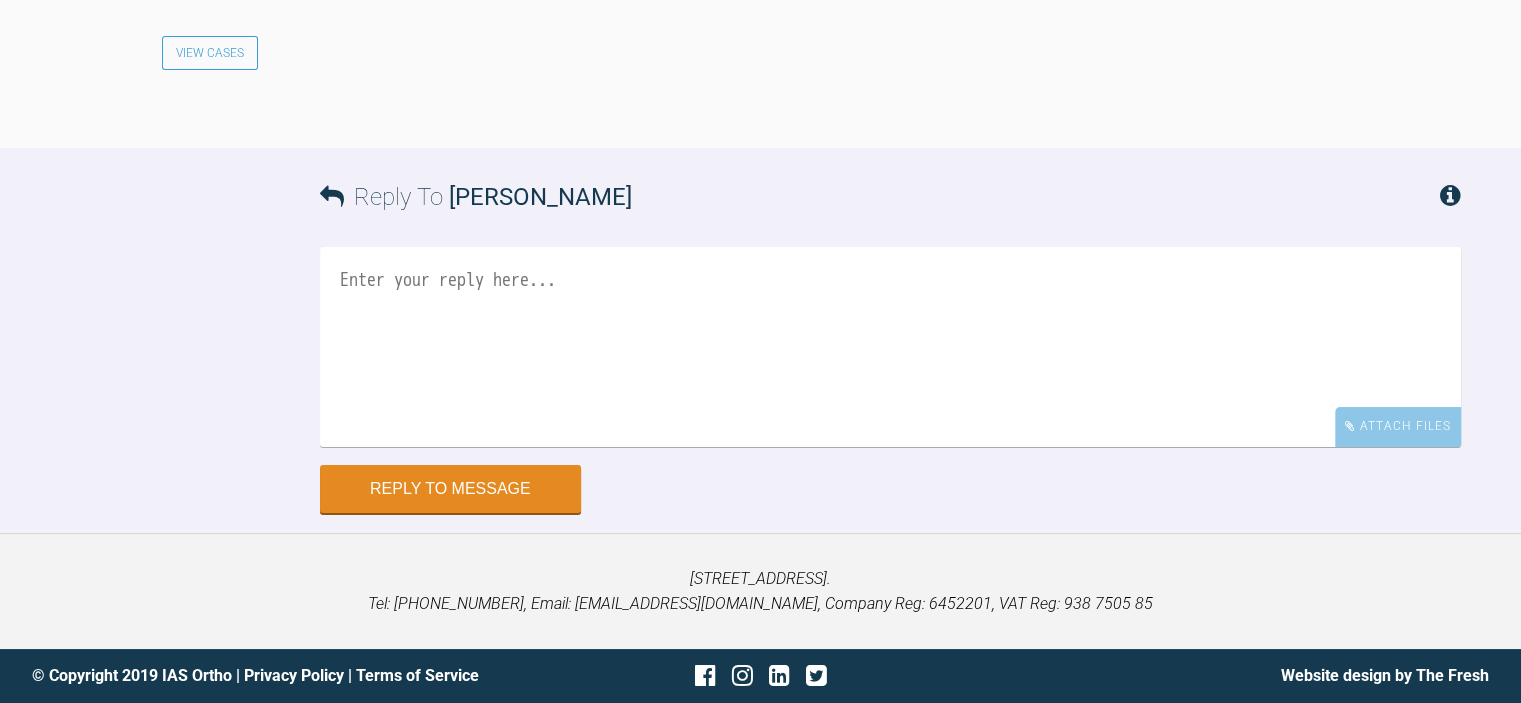 scroll, scrollTop: 15789, scrollLeft: 0, axis: vertical 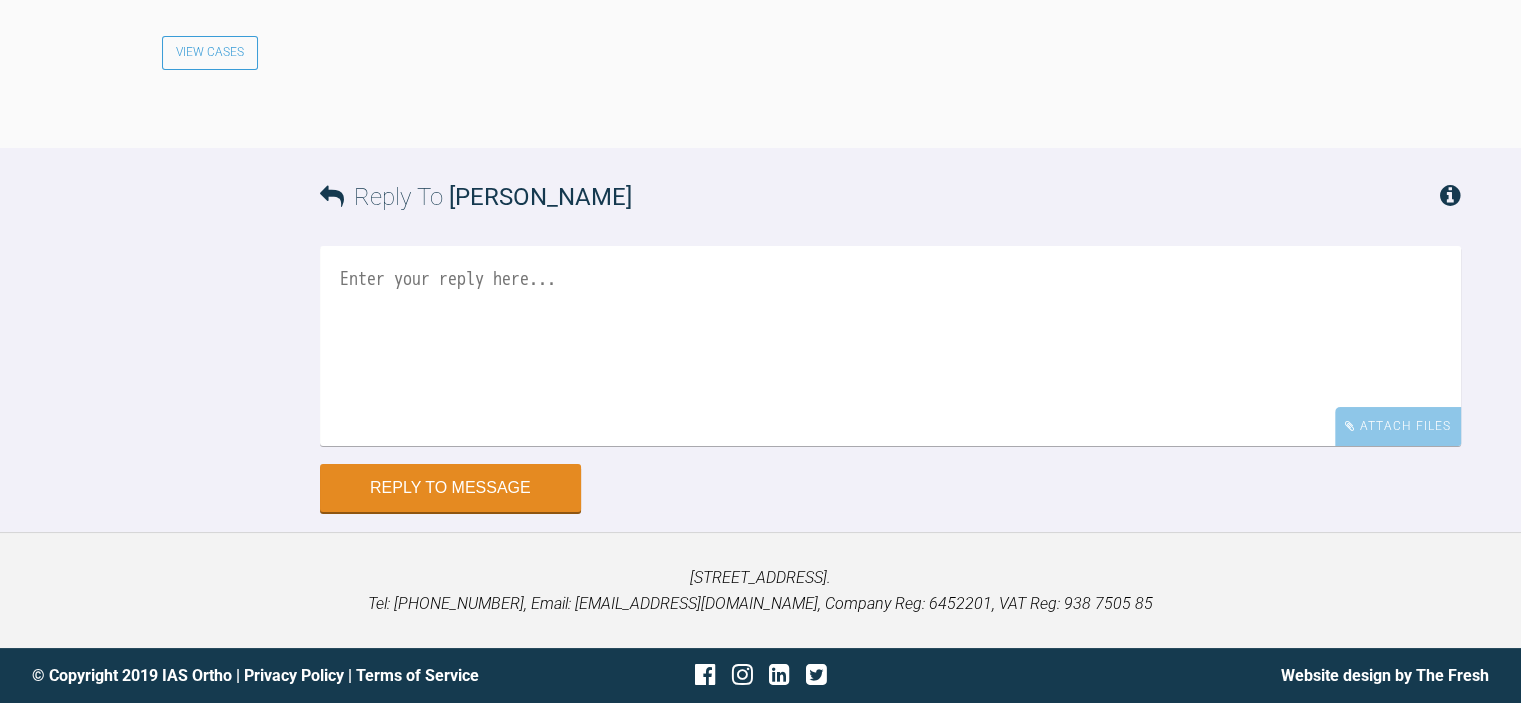 click at bounding box center [890, 346] 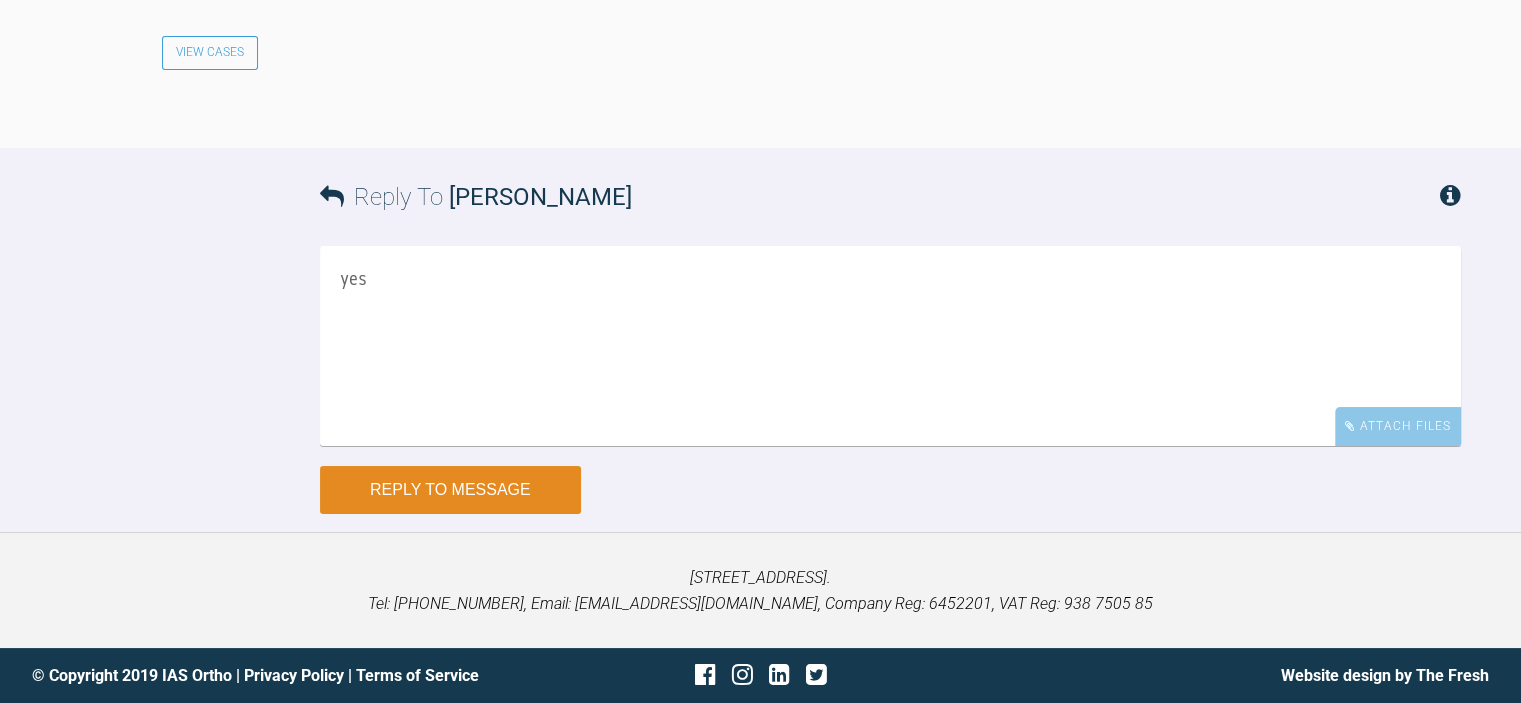 type on "yes" 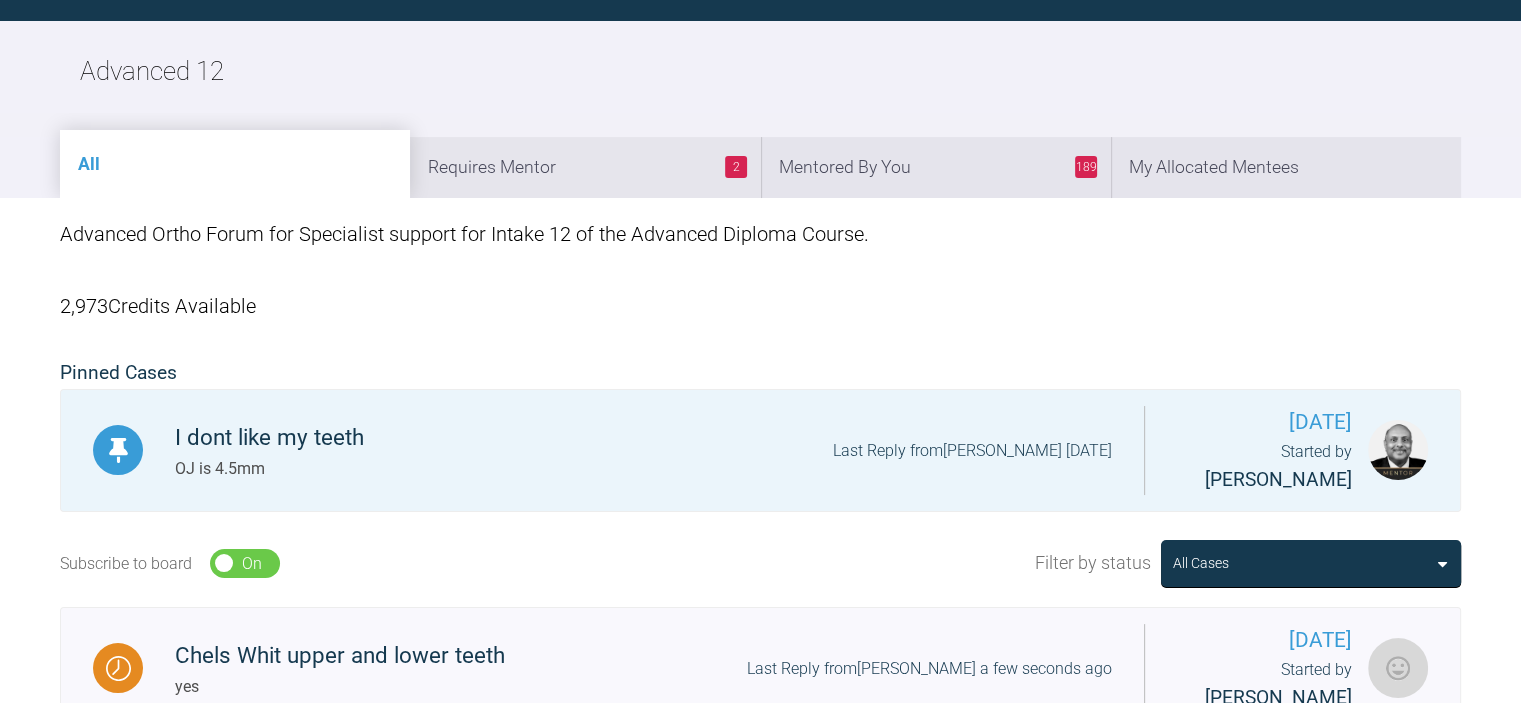 scroll, scrollTop: 2864, scrollLeft: 0, axis: vertical 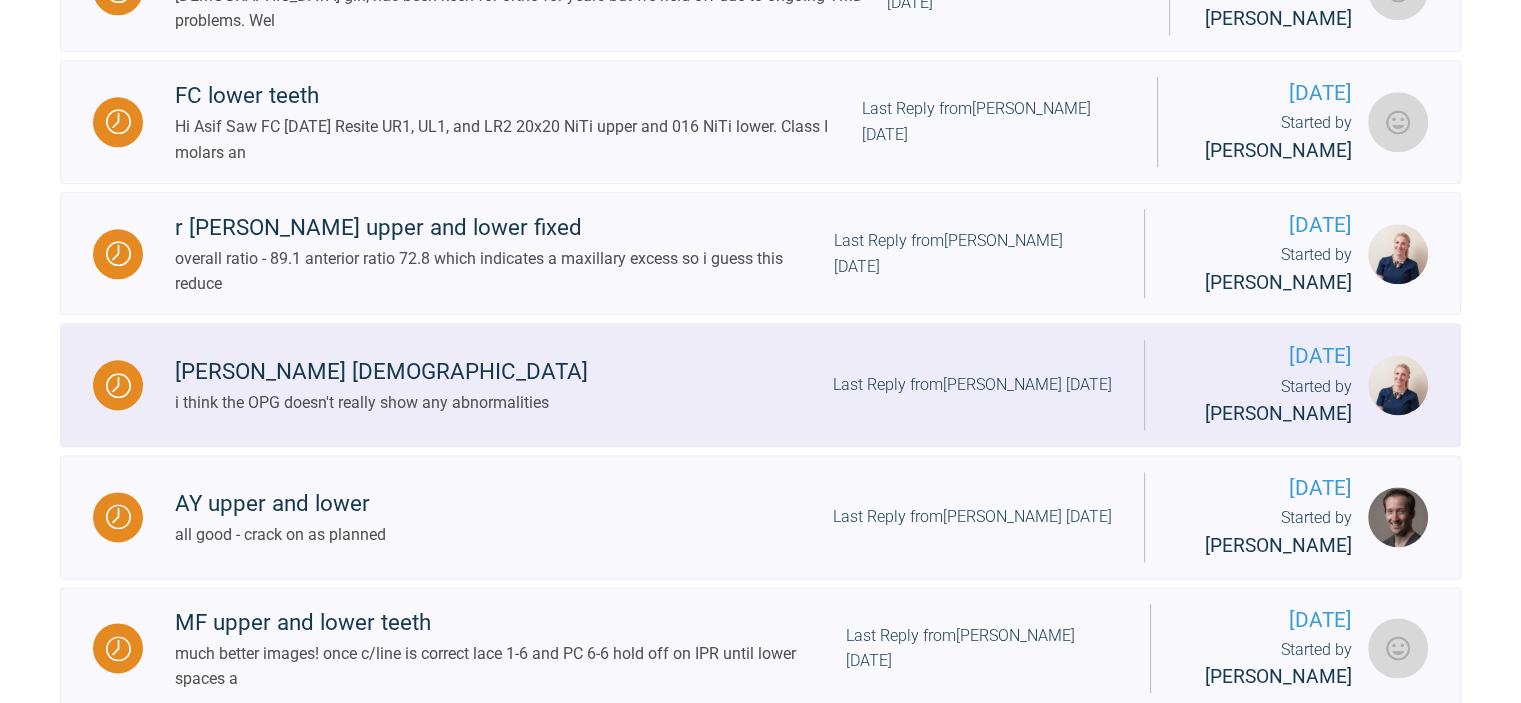 click on "Last Reply from  Olivia Nixon   4 days ago" at bounding box center (972, 385) 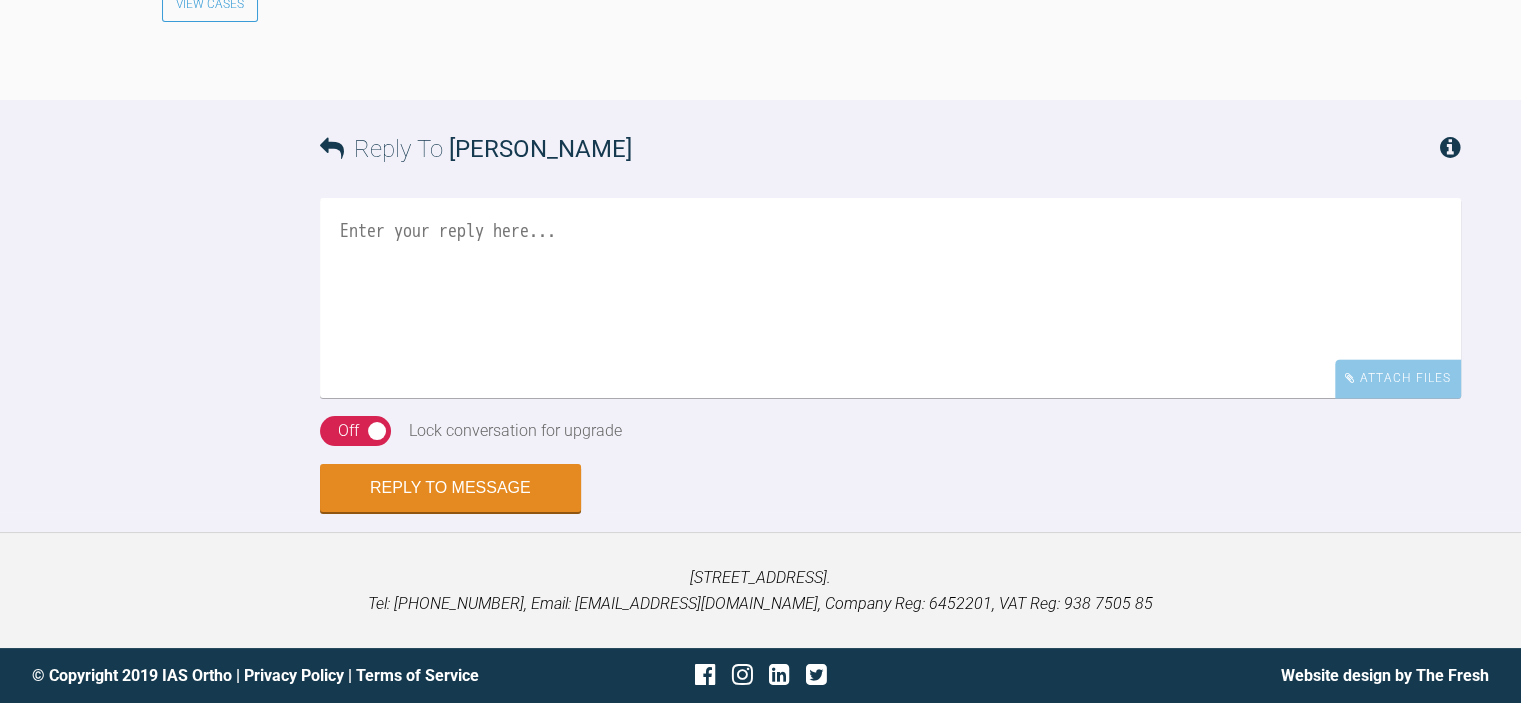 scroll, scrollTop: 2985, scrollLeft: 0, axis: vertical 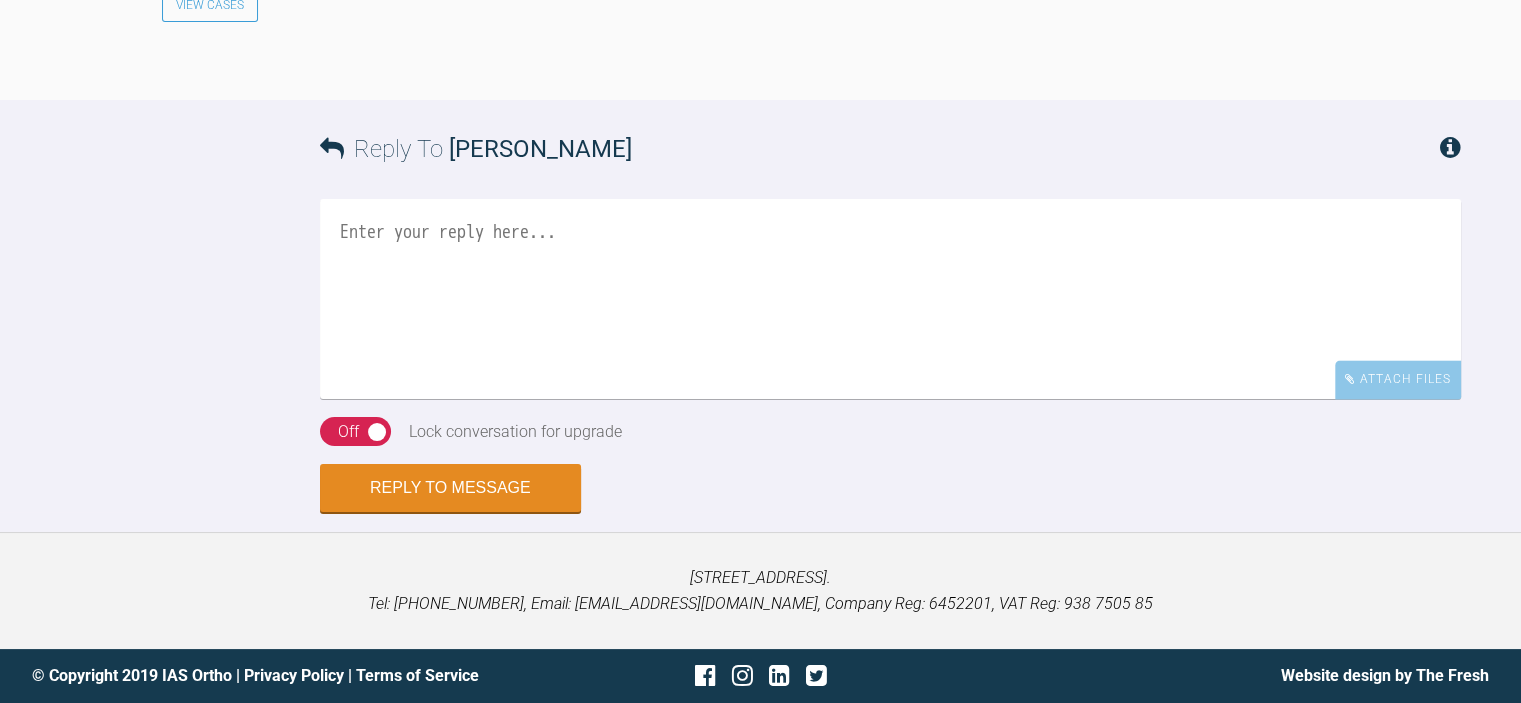 click at bounding box center [488, -86] 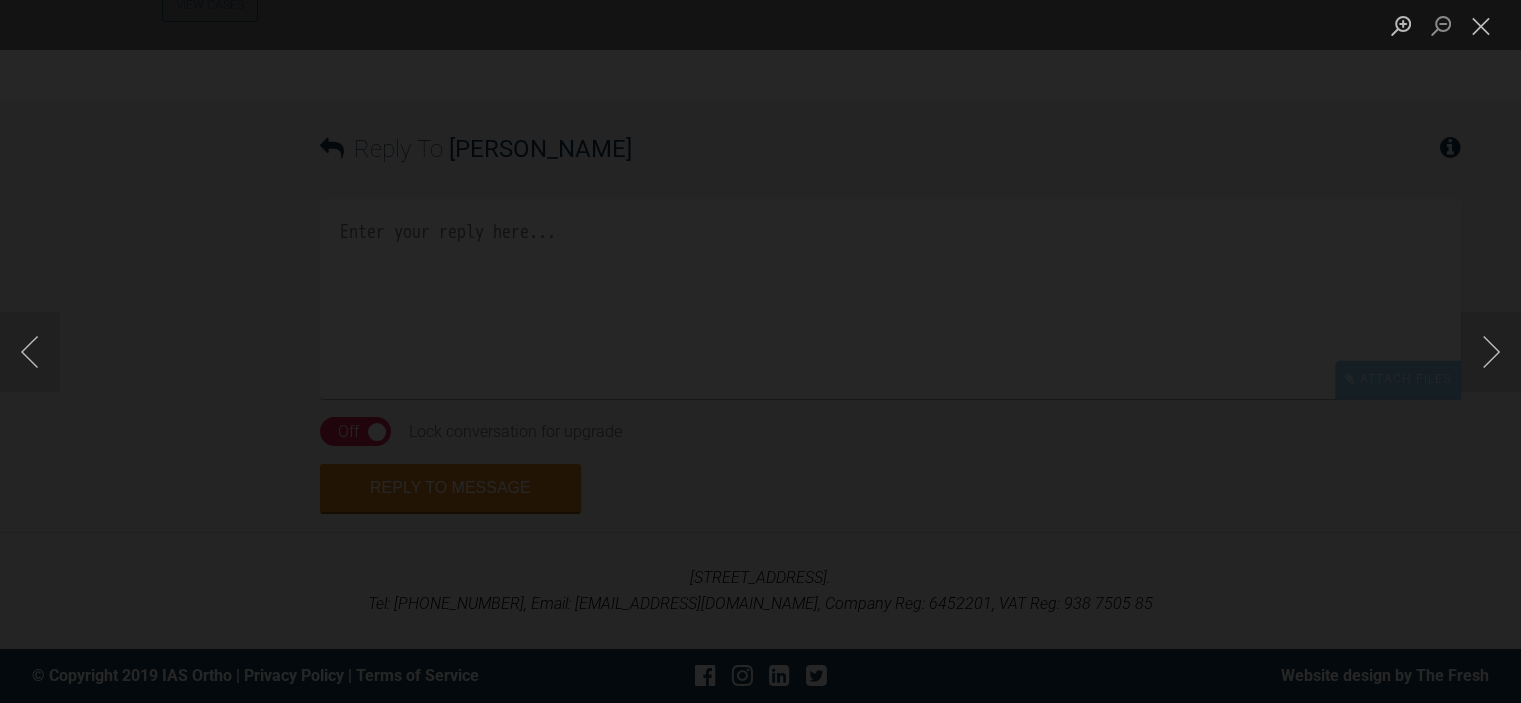 scroll, scrollTop: 3285, scrollLeft: 0, axis: vertical 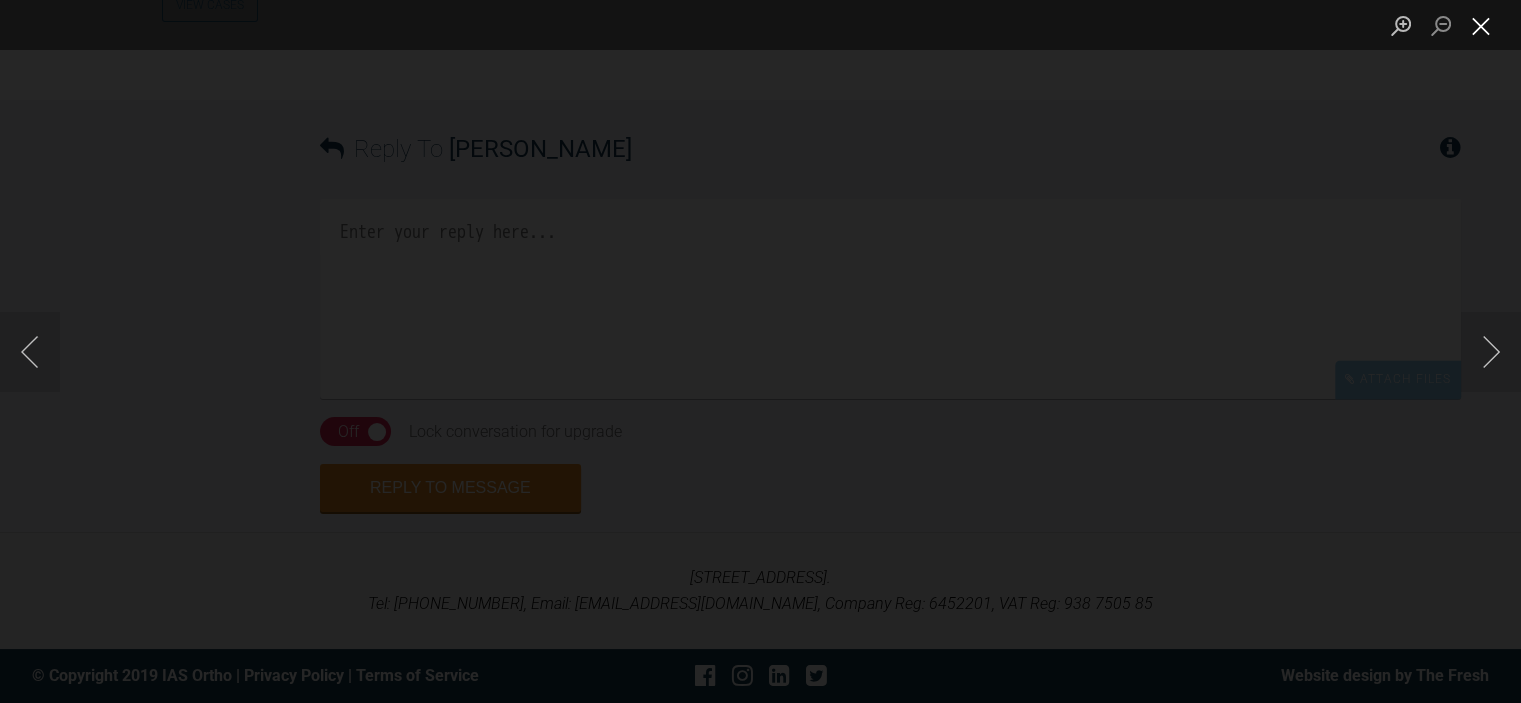 click at bounding box center [1481, 25] 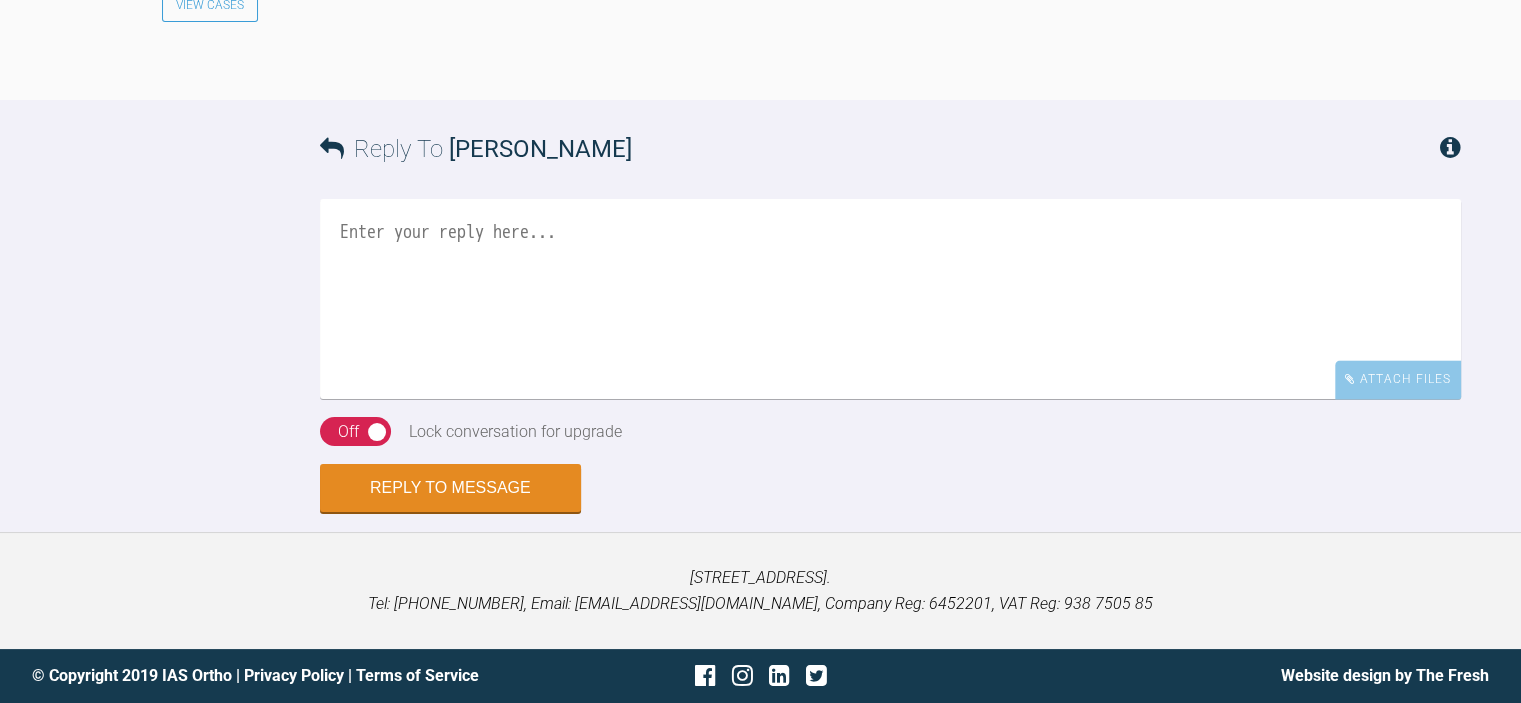scroll, scrollTop: 3185, scrollLeft: 0, axis: vertical 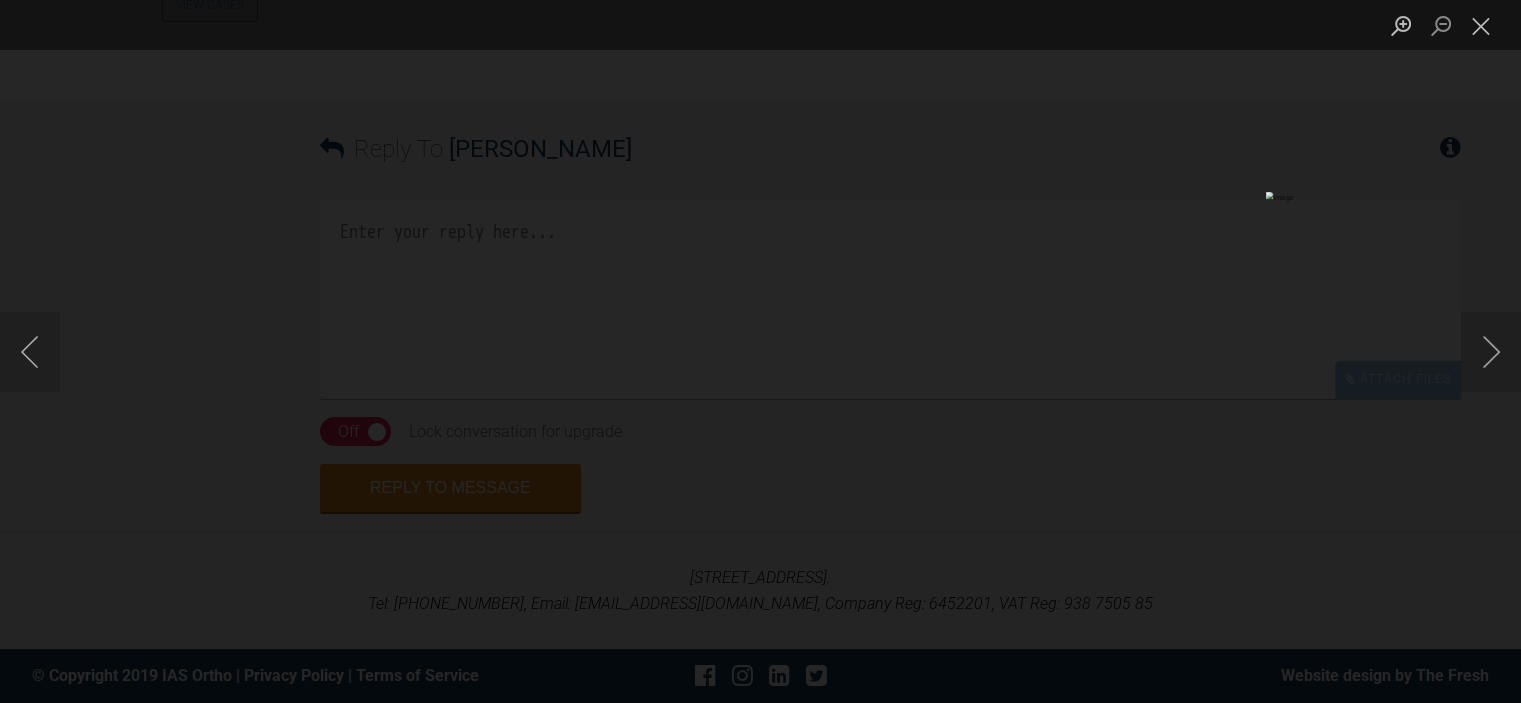 drag, startPoint x: 1476, startPoint y: 23, endPoint x: 1478, endPoint y: 63, distance: 40.04997 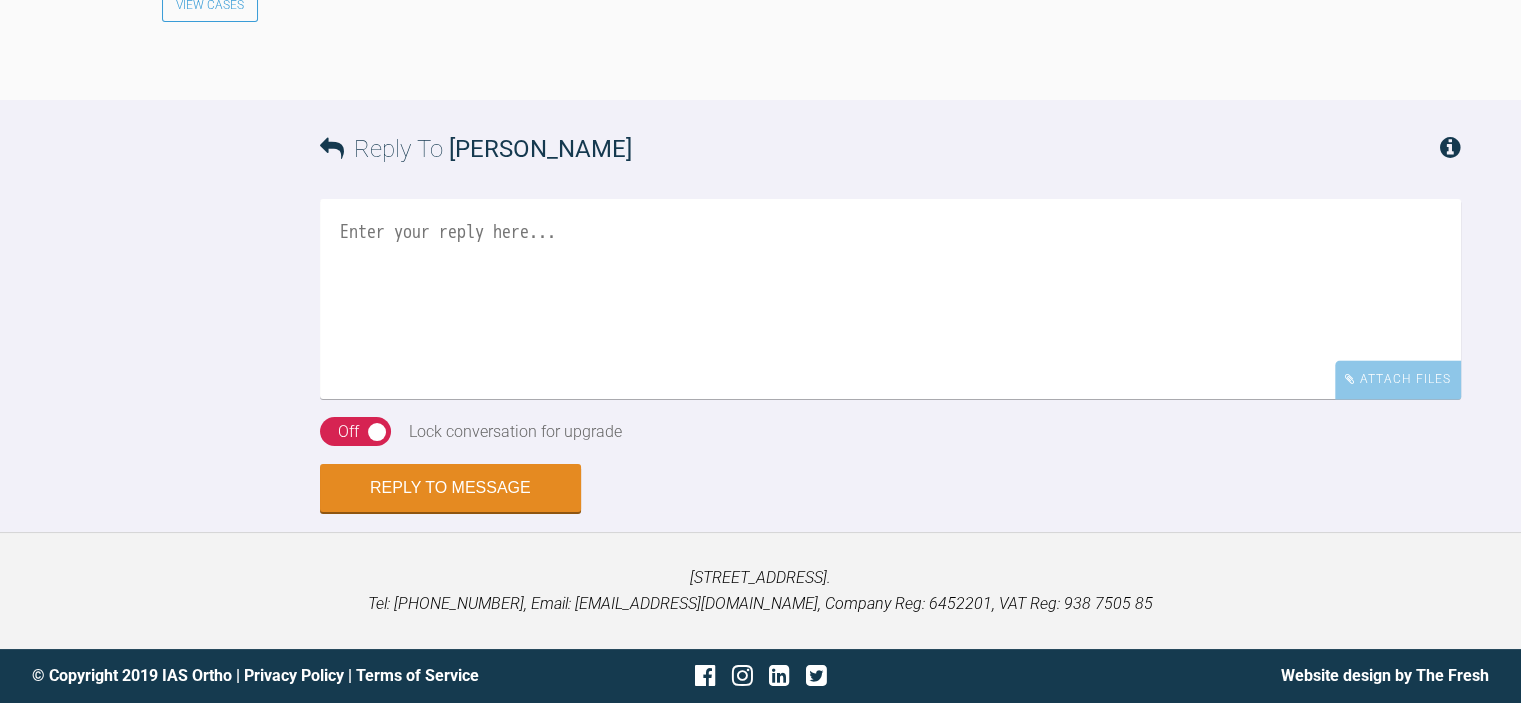 scroll, scrollTop: 3344, scrollLeft: 0, axis: vertical 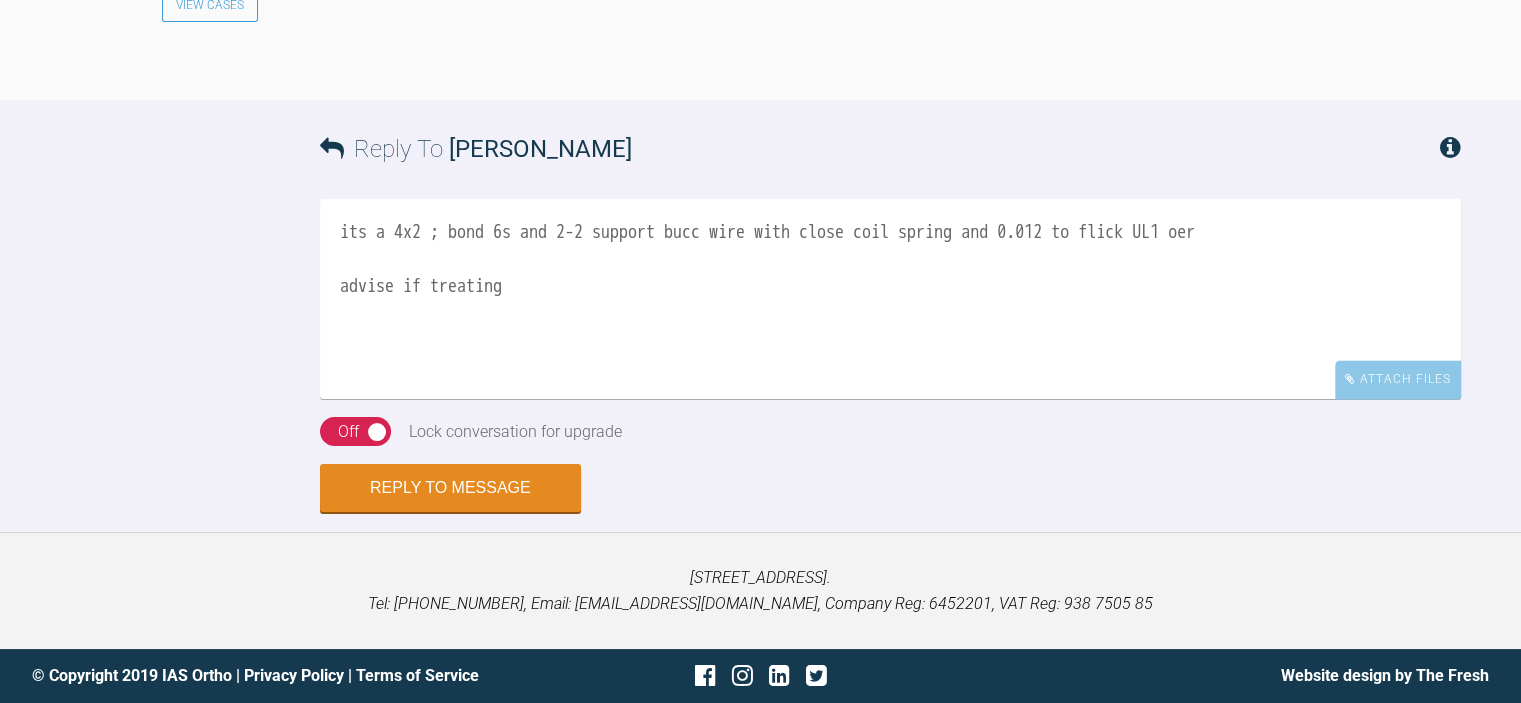type on "its a 4x2 ; bond 6s and 2-2 support bucc wire with close coil spring and 0.012 to flick UL1 oer
advise if treating" 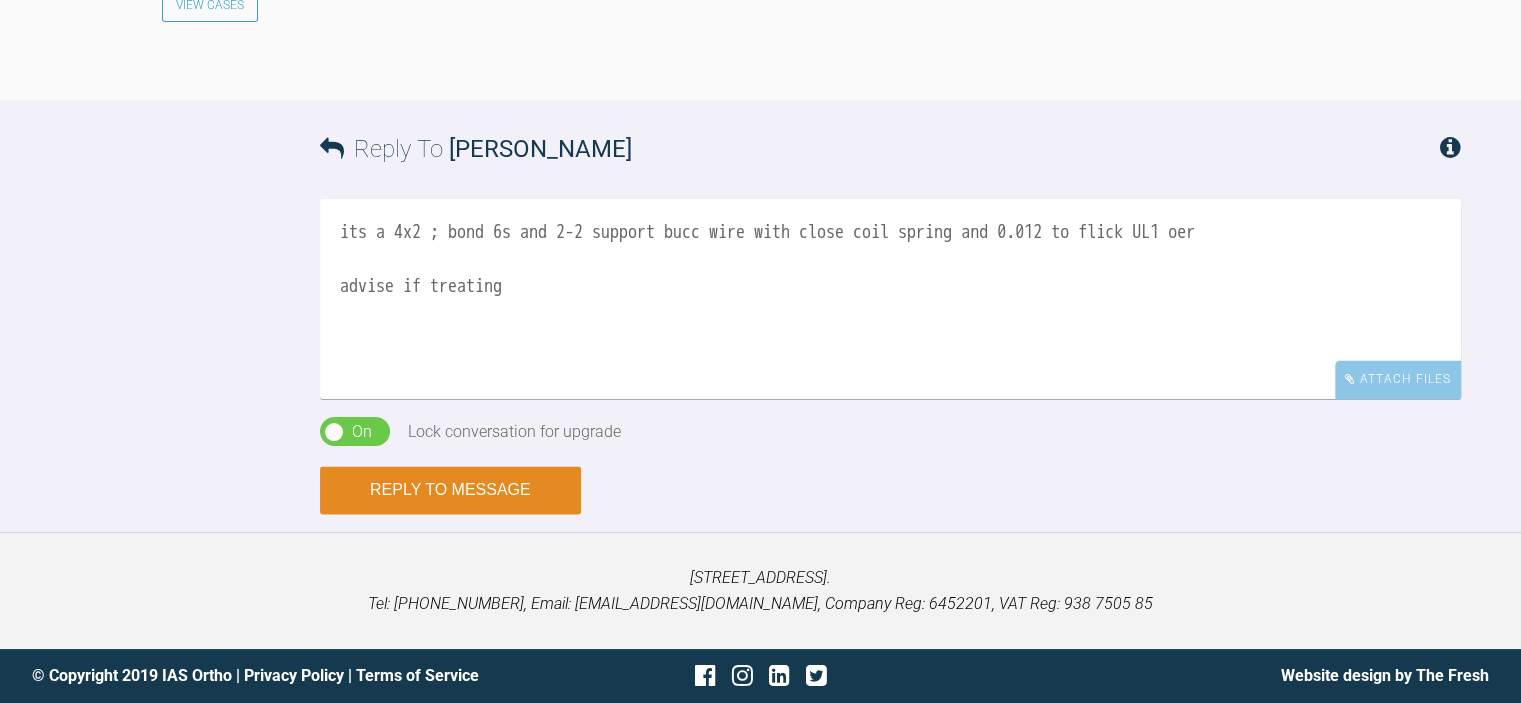 click on "Reply To   Olivia Nixon its a 4x2 ; bond 6s and 2-2 support bucc wire with close coil spring and 0.012 to flick UL1 oer
advise if treating  Attach Files Drag and drop  files  here! On Off Lock conversation for upgrade Reply to Message" at bounding box center [760, 306] 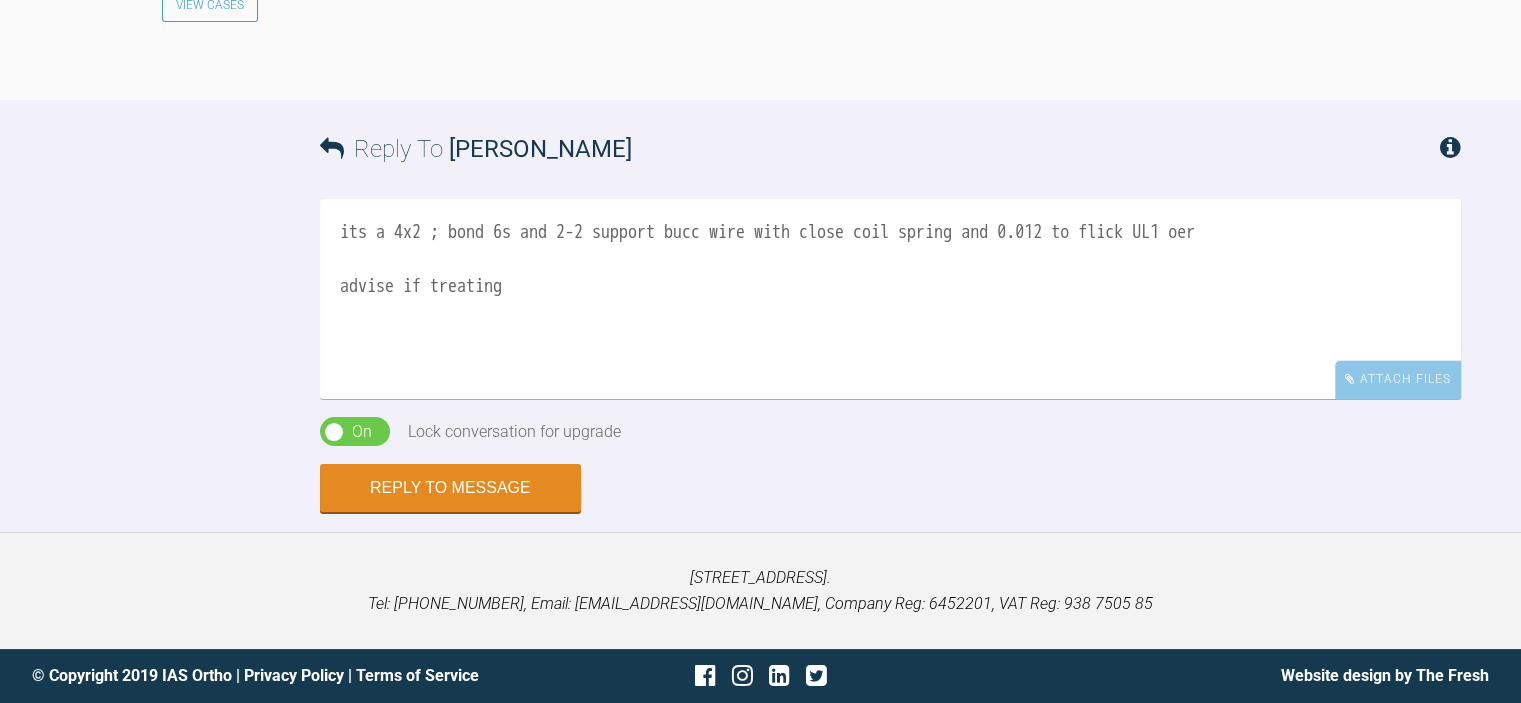 click on "On Off Lock conversation for upgrade" at bounding box center (890, 441) 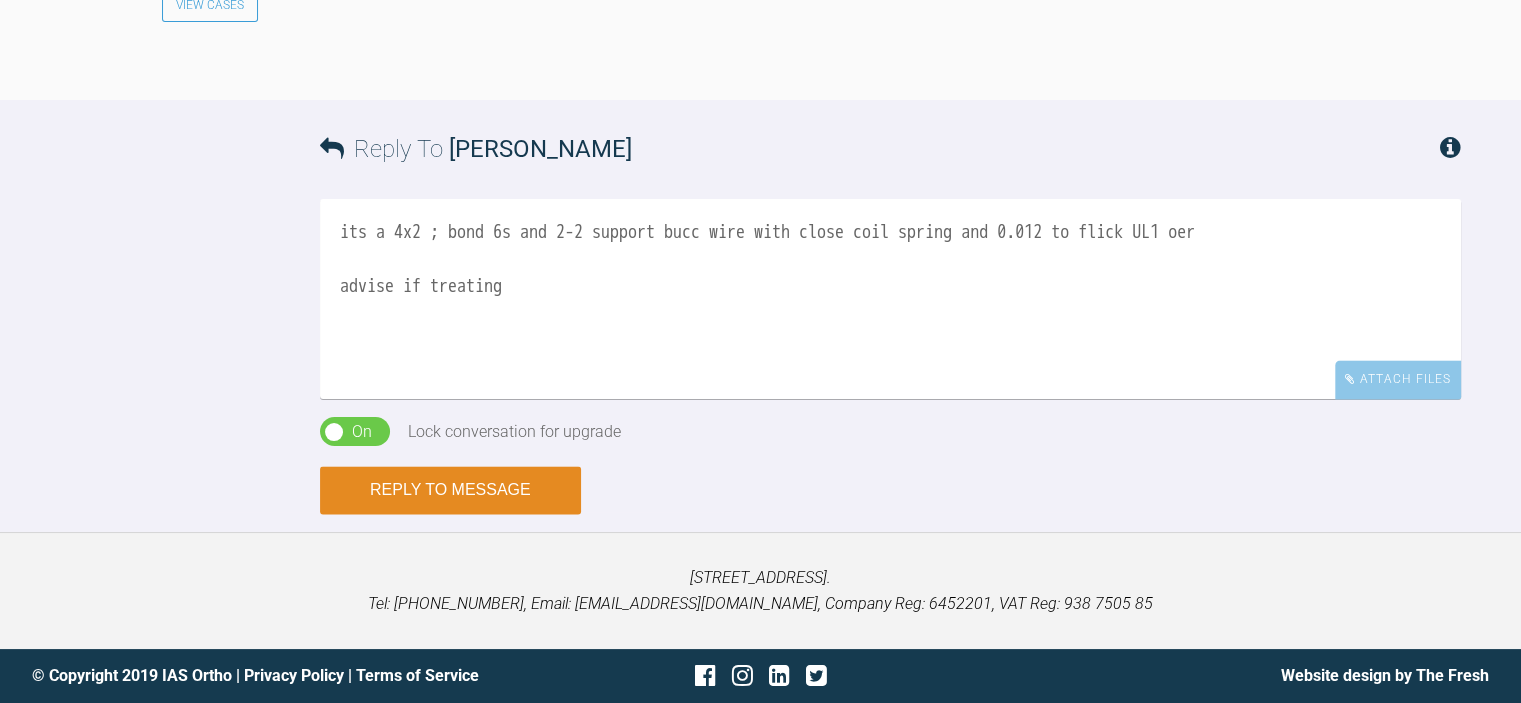 click on "Reply to Message" at bounding box center (450, 490) 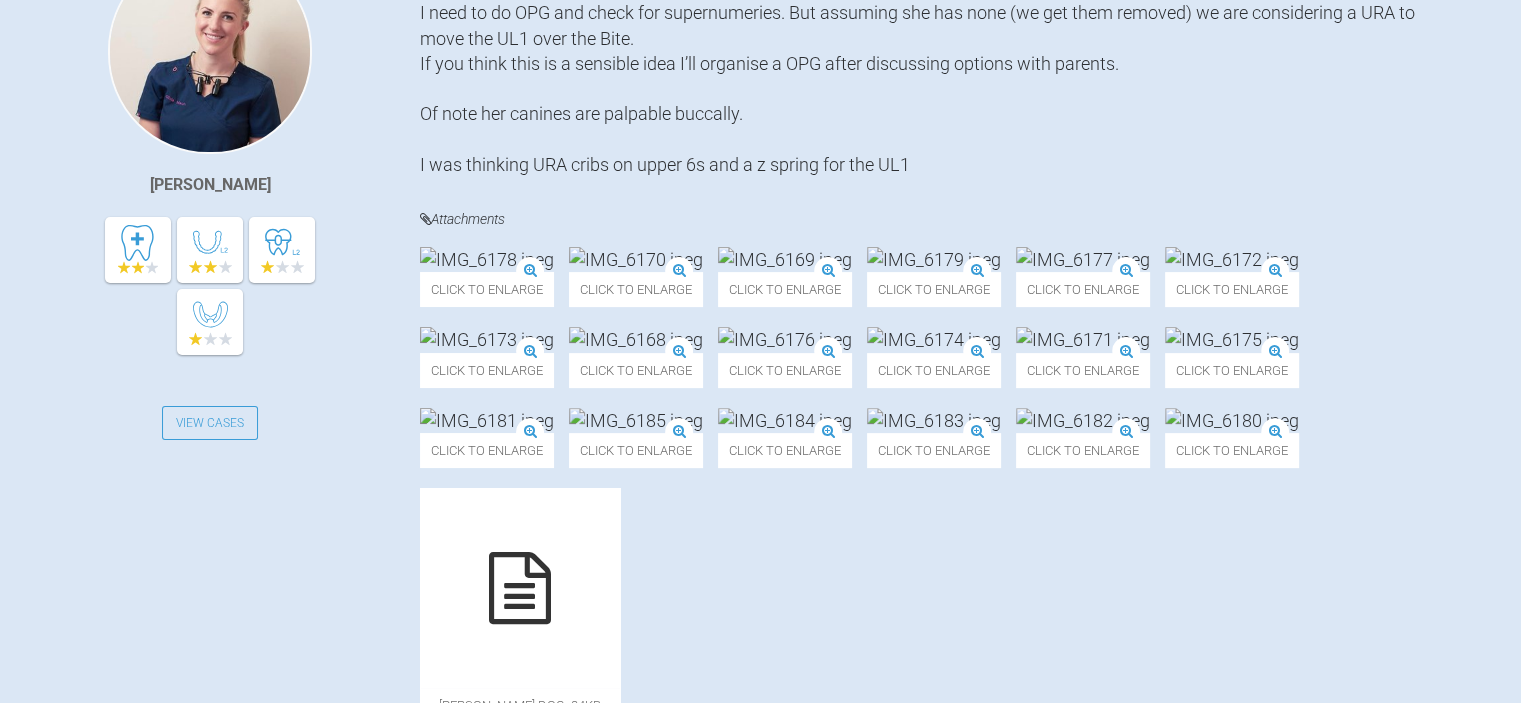 scroll, scrollTop: 0, scrollLeft: 0, axis: both 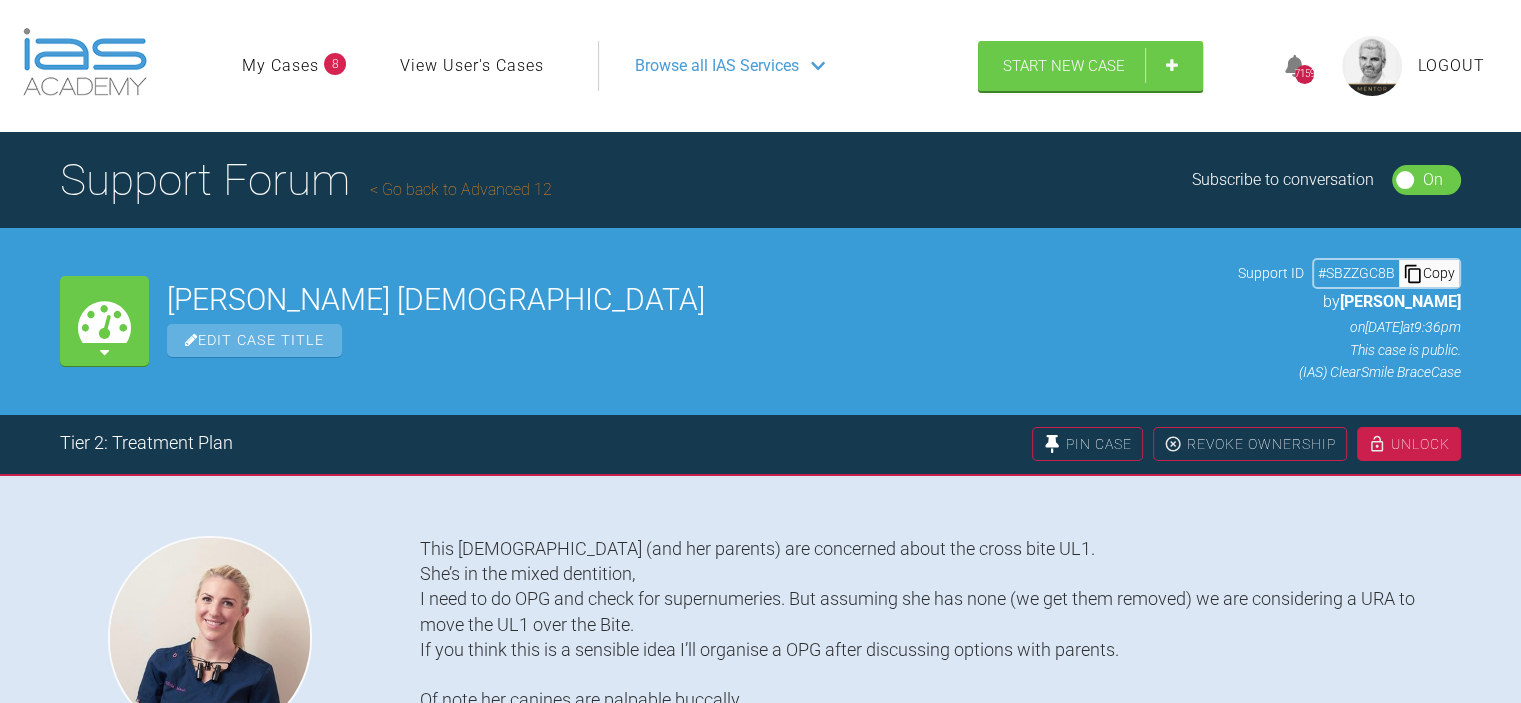 click on "Go back to Advanced 12" at bounding box center [461, 189] 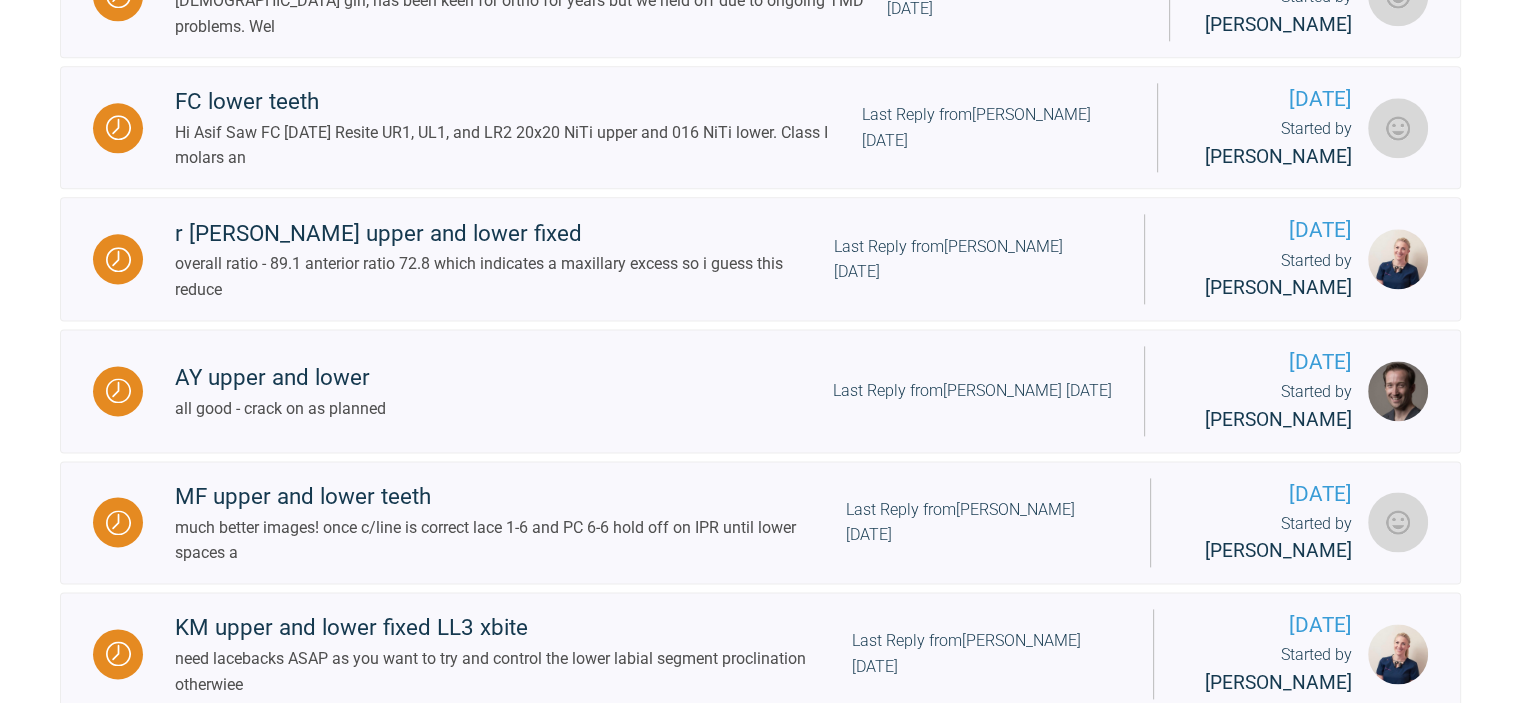 scroll, scrollTop: 2700, scrollLeft: 0, axis: vertical 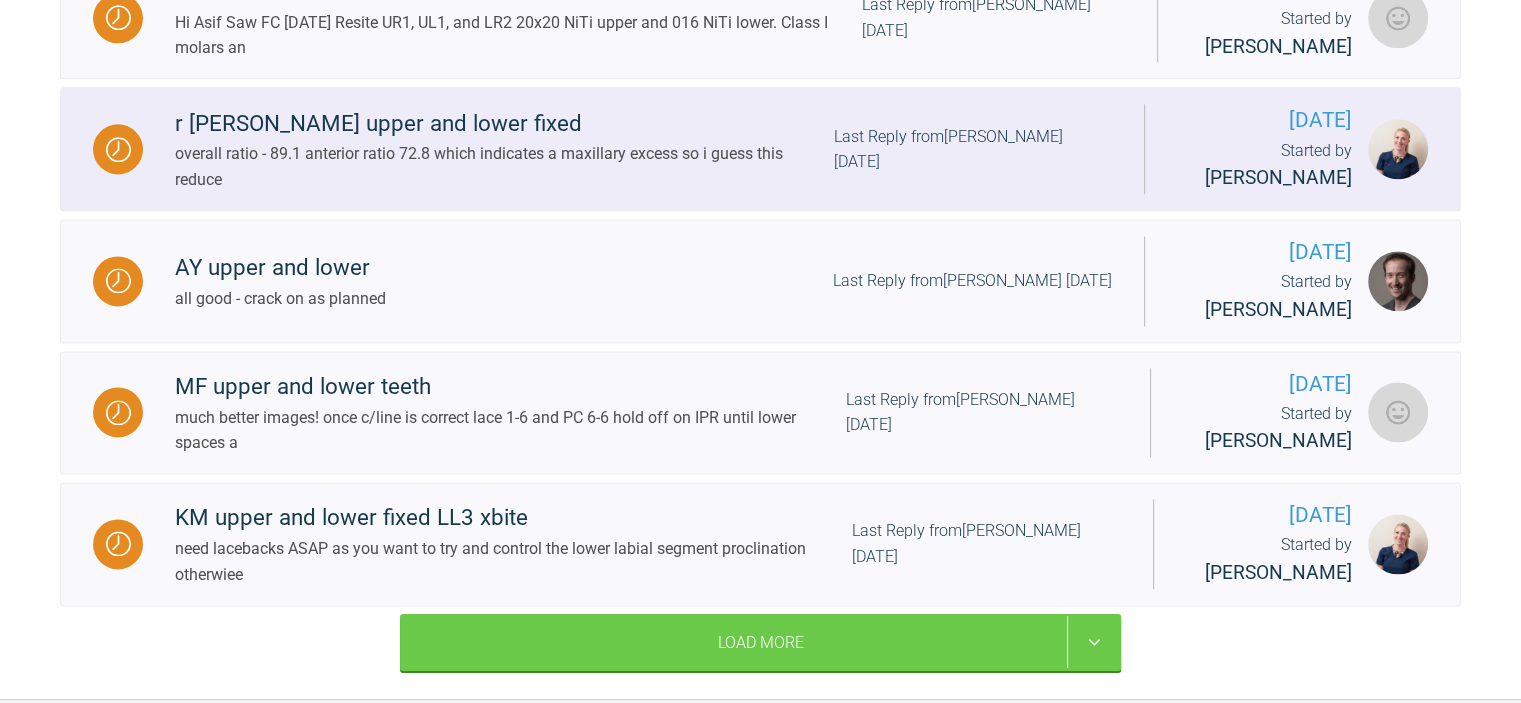 click on "Last Reply from  Olivia Nixon   4 days ago" at bounding box center (972, 149) 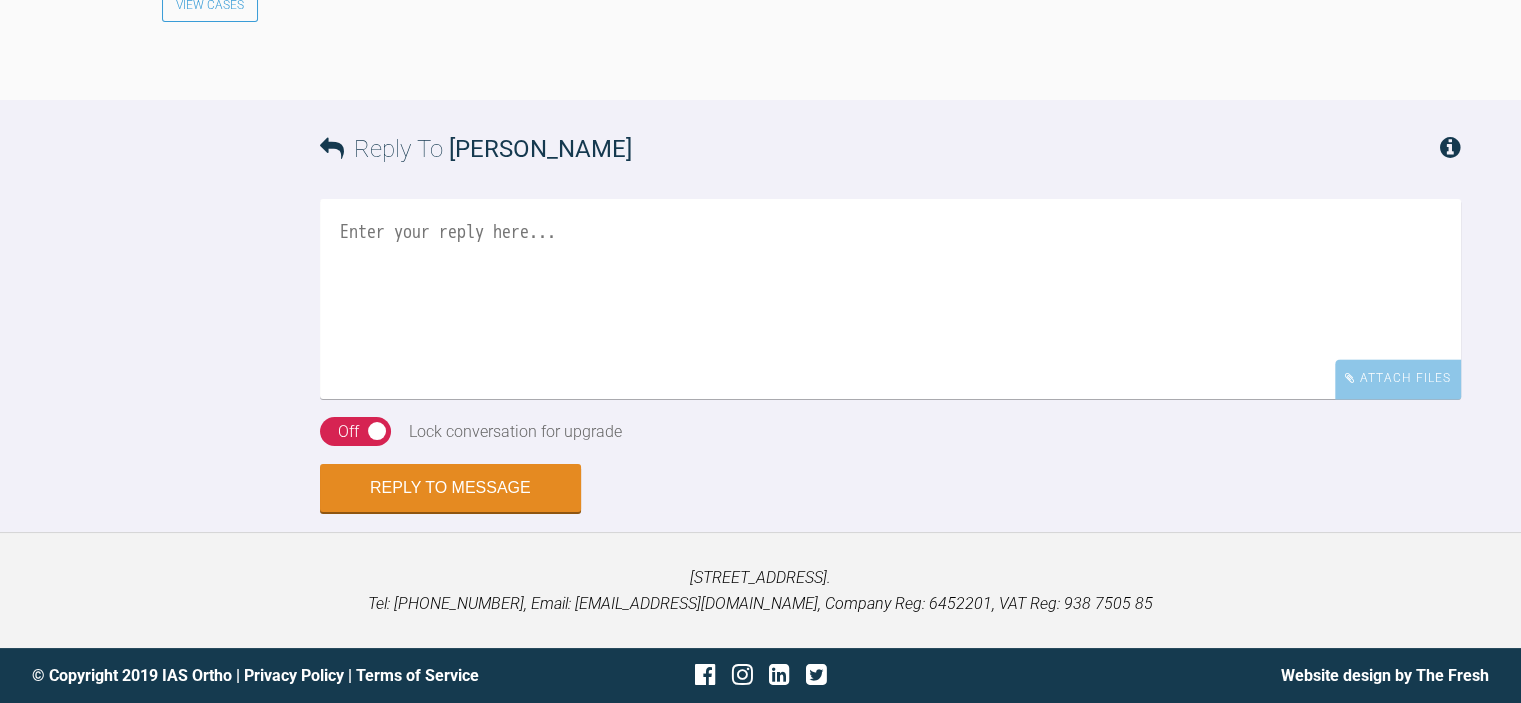 scroll, scrollTop: 3484, scrollLeft: 0, axis: vertical 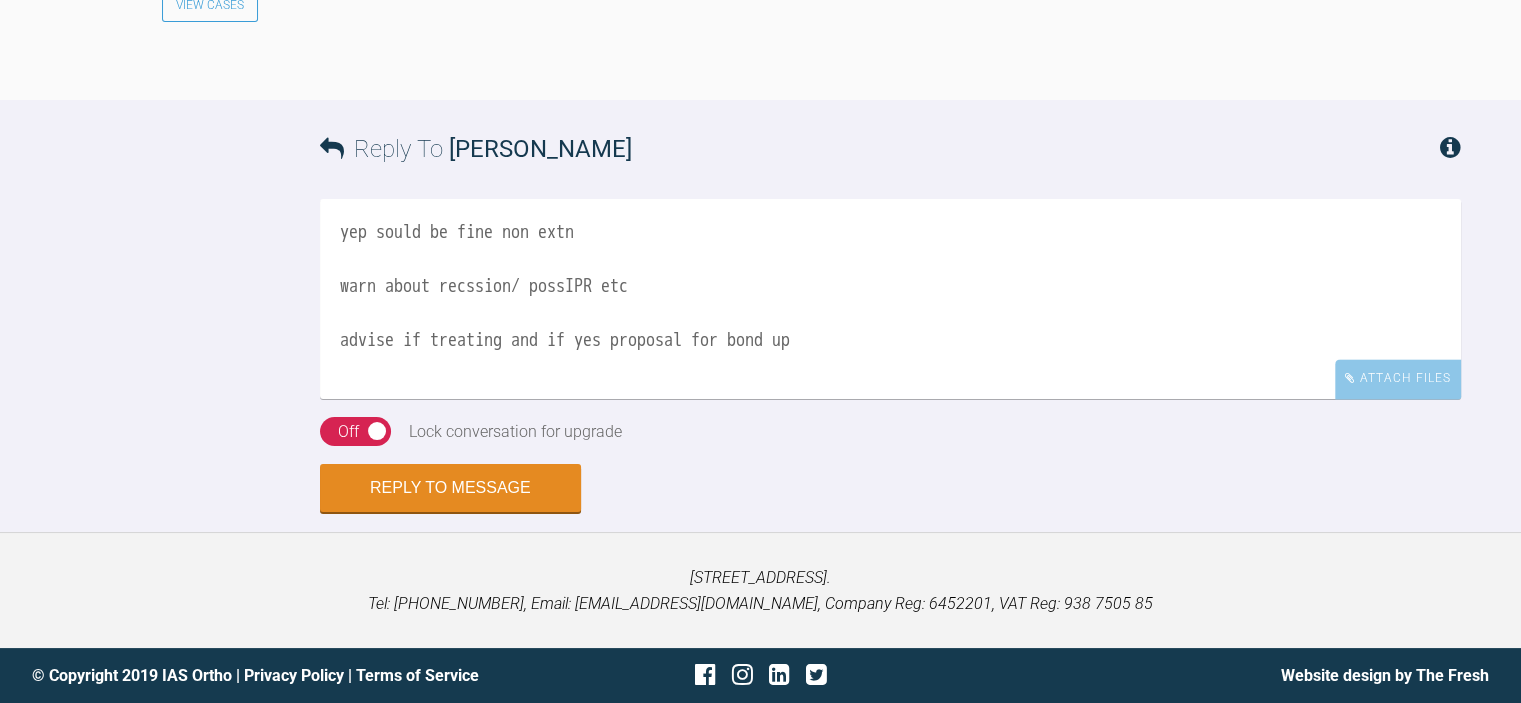 type on "yep sould be fine non extn
warn about recssion/ possIPR etc
advise if treating and if yes proposal for bond up" 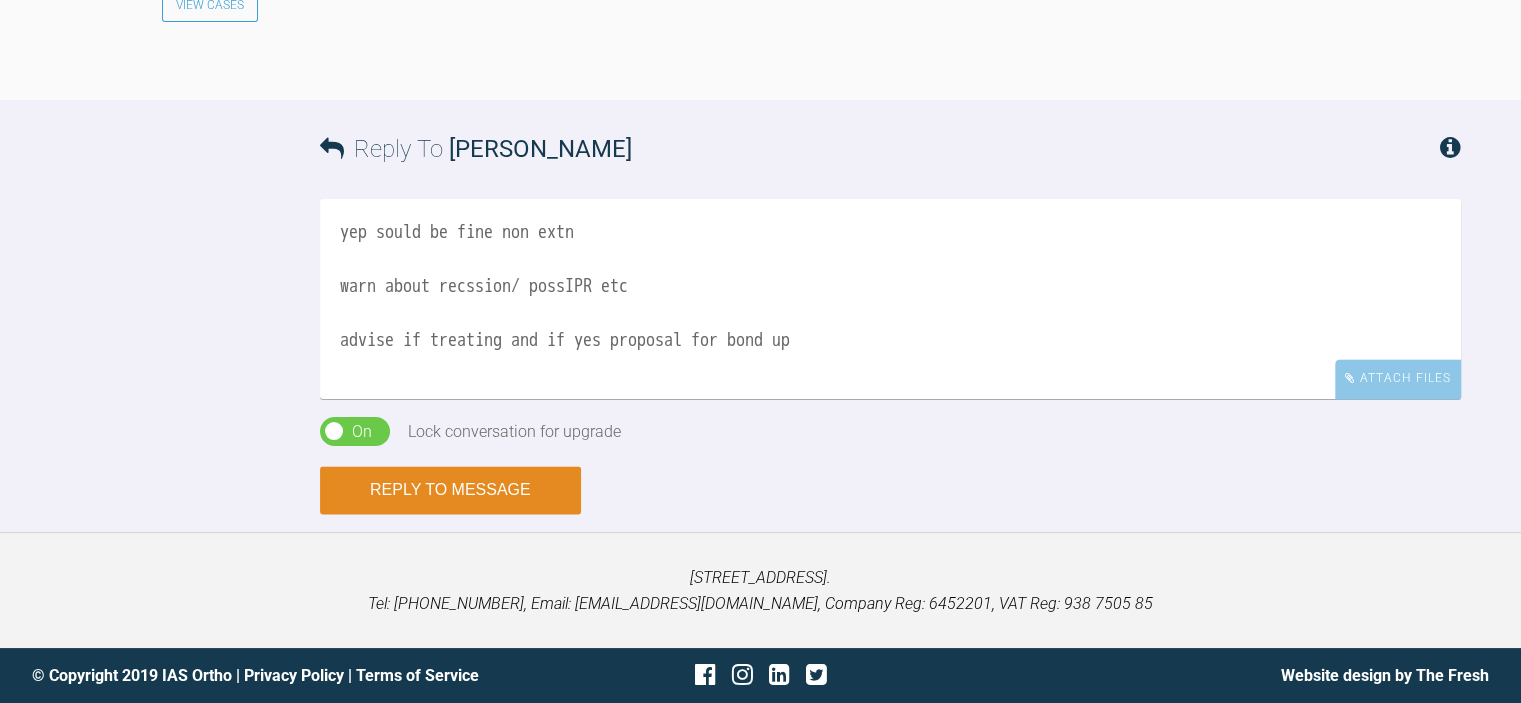 click on "Reply to Message" at bounding box center [450, 490] 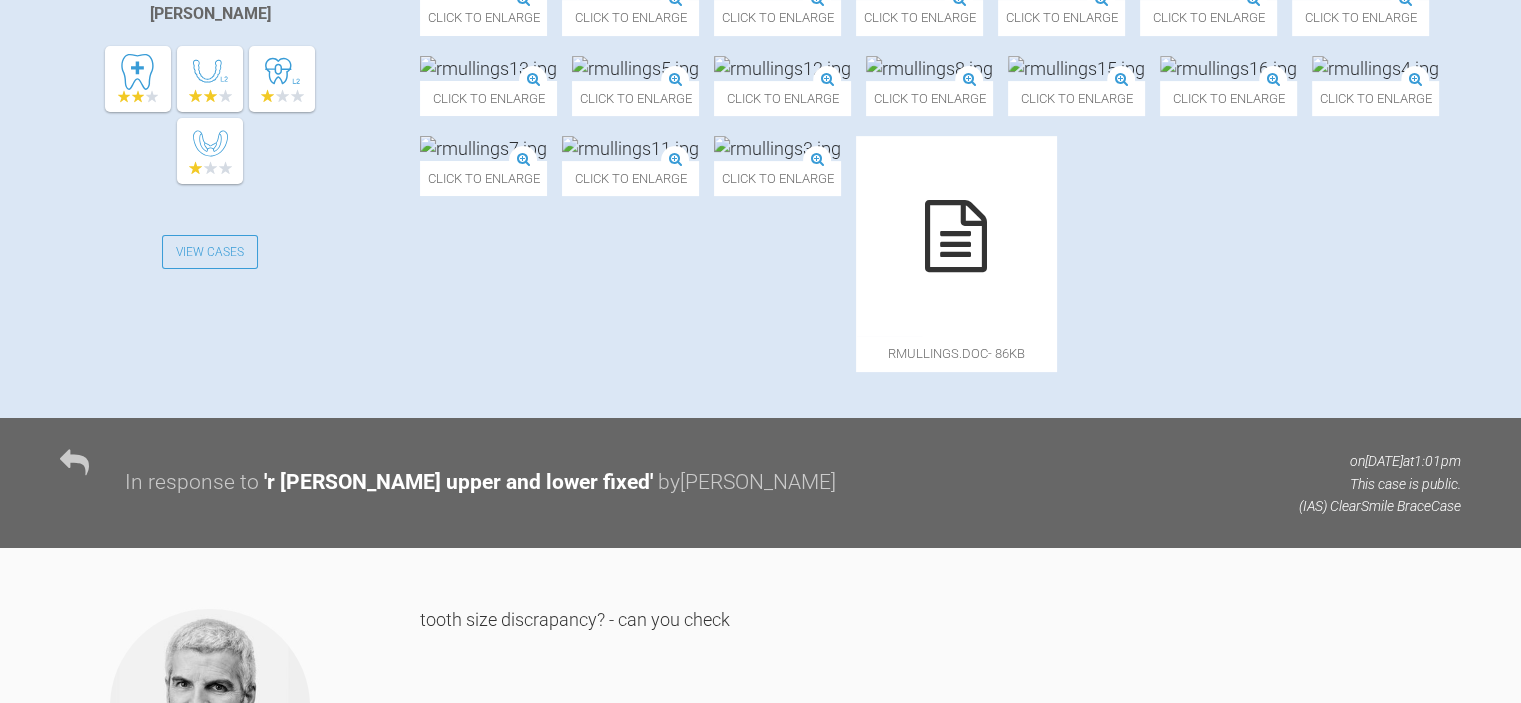 scroll, scrollTop: 633, scrollLeft: 0, axis: vertical 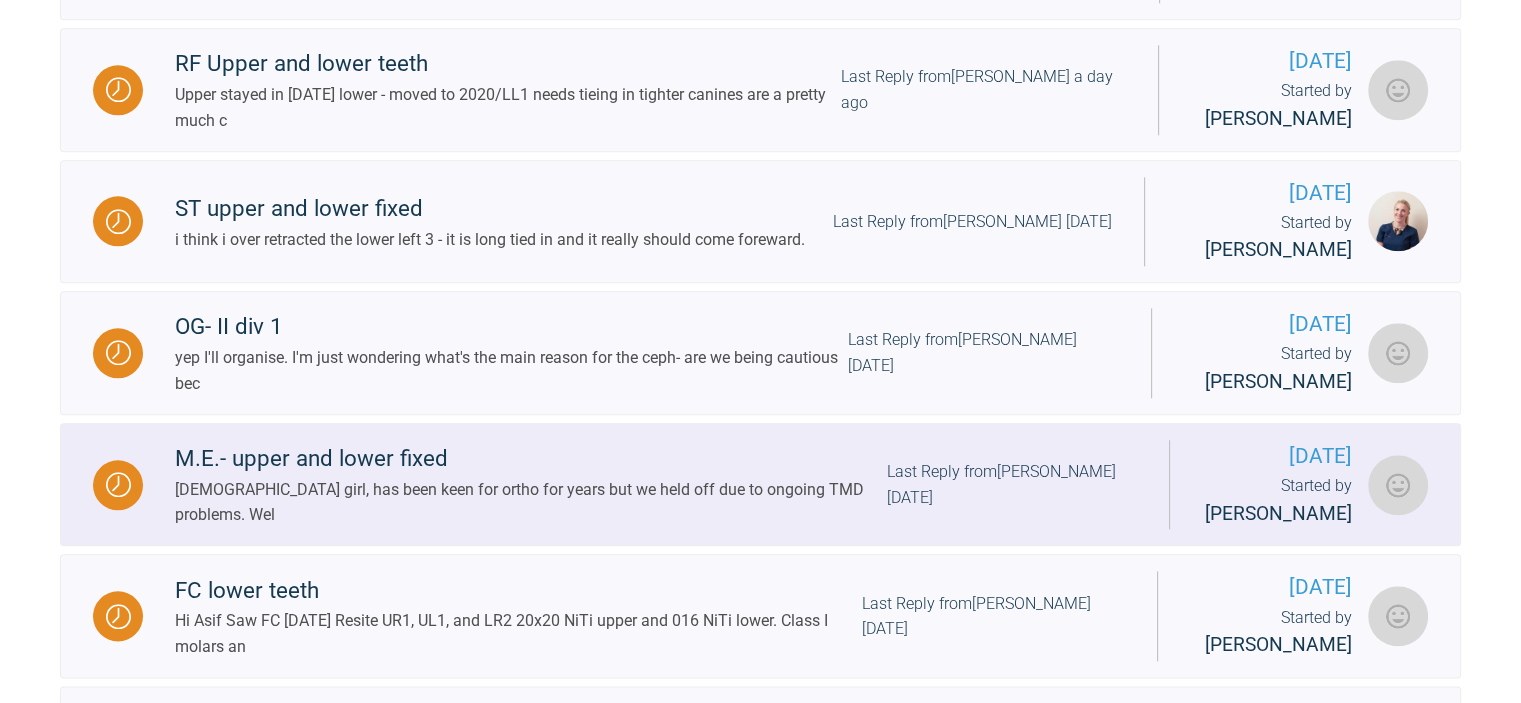click on "16 year old girl, has been keen for ortho for years but we held off due to ongoing TMD problems. Wel" at bounding box center (530, 502) 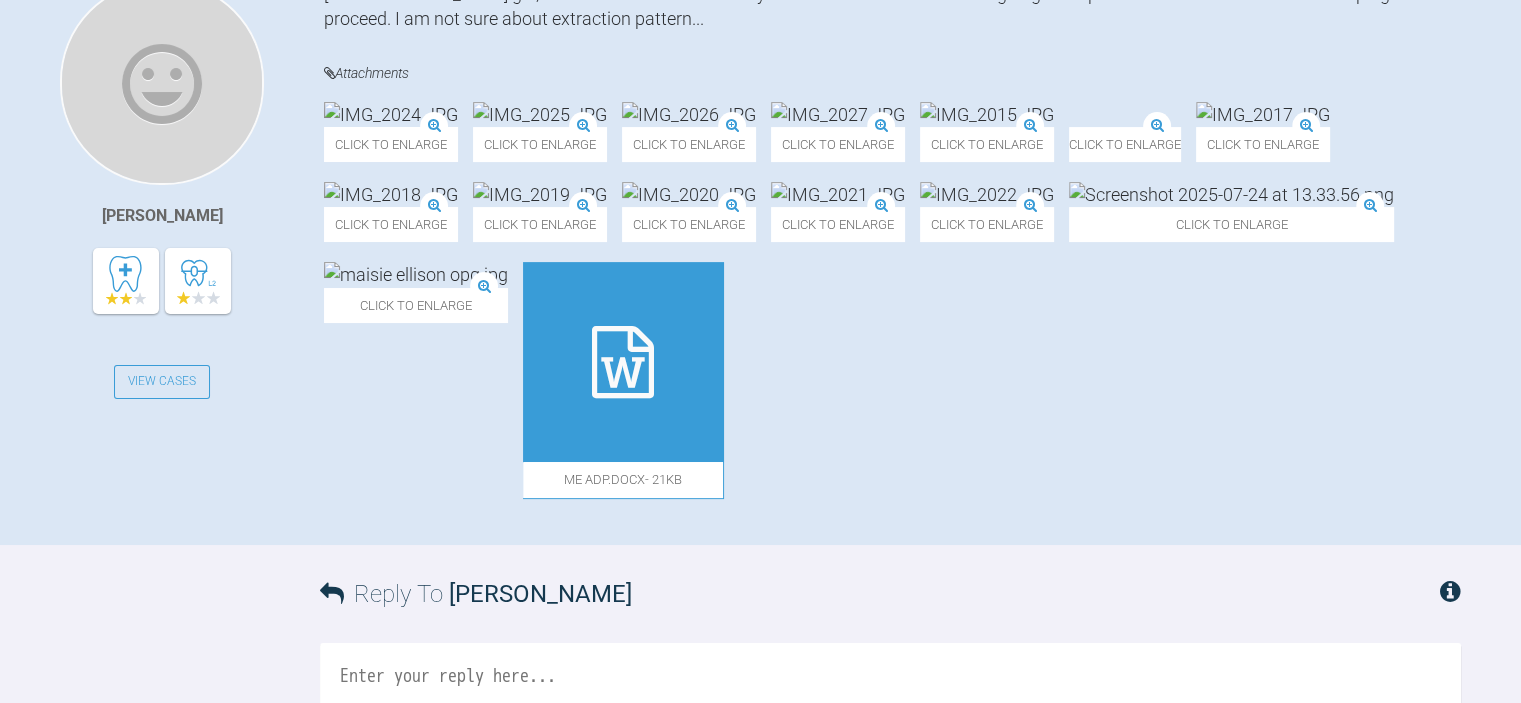 scroll, scrollTop: 575, scrollLeft: 0, axis: vertical 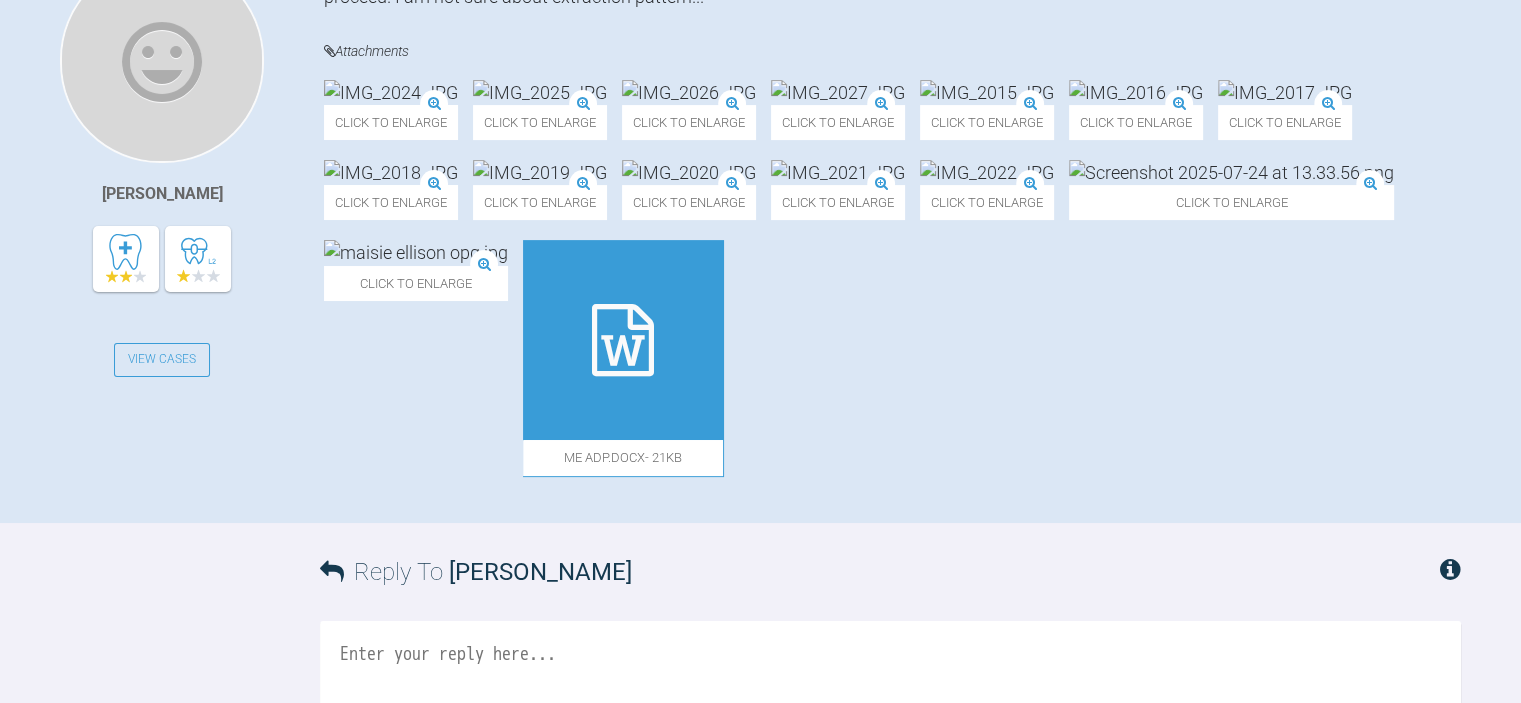 click at bounding box center [416, 252] 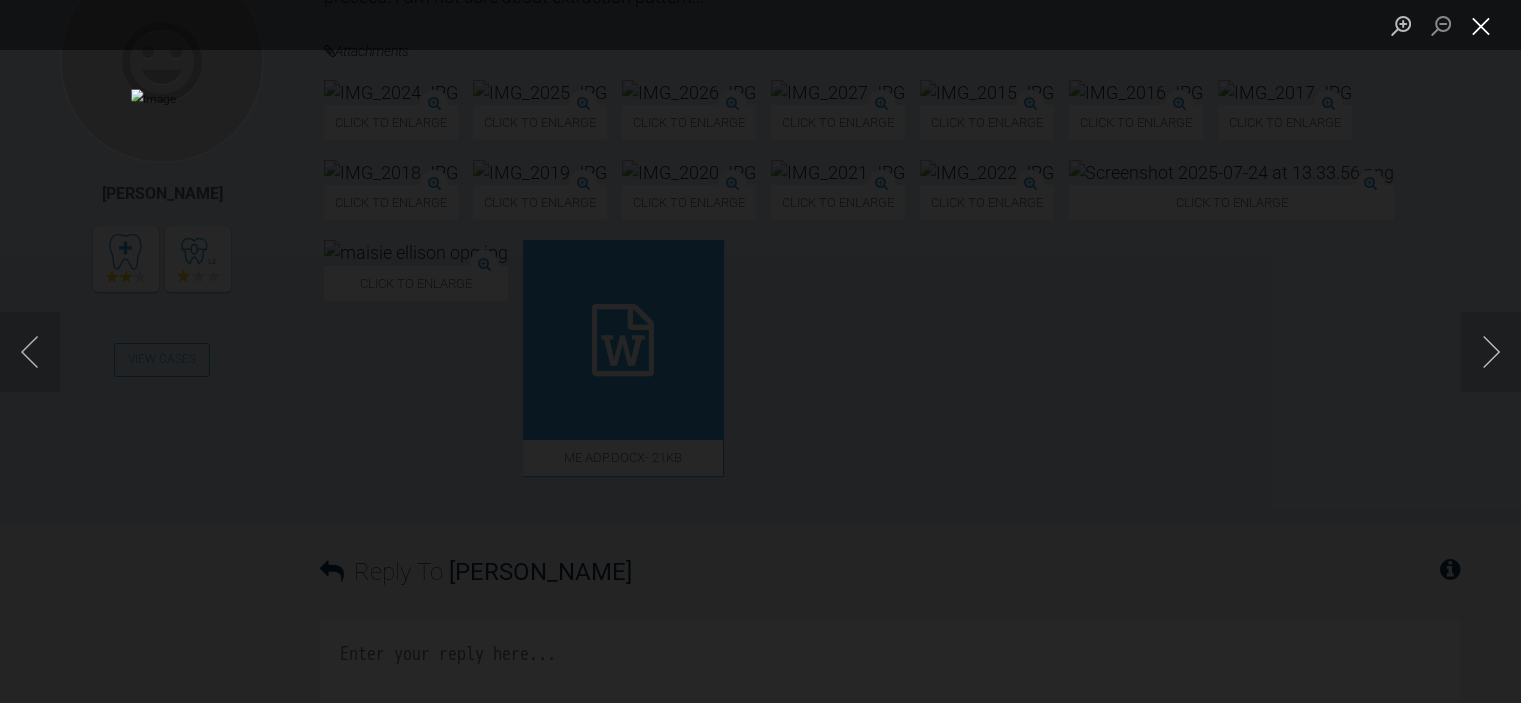 click at bounding box center [1481, 25] 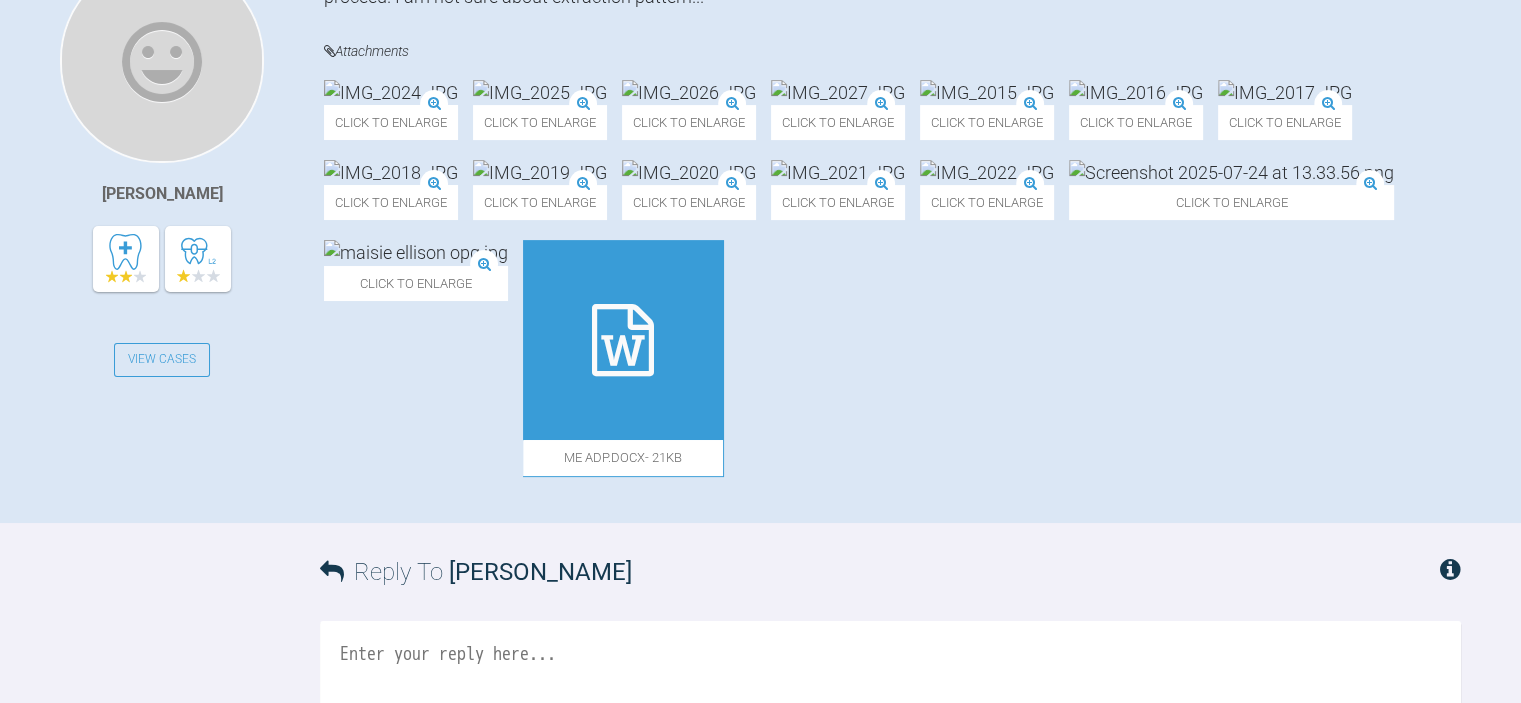 click at bounding box center [623, 340] 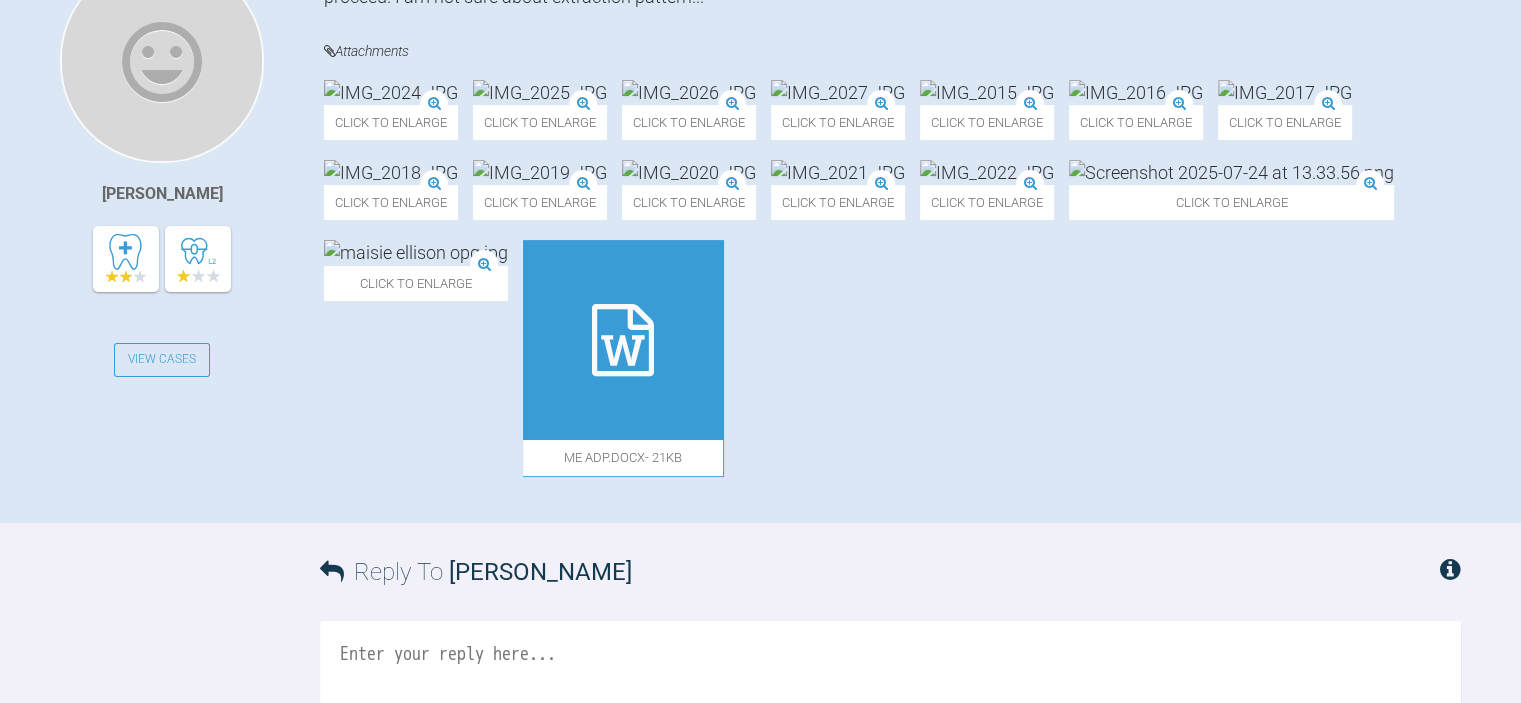 click at bounding box center [1231, 172] 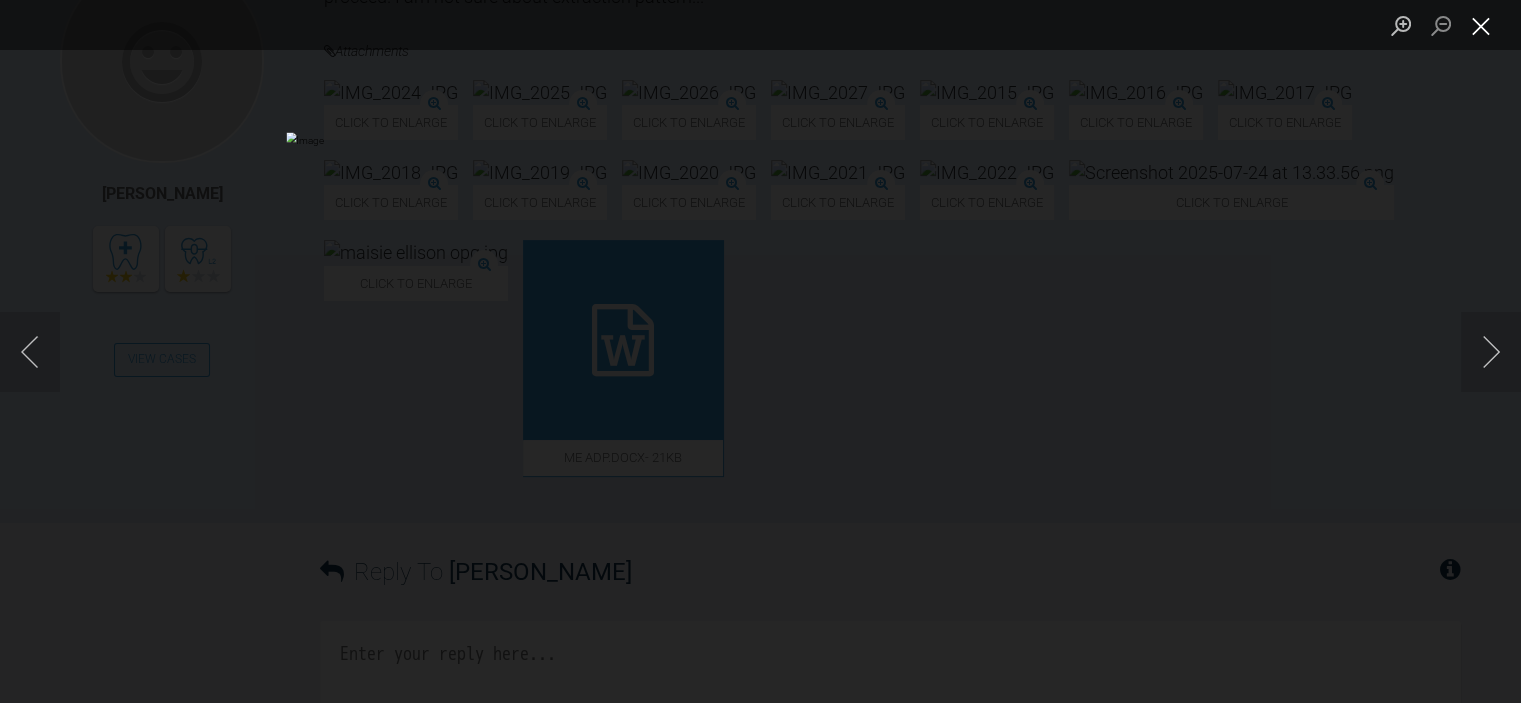 click at bounding box center [1481, 25] 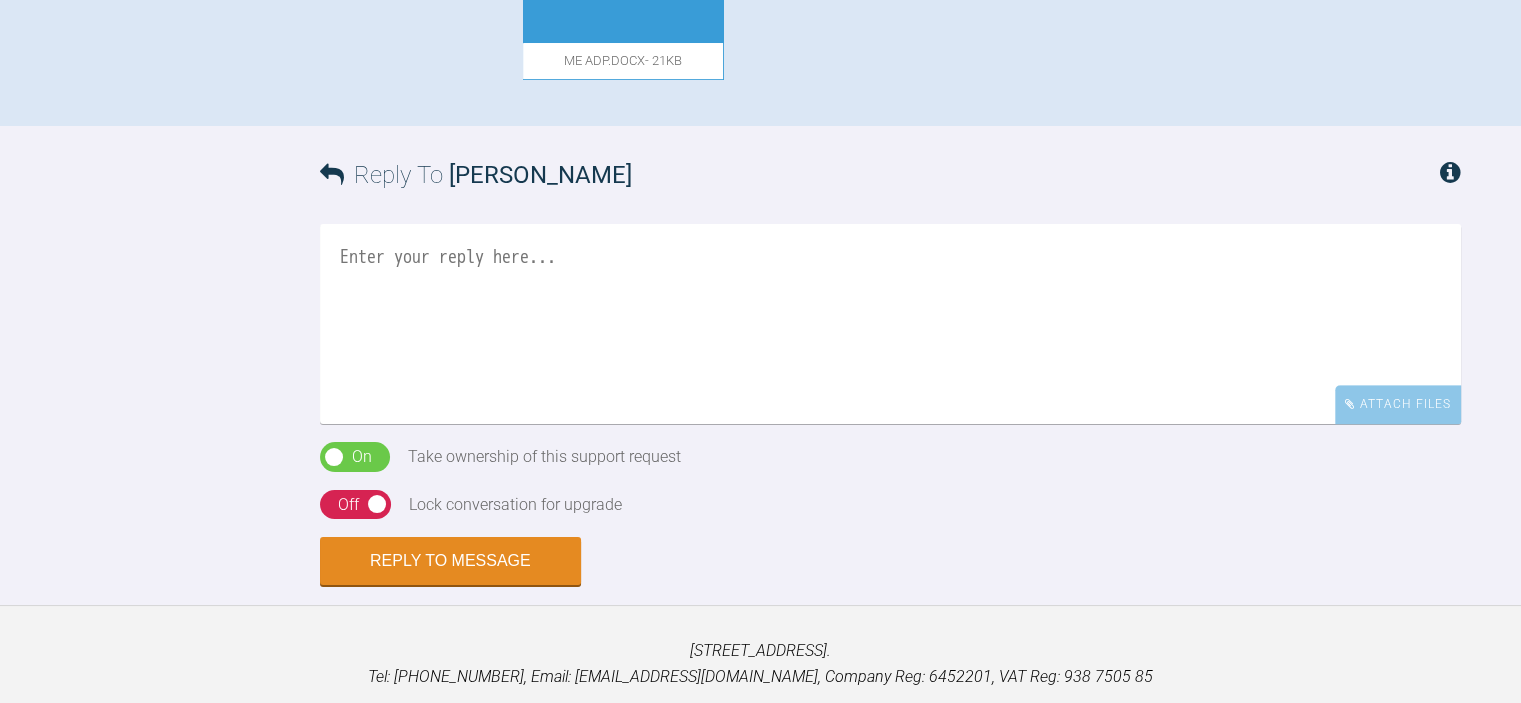 scroll, scrollTop: 975, scrollLeft: 0, axis: vertical 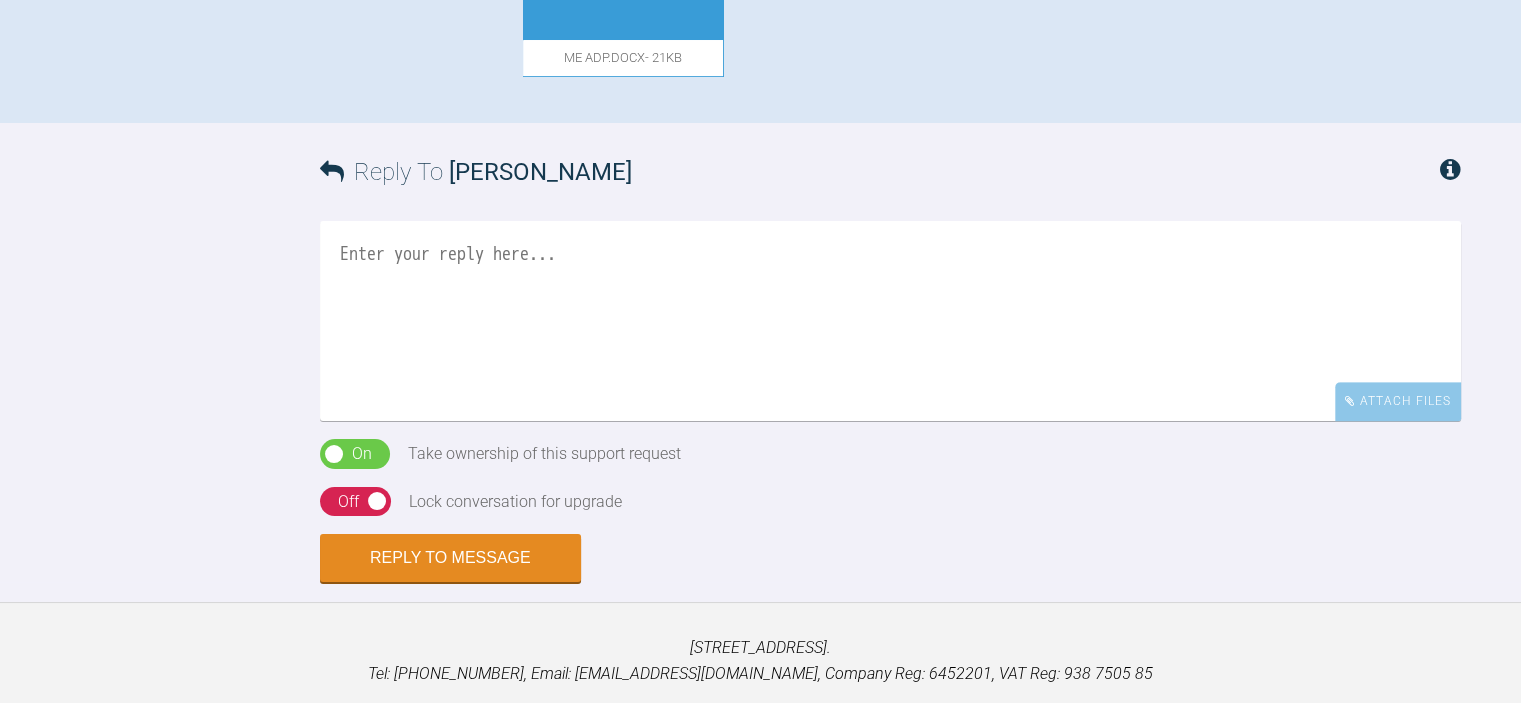 click at bounding box center [890, 321] 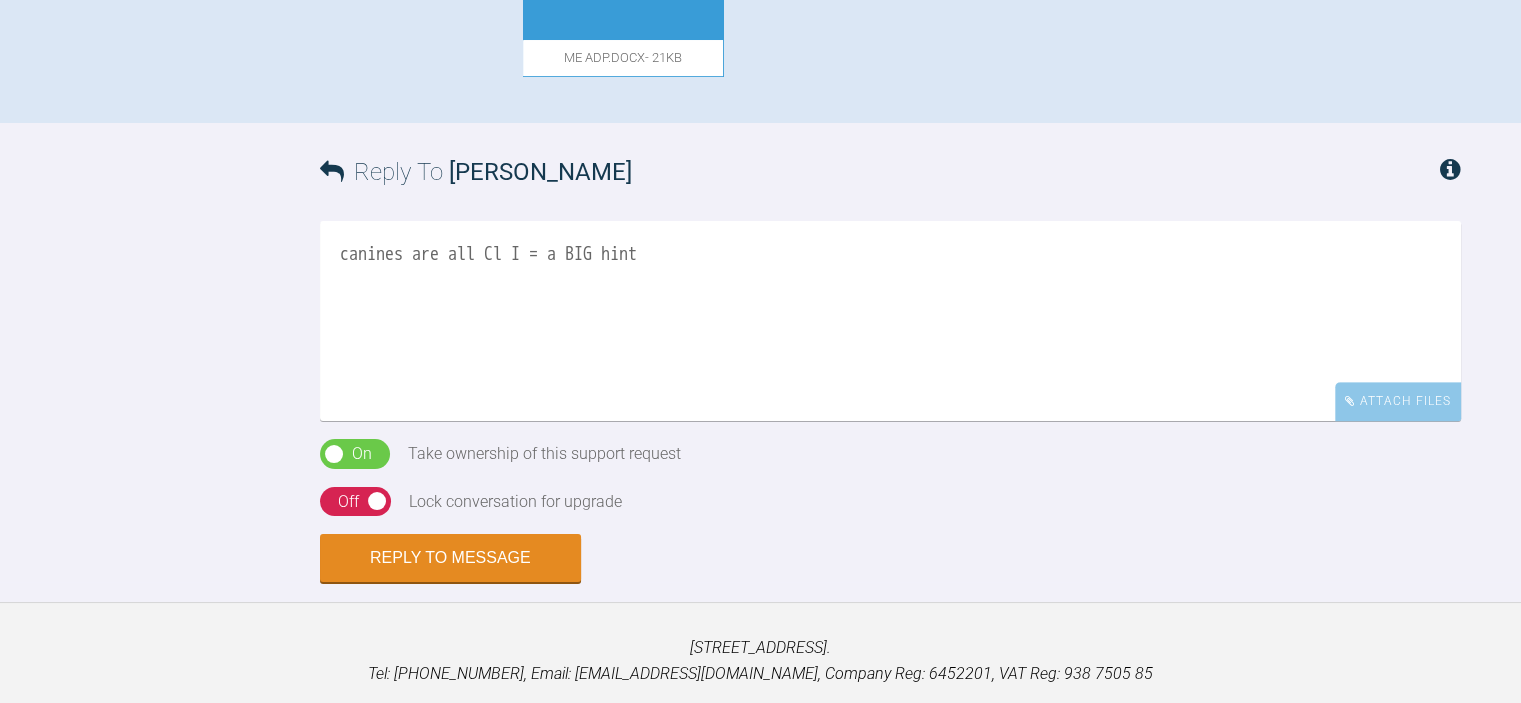 drag, startPoint x: 349, startPoint y: 670, endPoint x: 351, endPoint y: 681, distance: 11.18034 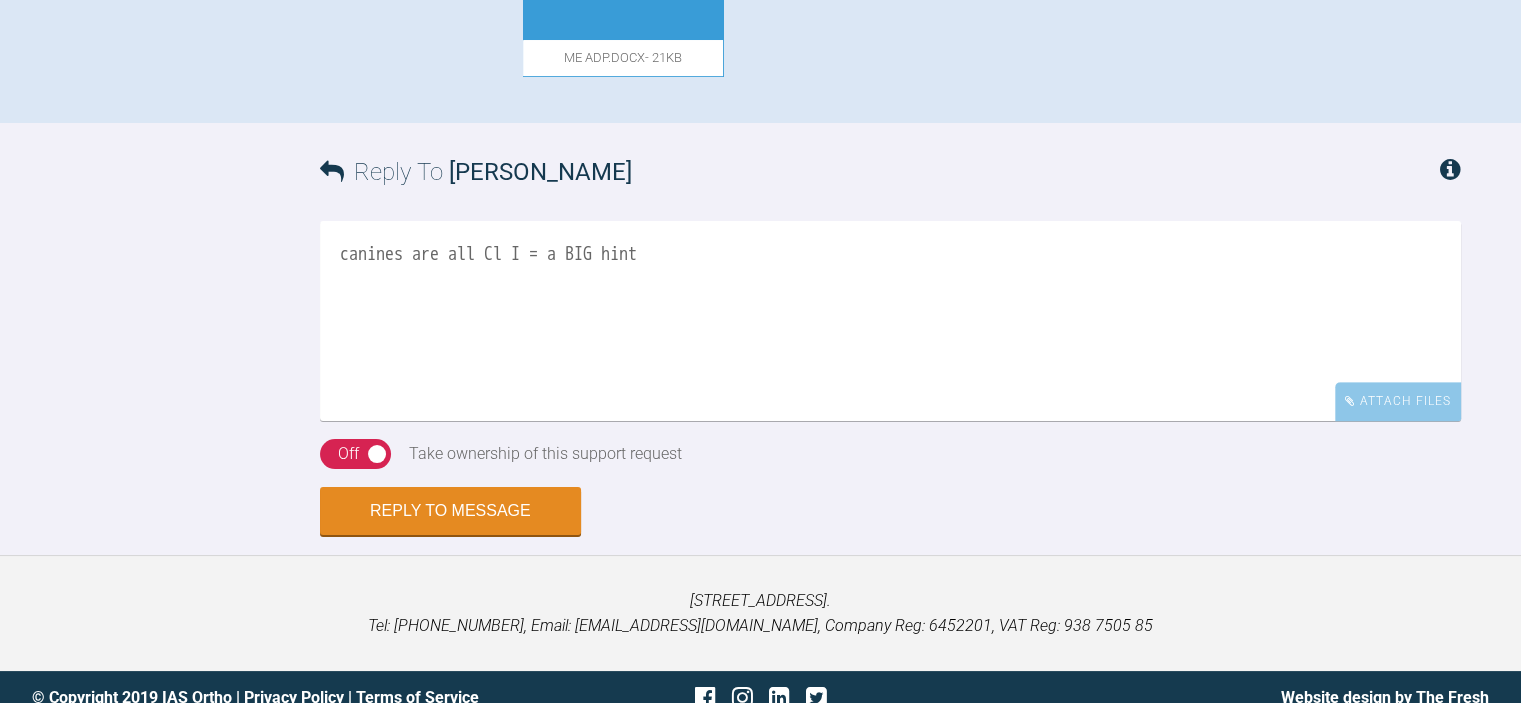 click on "canines are all Cl I = a BIG hint" at bounding box center (890, 321) 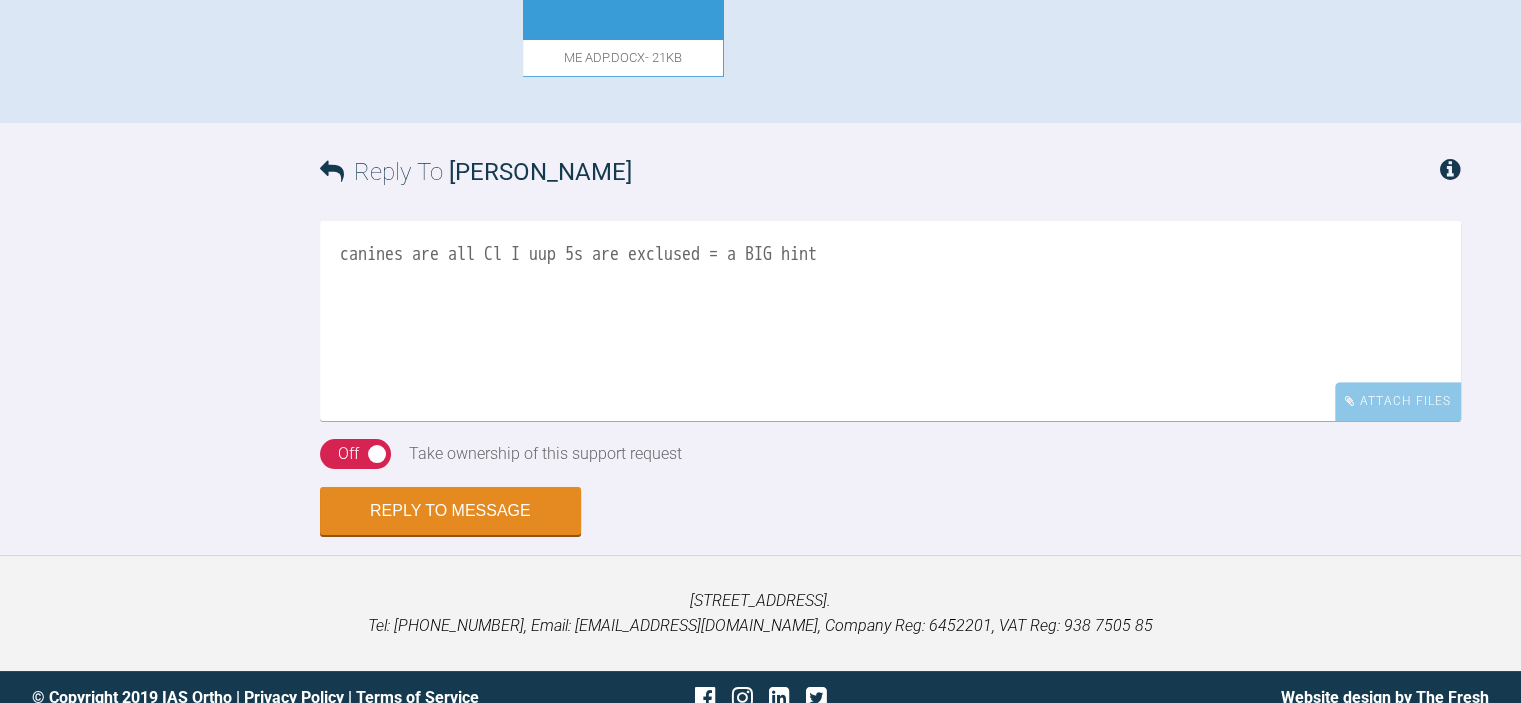 type on "canines are all Cl I uup 5s are exclused = a BIG hint" 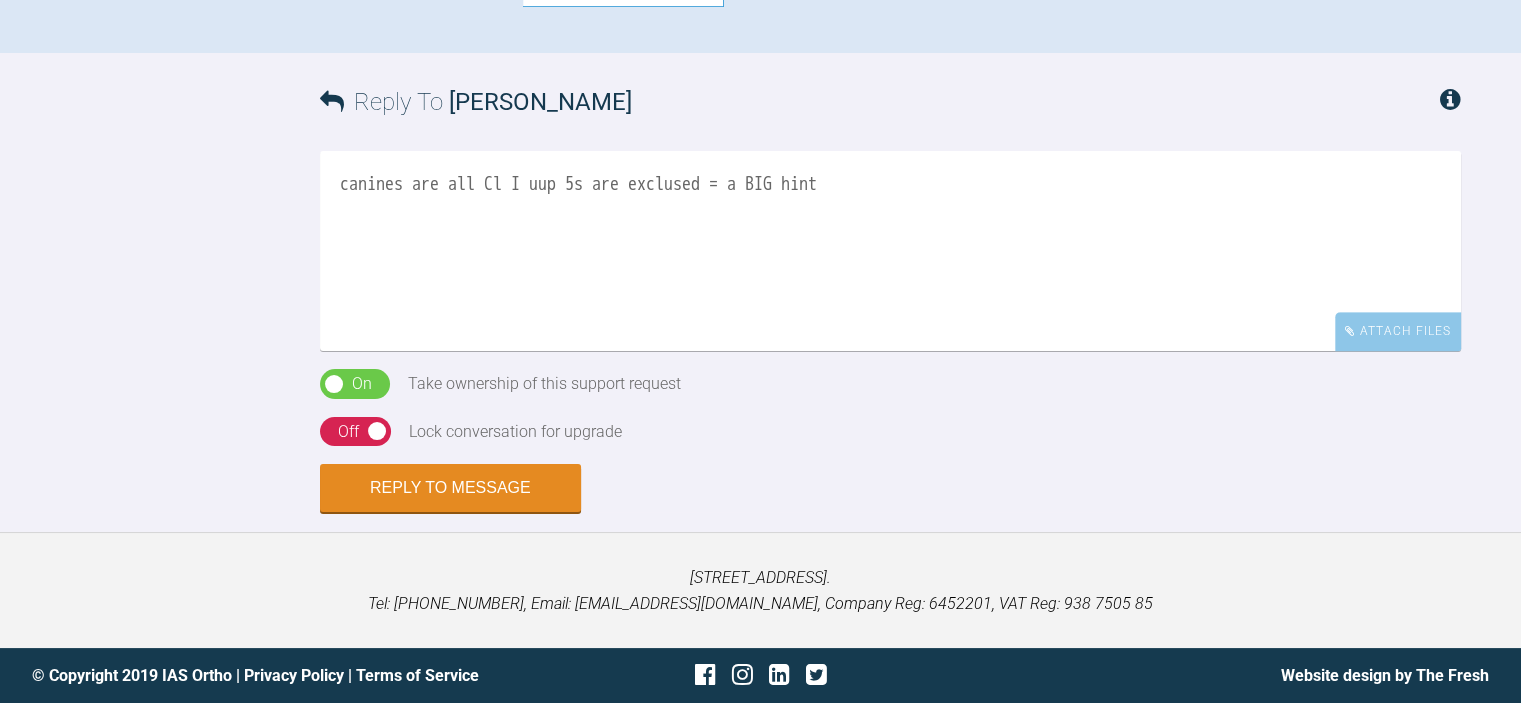 scroll, scrollTop: 1259, scrollLeft: 0, axis: vertical 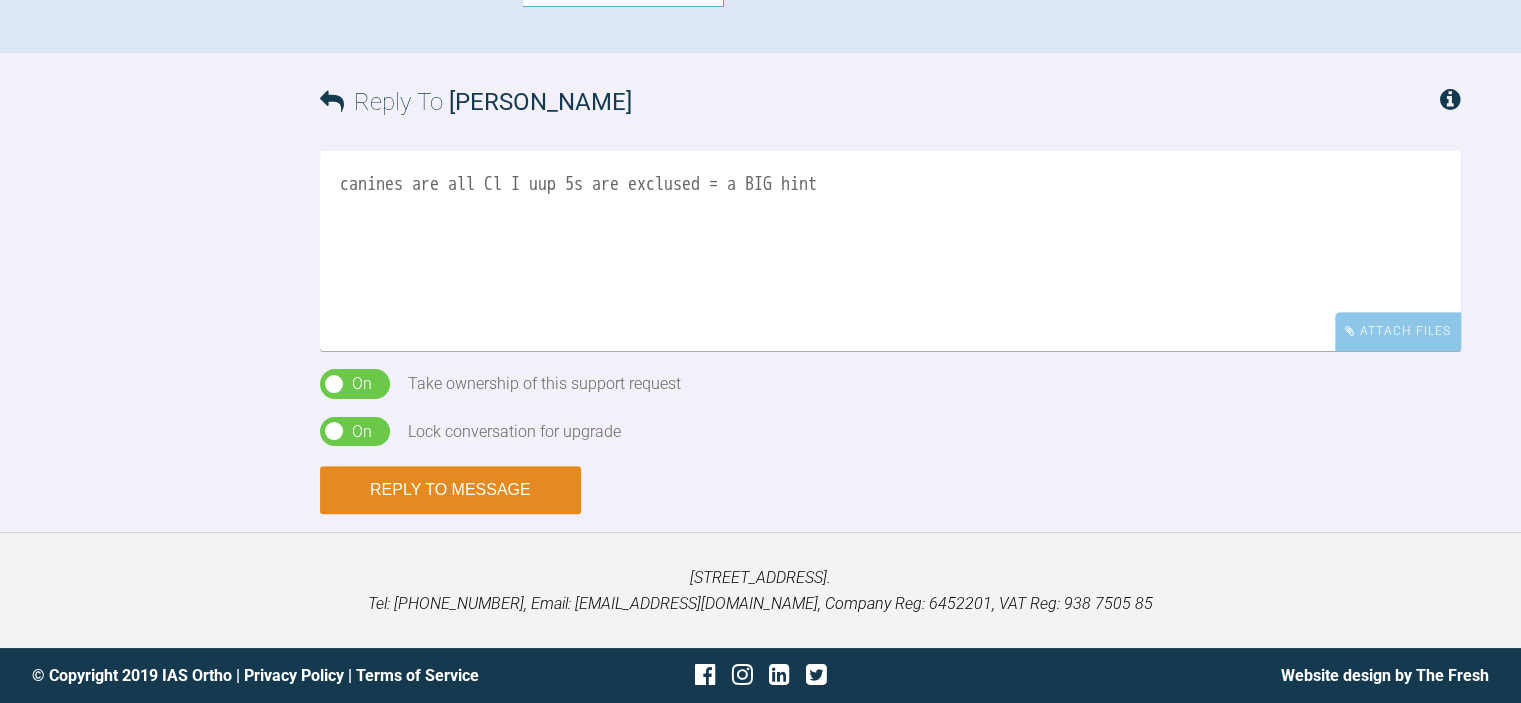 click on "Reply to Message" at bounding box center [450, 490] 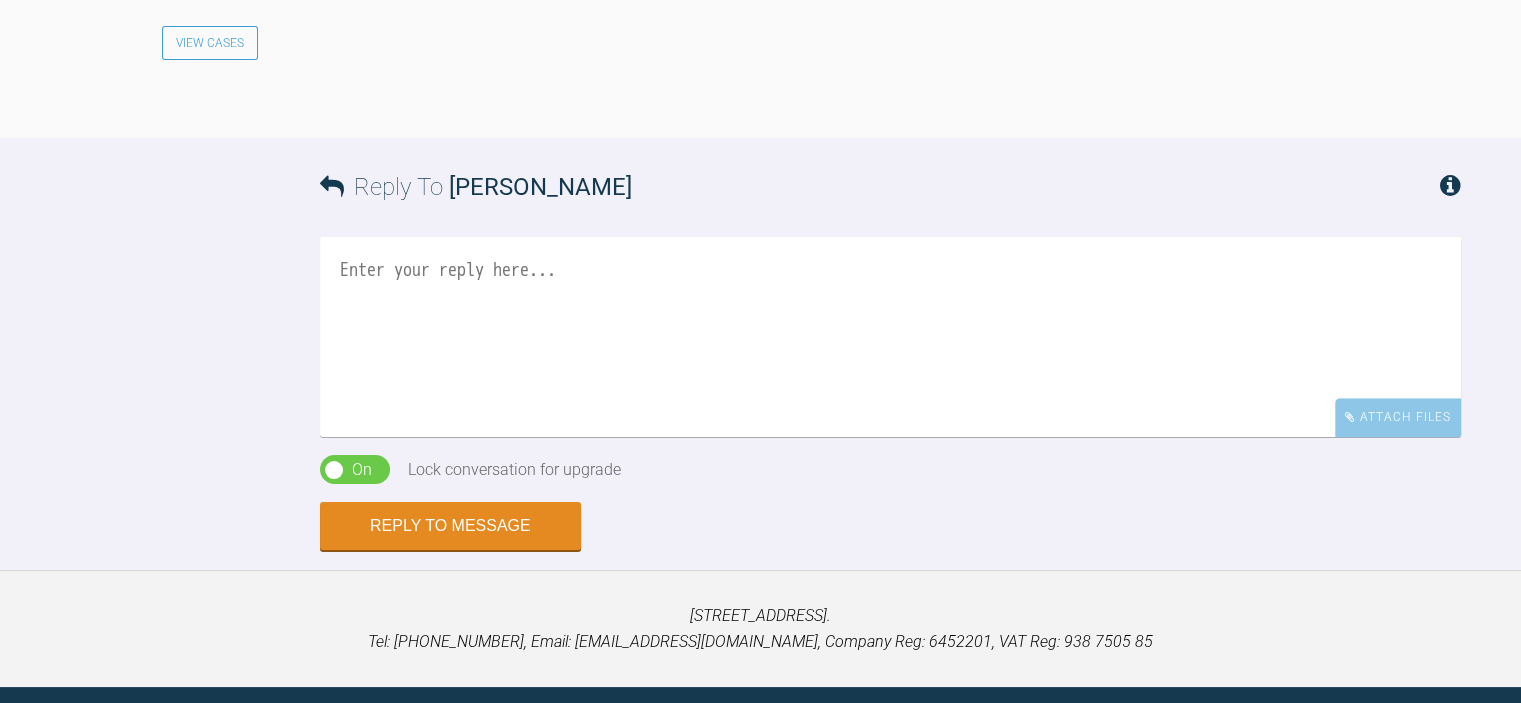 scroll, scrollTop: 1653, scrollLeft: 0, axis: vertical 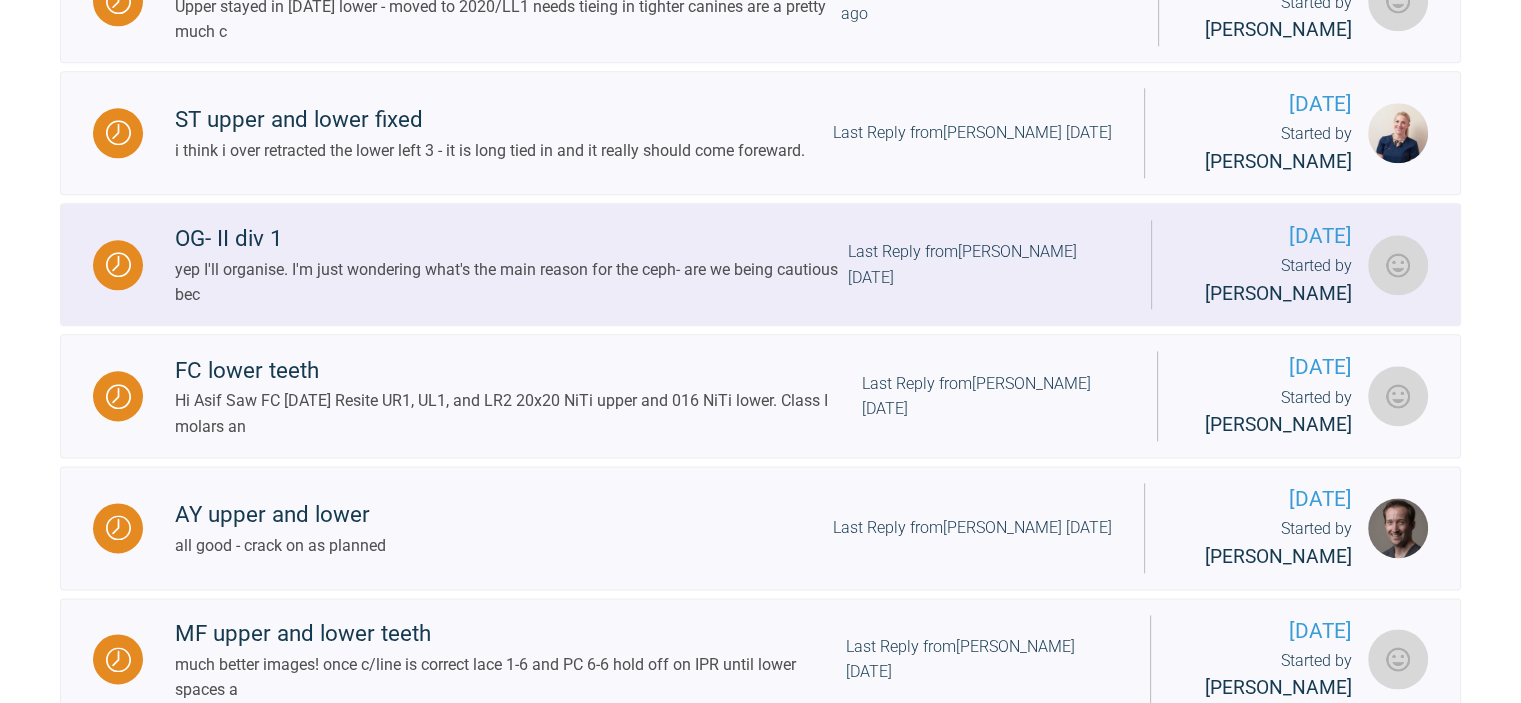 click on "yep I'll organise. I'm just wondering what's the main reason for the ceph- are we being cautious bec" at bounding box center [511, 282] 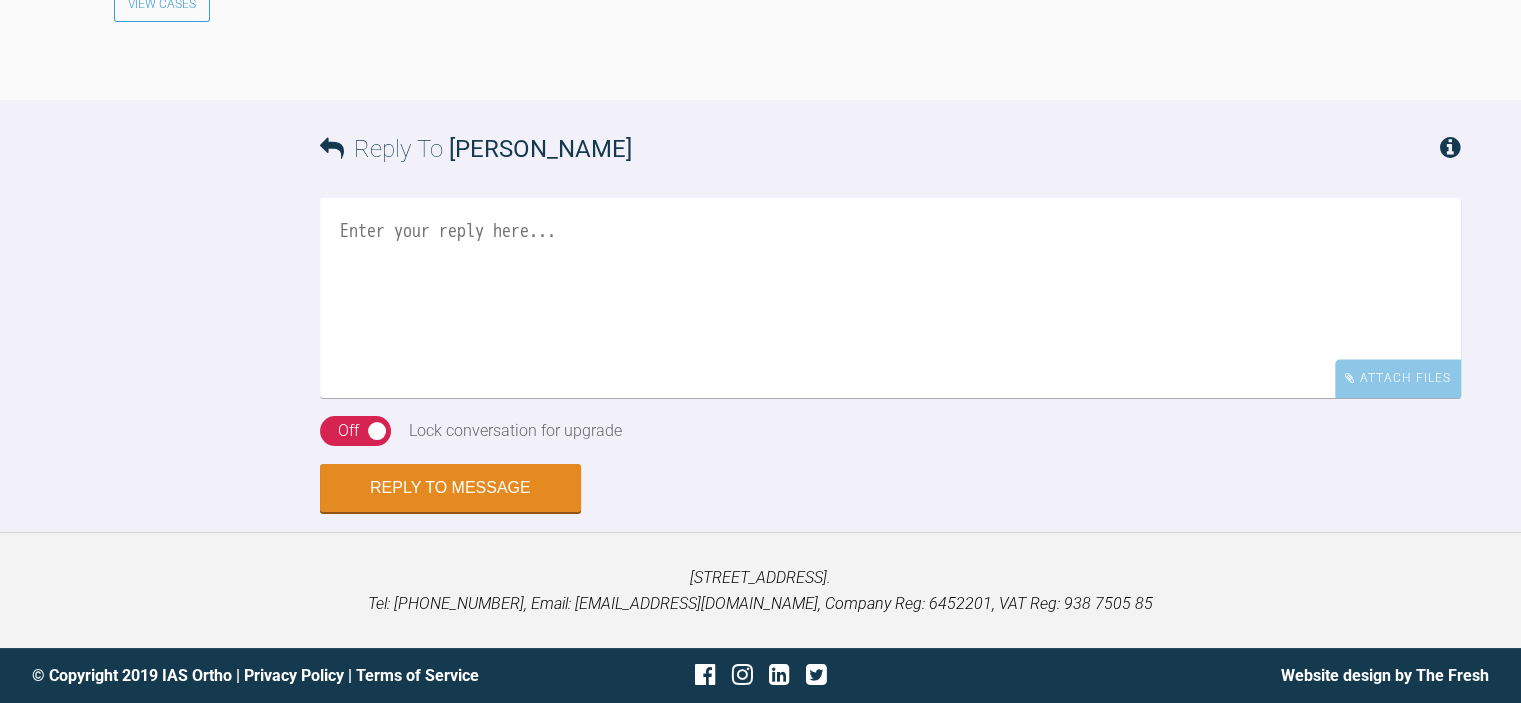 scroll, scrollTop: 2853, scrollLeft: 0, axis: vertical 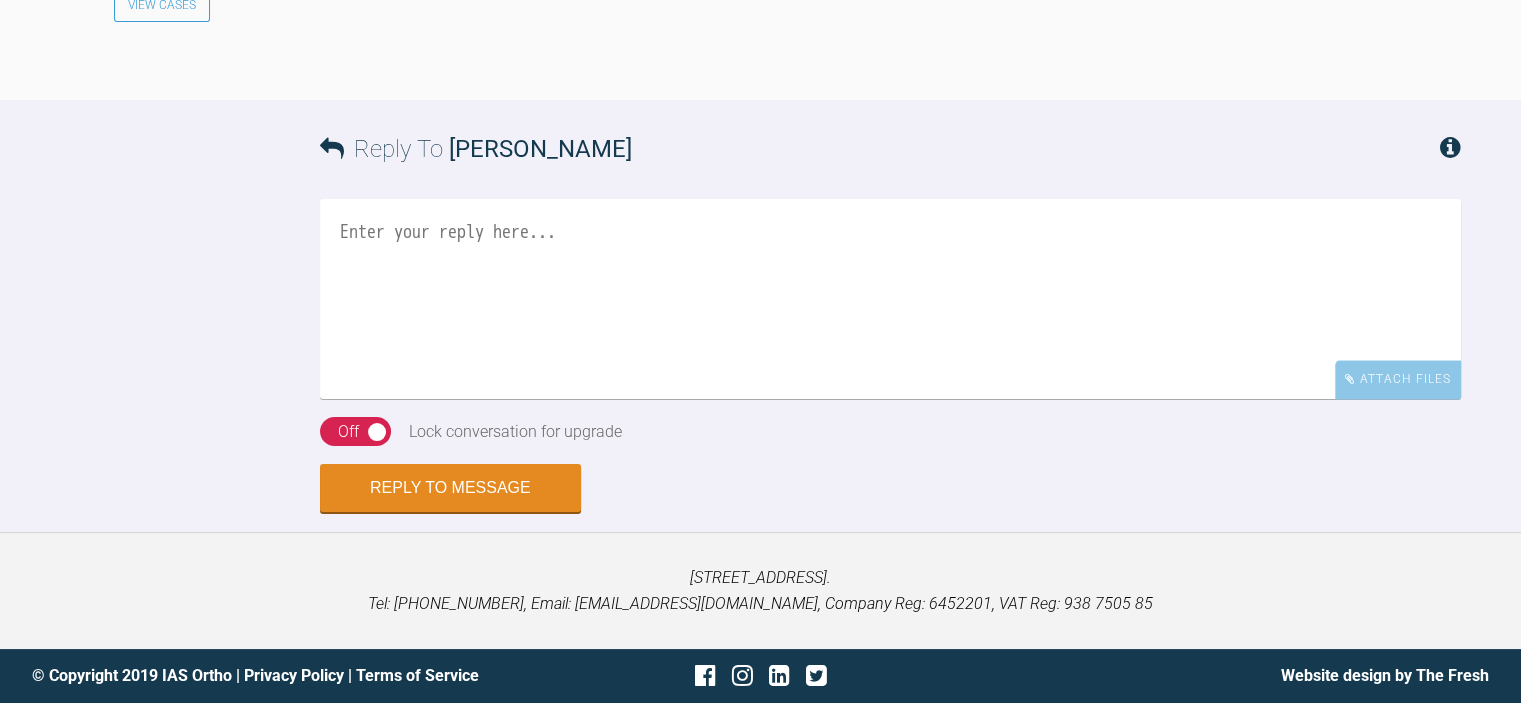 click at bounding box center [890, 299] 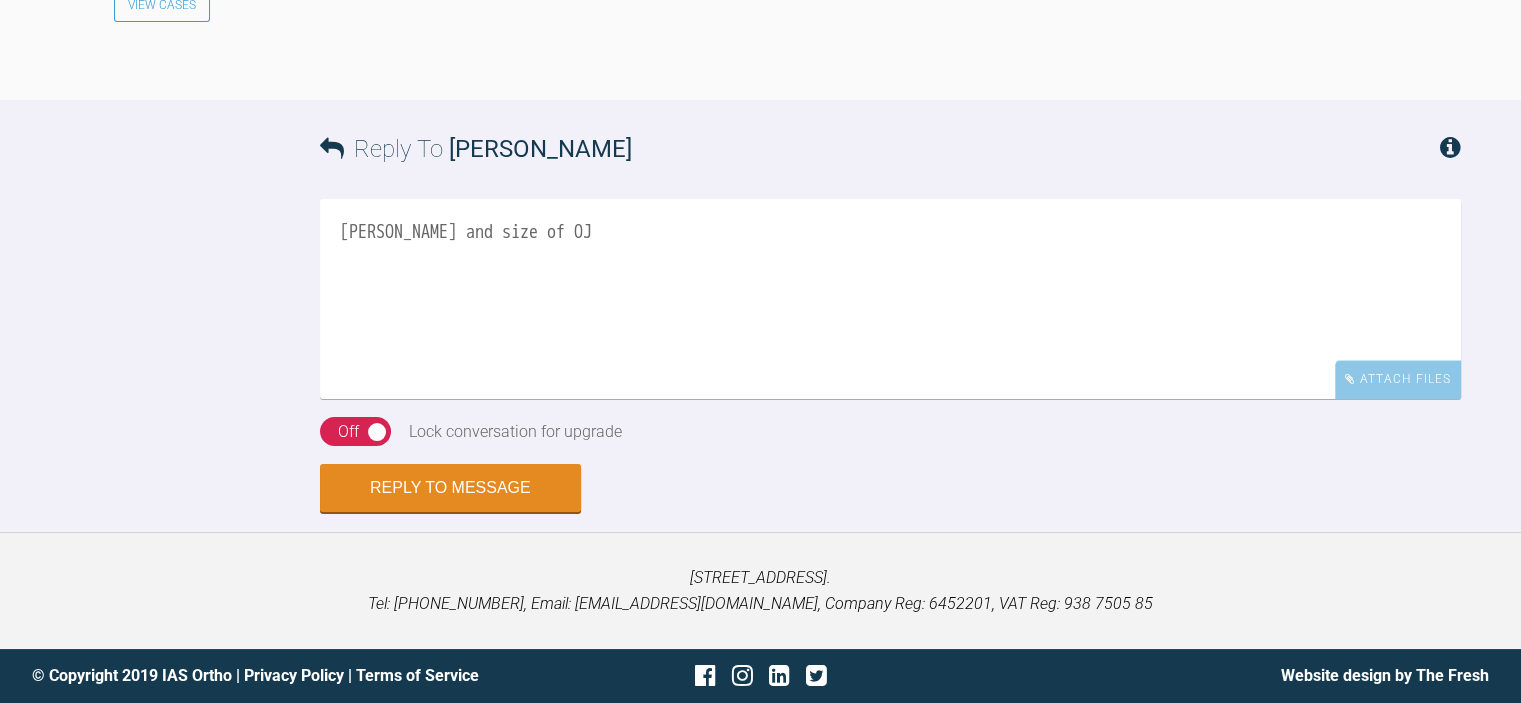 scroll, scrollTop: 2915, scrollLeft: 0, axis: vertical 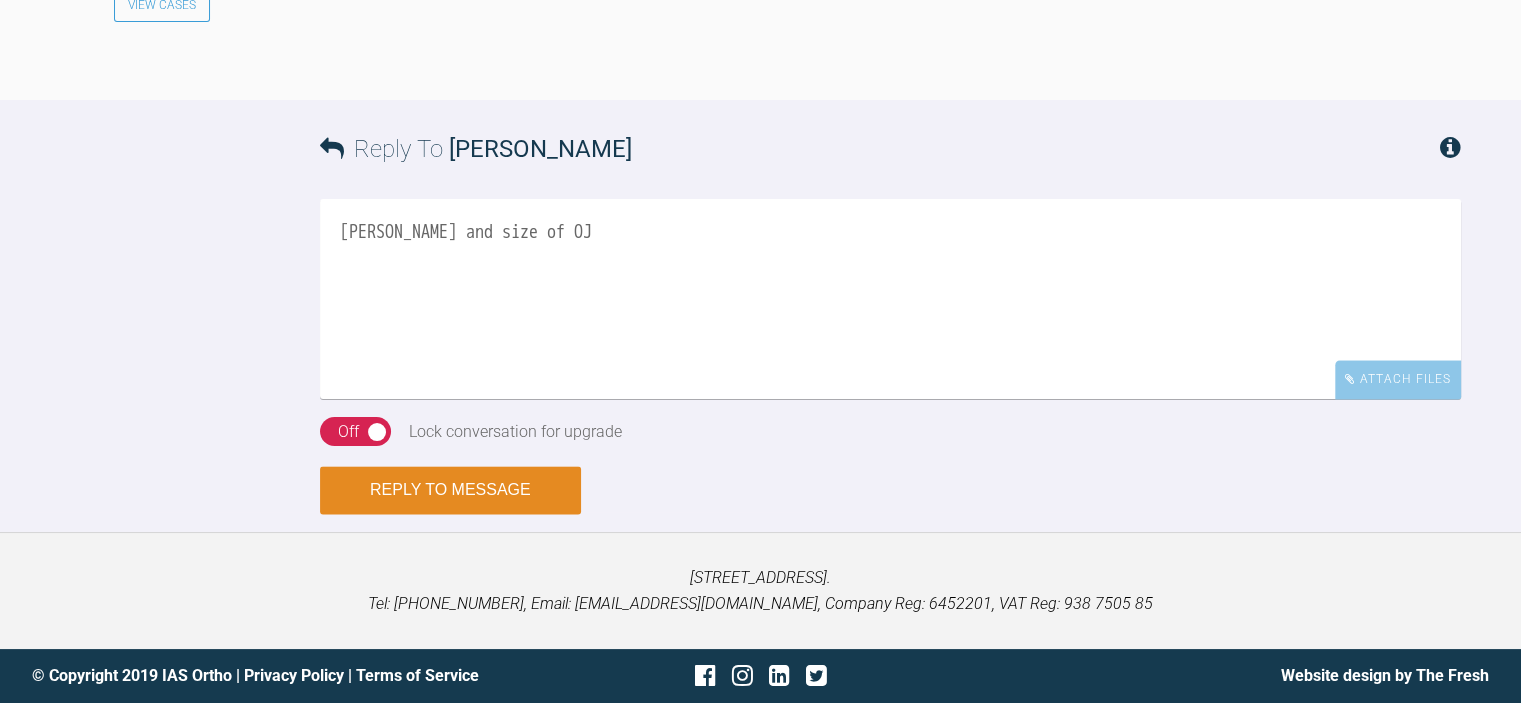 type on "[PERSON_NAME] and size of OJ" 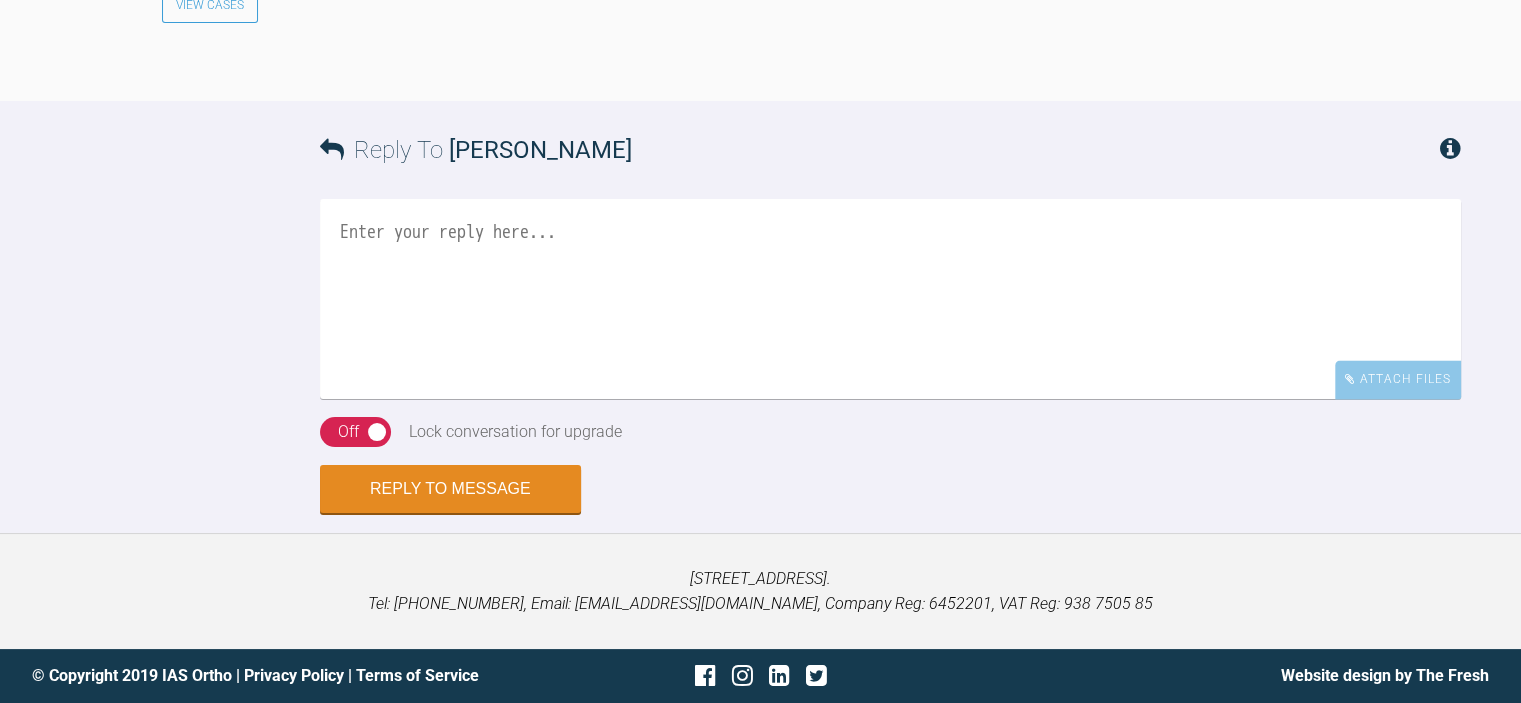 scroll, scrollTop: 3355, scrollLeft: 0, axis: vertical 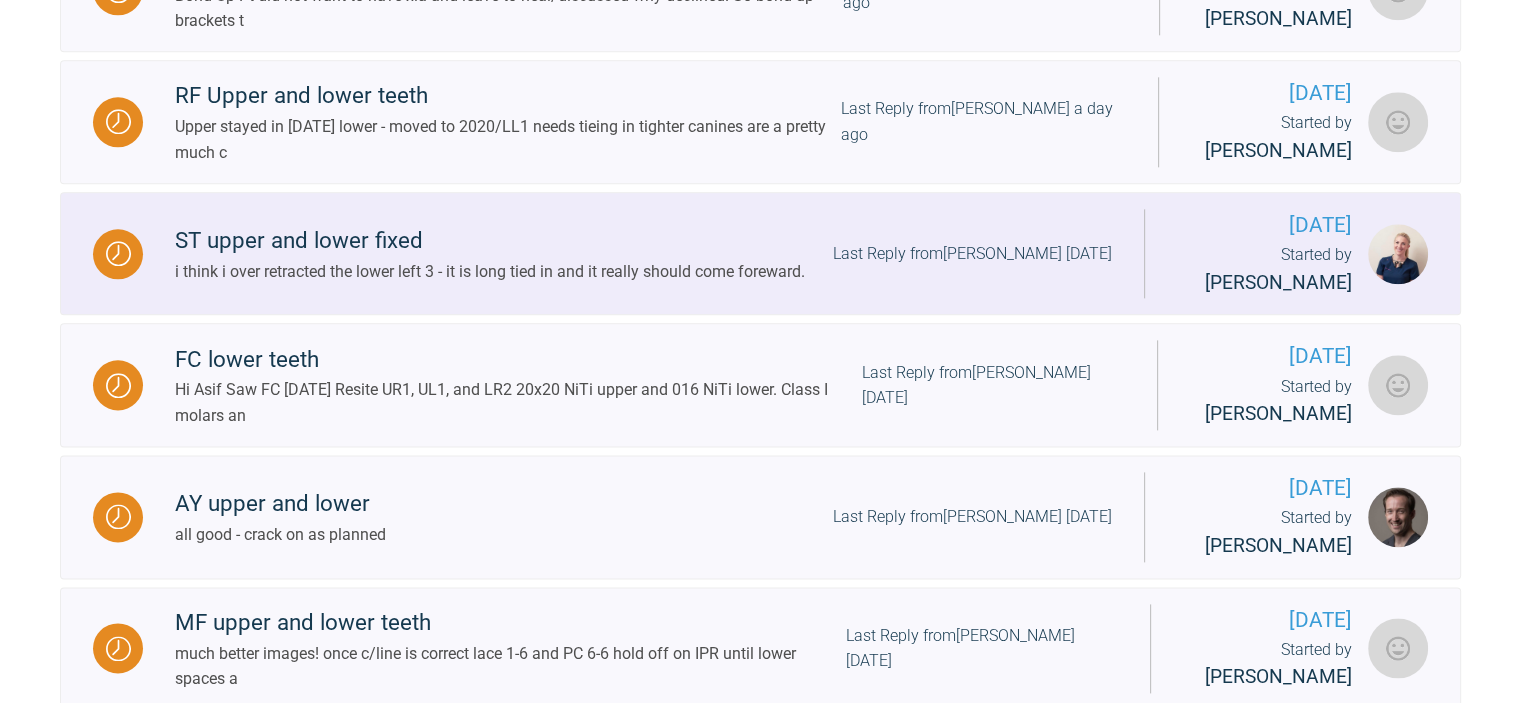 click on "Last Reply from  Olivia Nixon   2 days ago" at bounding box center (972, 254) 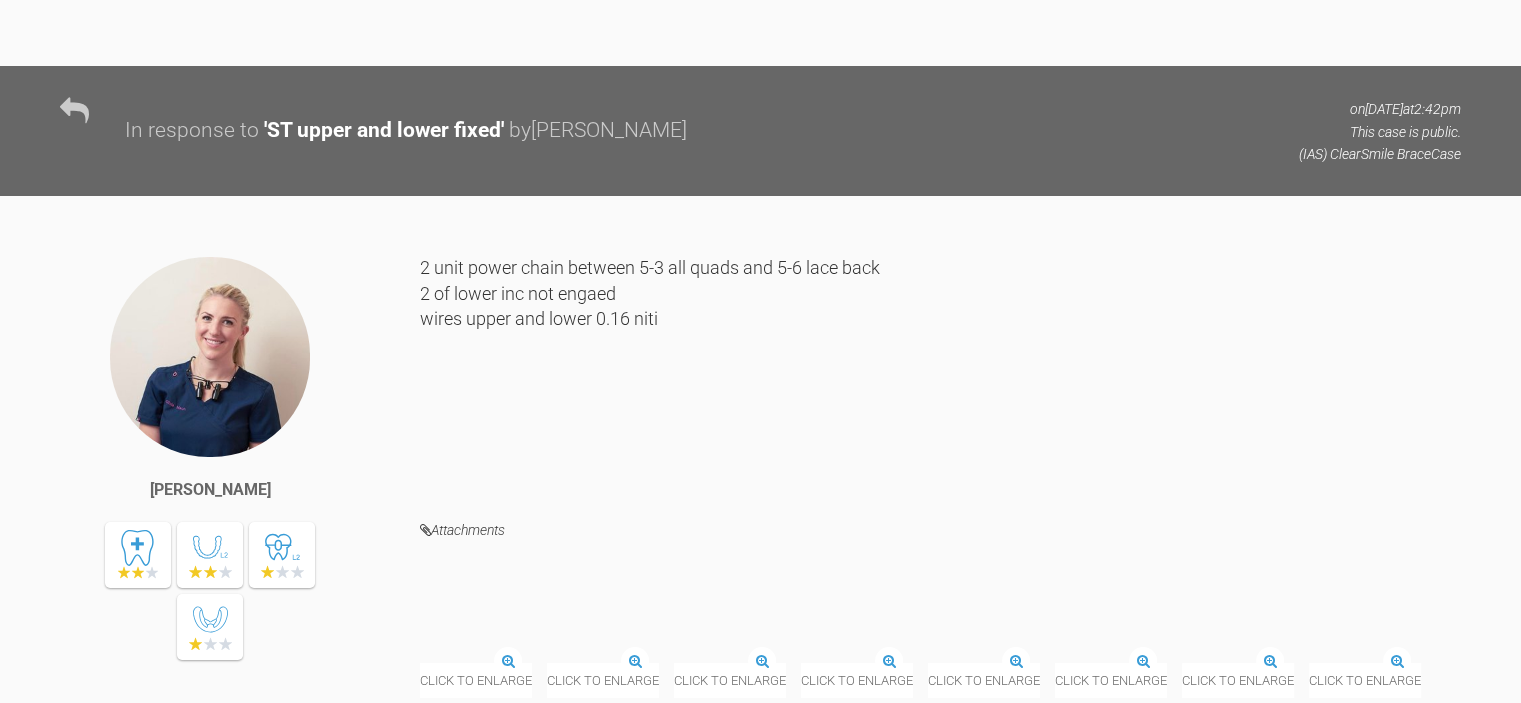 scroll, scrollTop: 7564, scrollLeft: 0, axis: vertical 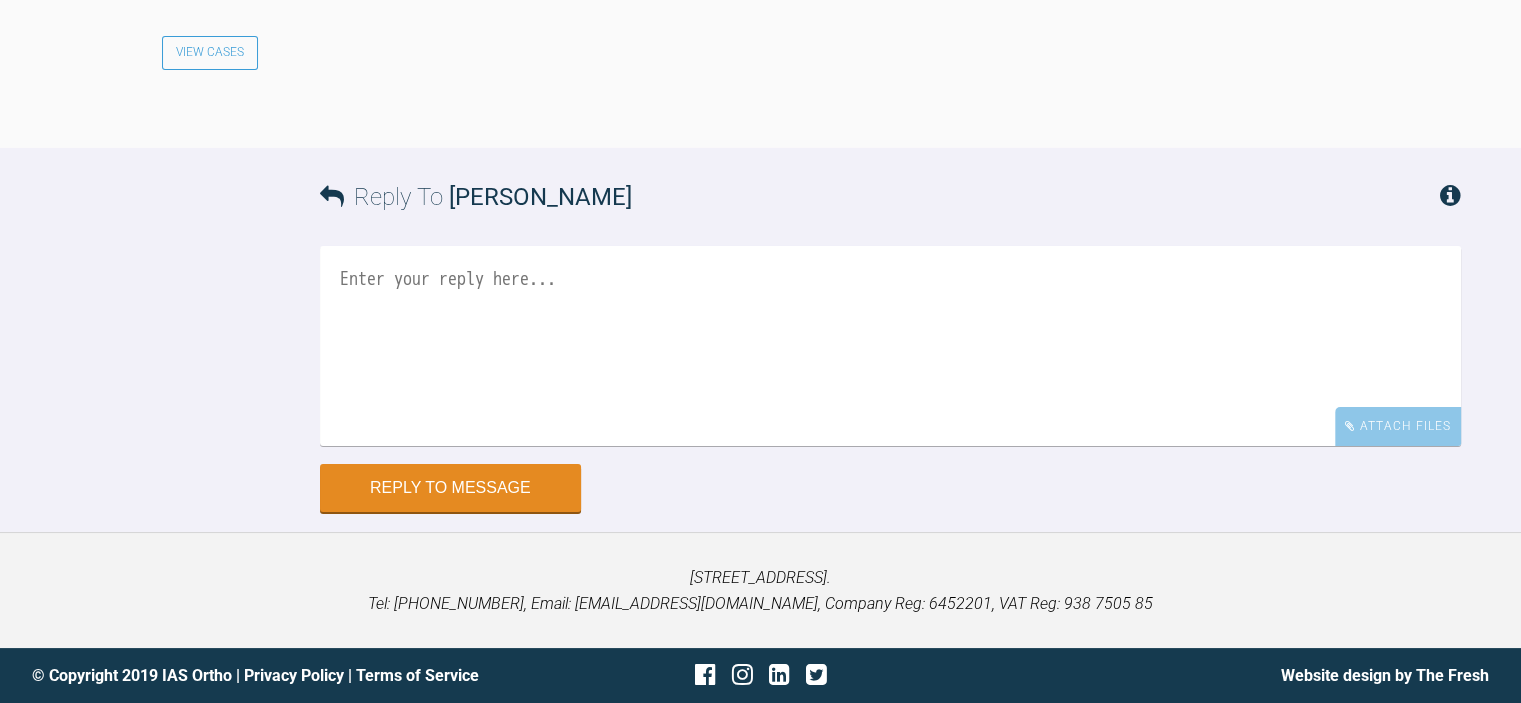 click at bounding box center (890, 346) 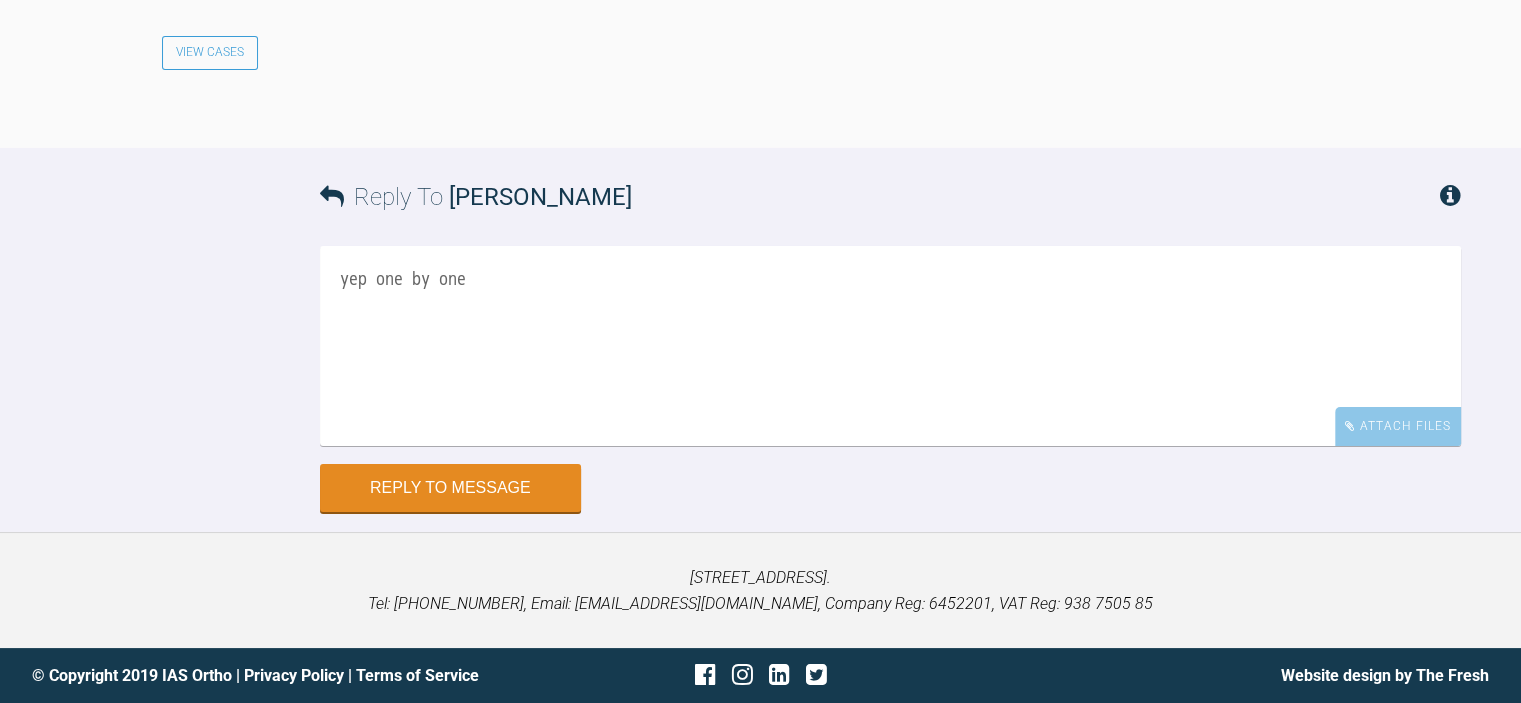 scroll, scrollTop: 23611, scrollLeft: 0, axis: vertical 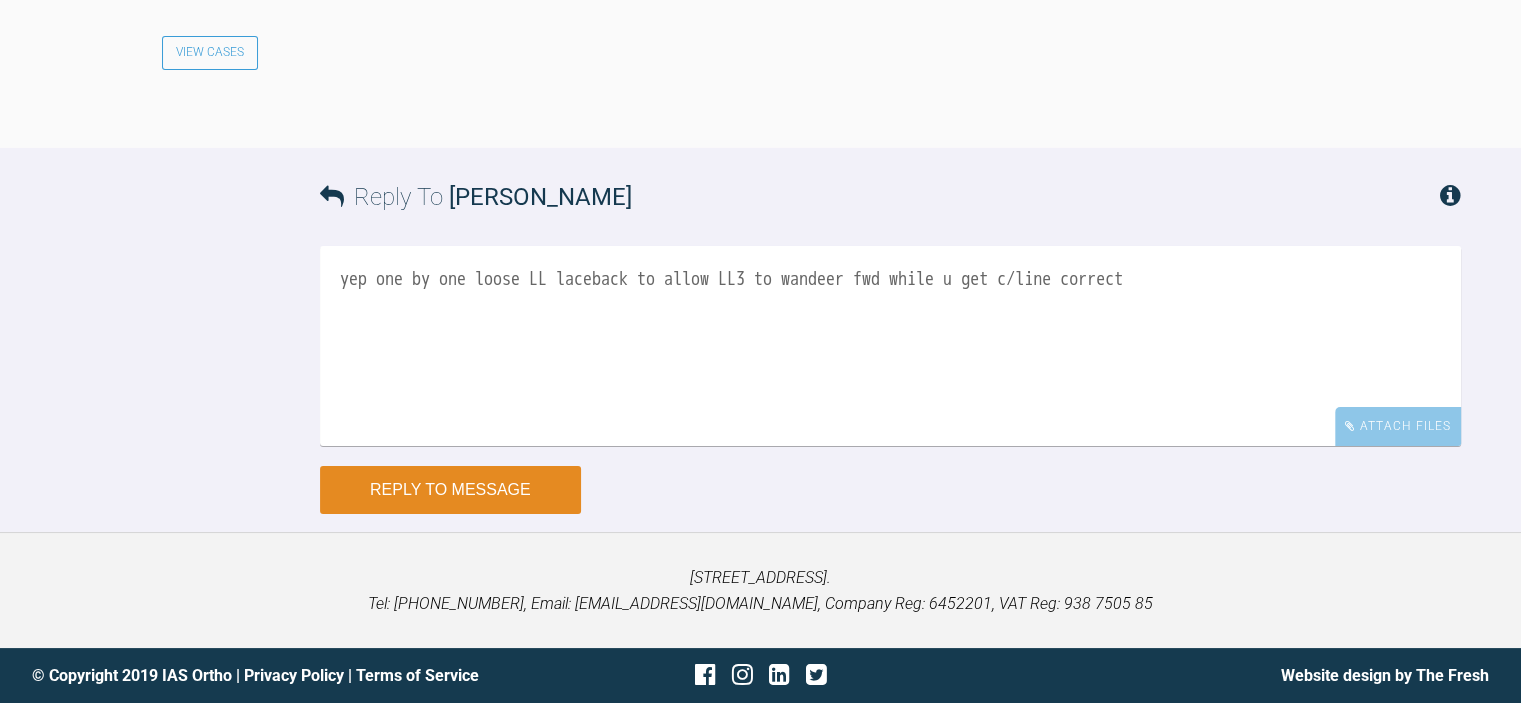 type on "yep one by one loose LL laceback to allow LL3 to wandeer fwd while u get c/line correct" 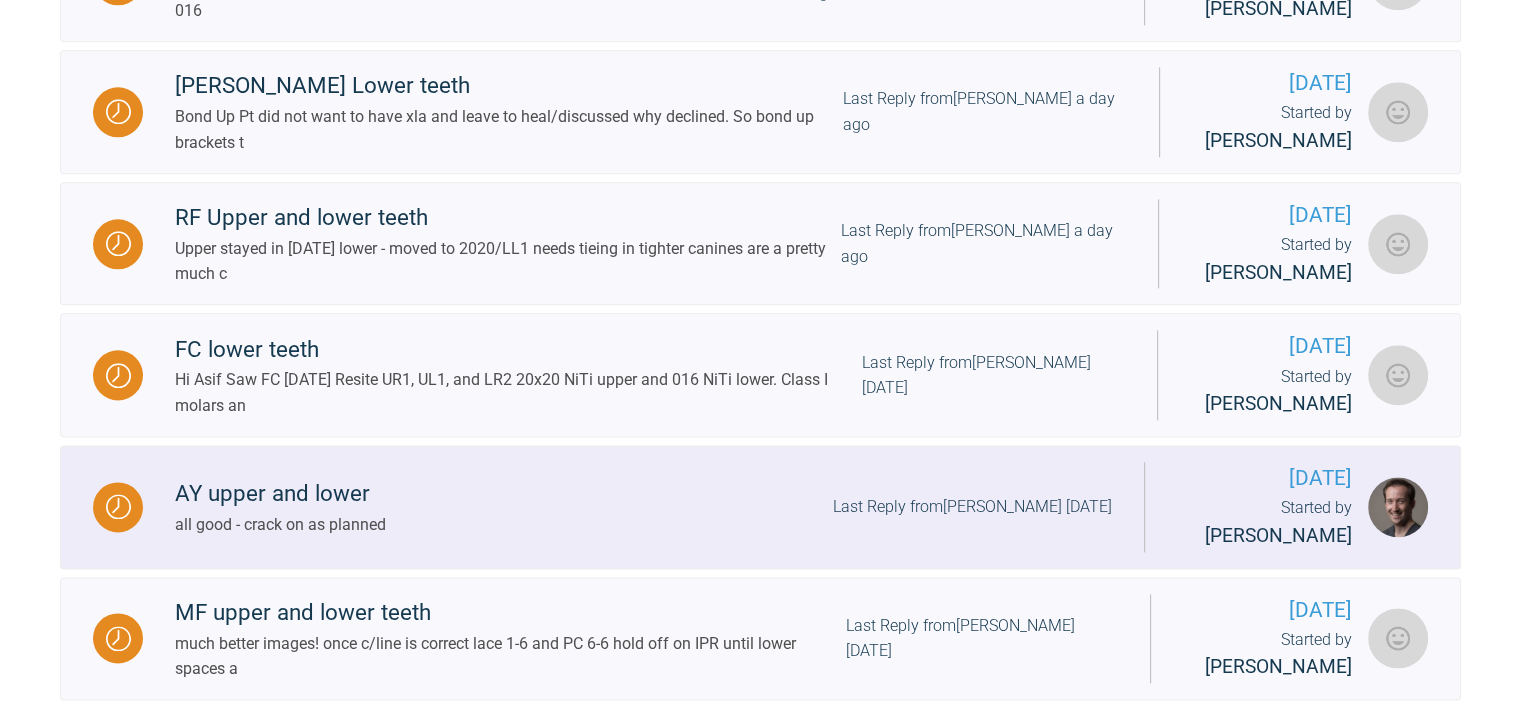 scroll, scrollTop: 2464, scrollLeft: 0, axis: vertical 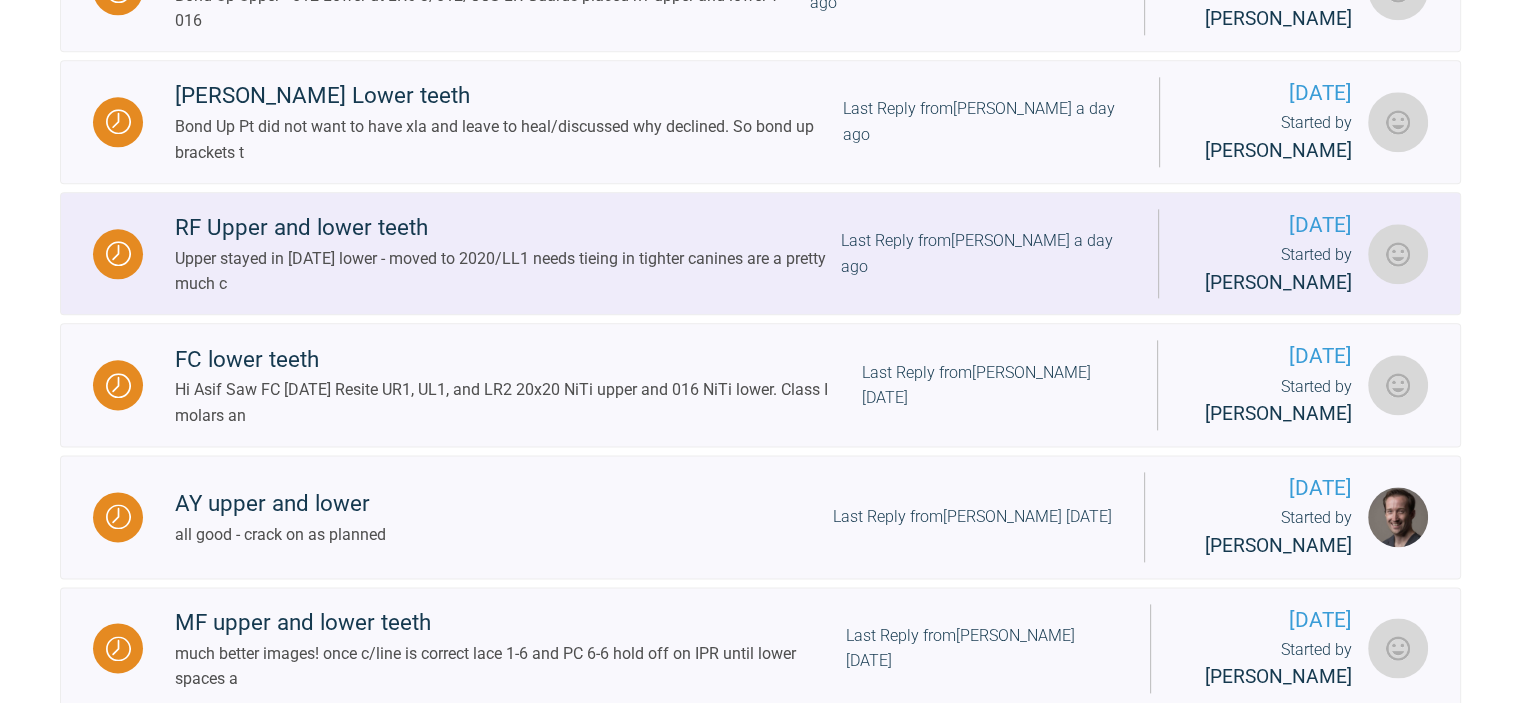 click on "Last Reply from  Neil Fearns   a day ago" at bounding box center [983, 253] 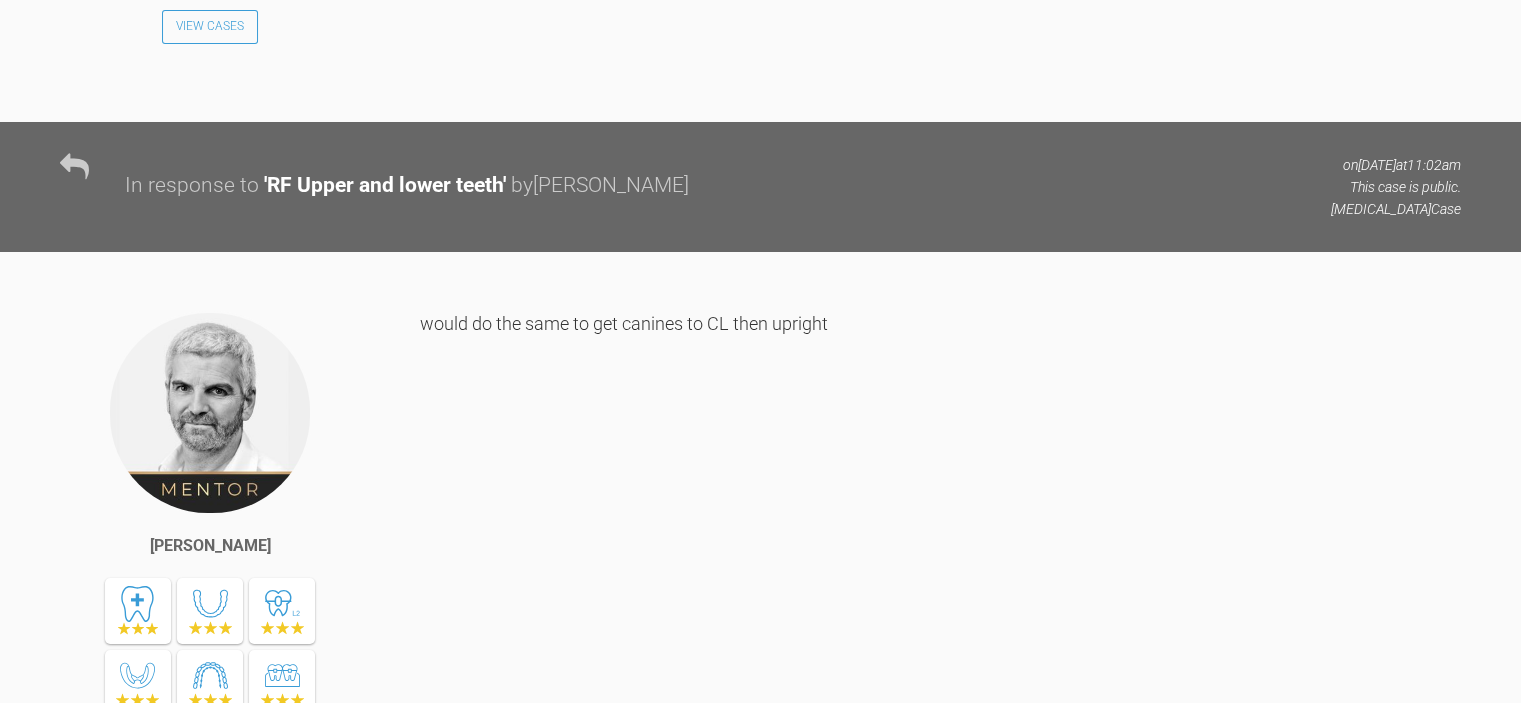 scroll, scrollTop: 8064, scrollLeft: 0, axis: vertical 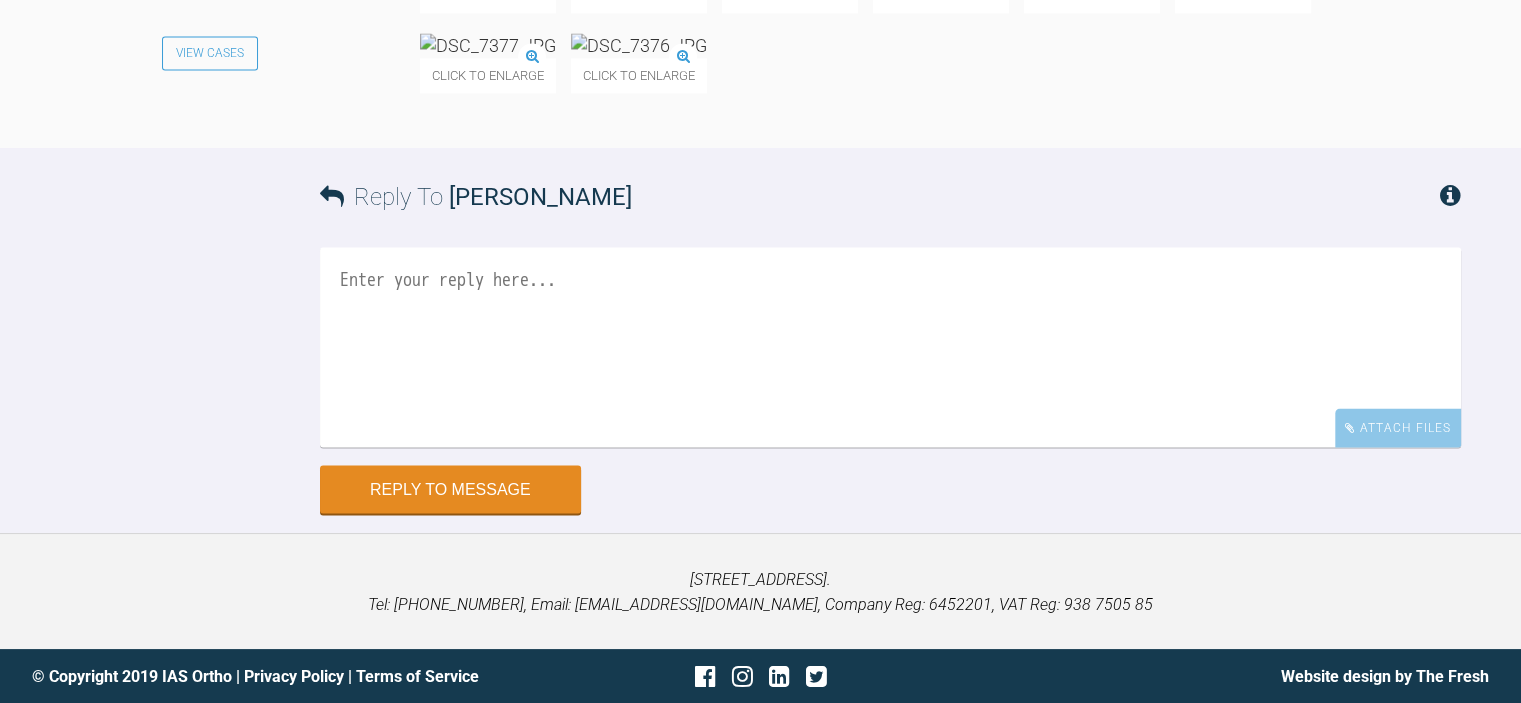 click at bounding box center (890, 347) 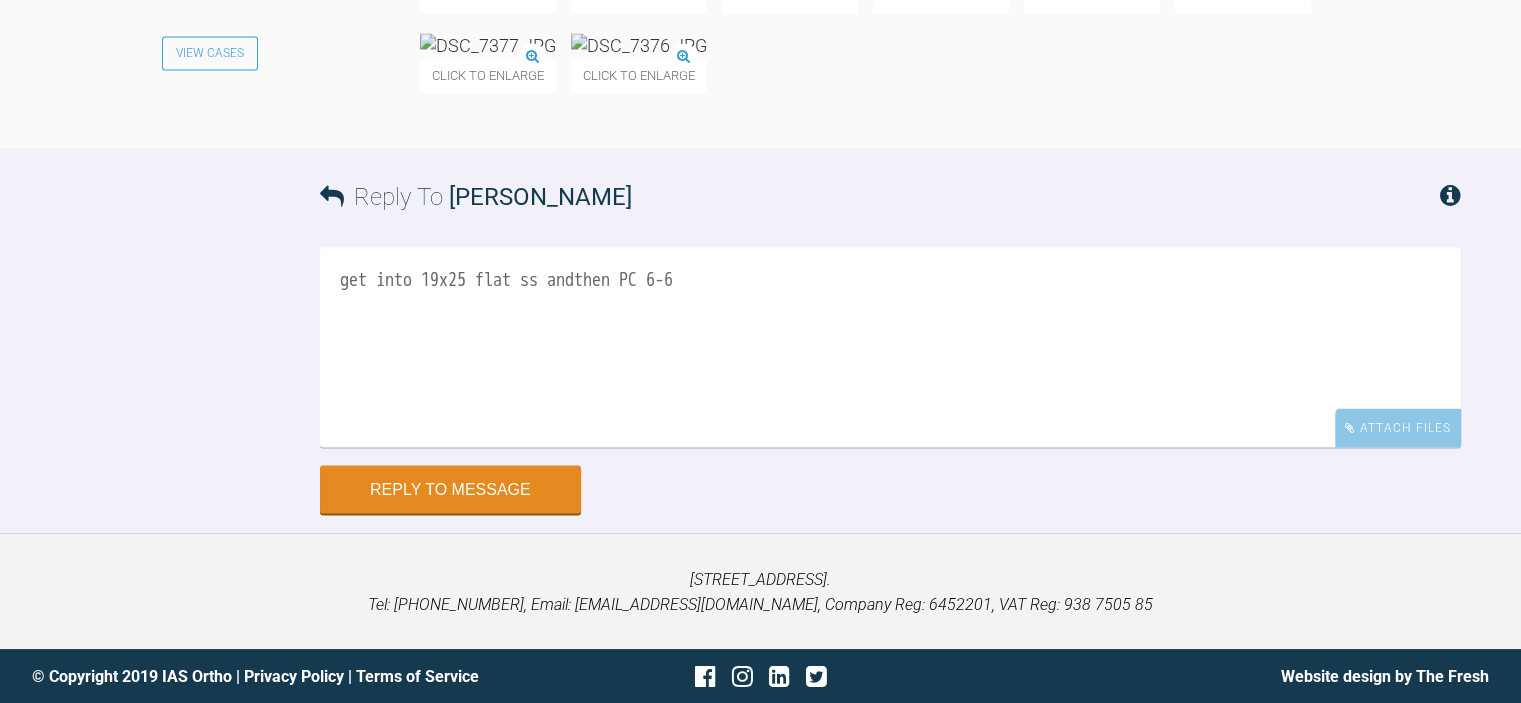 click on "get into 19x25 flat ss andthen PC 6-6" at bounding box center (890, 347) 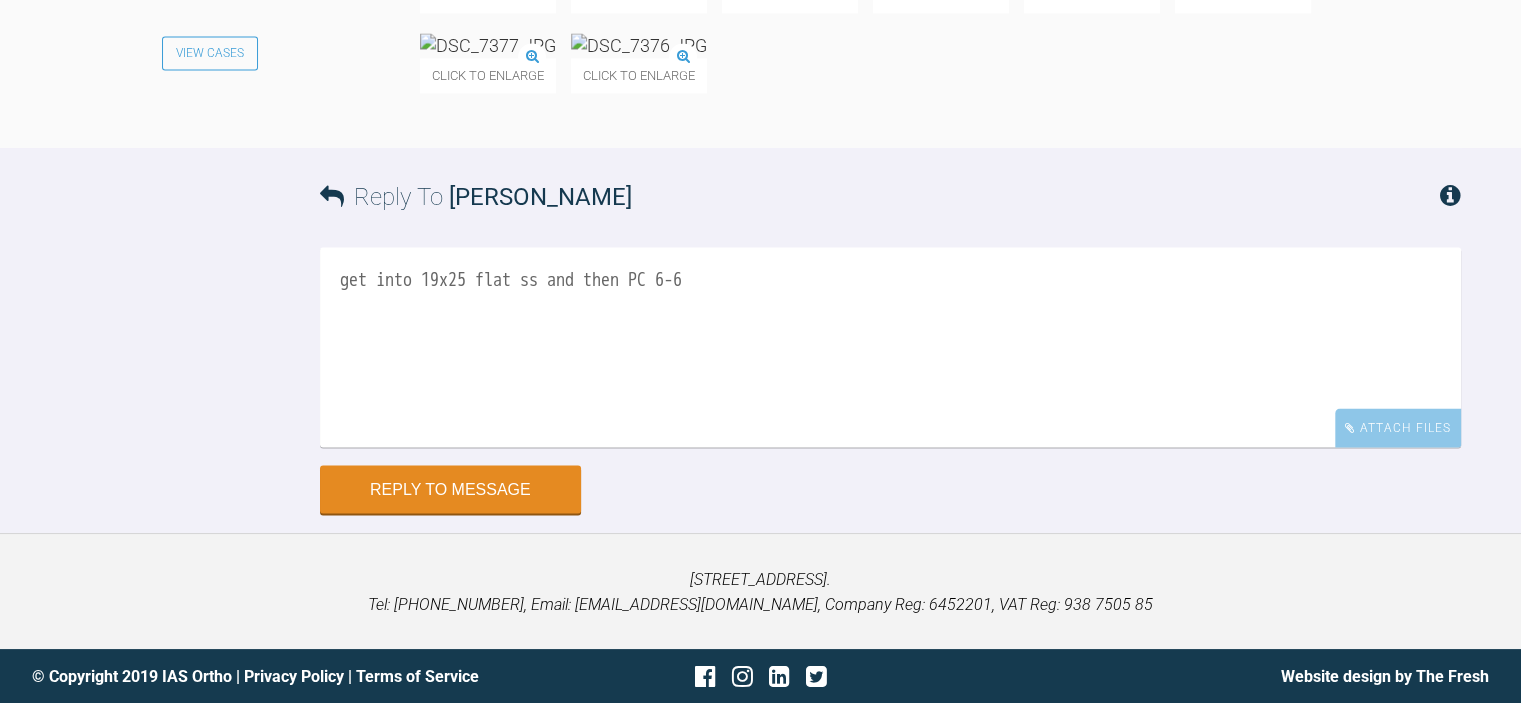 click on "get into 19x25 flat ss and then PC 6-6" at bounding box center [890, 347] 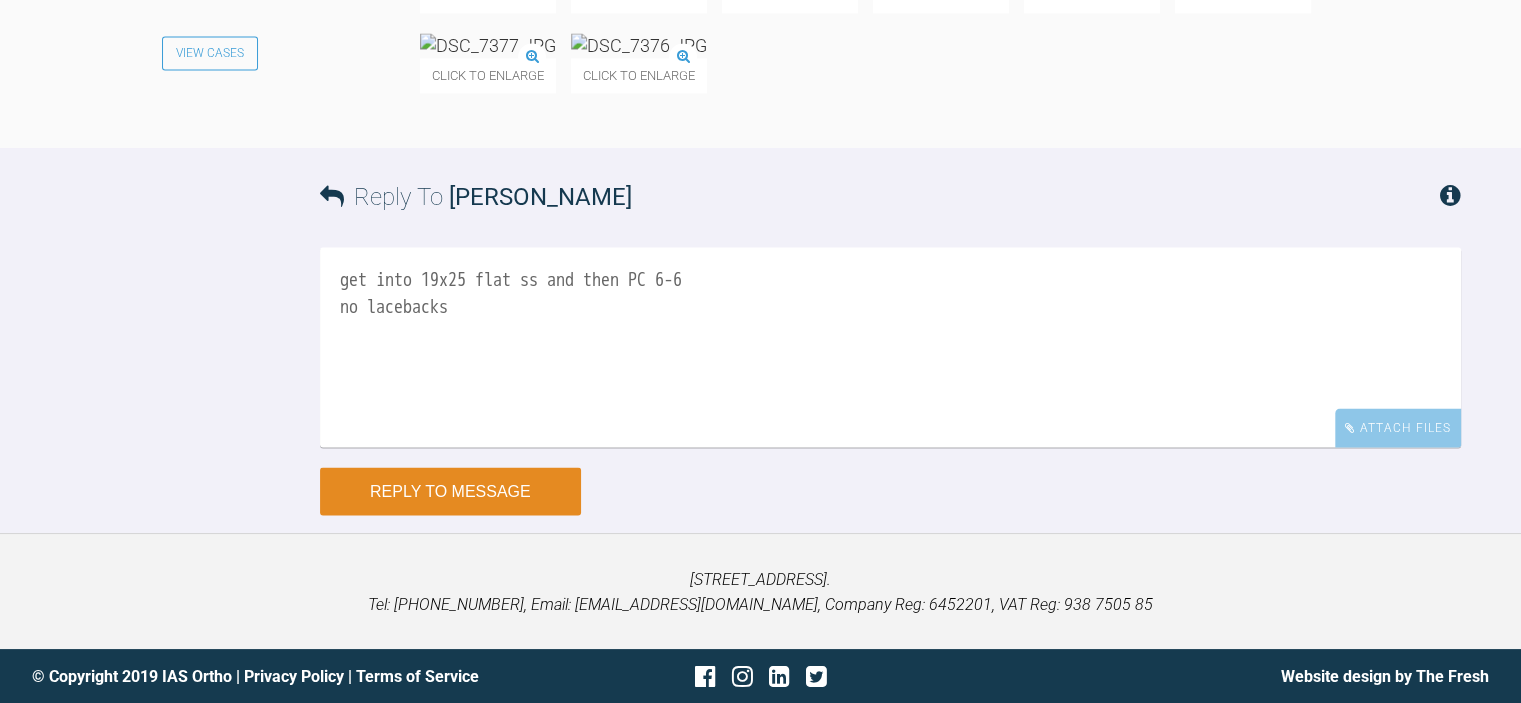 type on "get into 19x25 flat ss and then PC 6-6
no lacebacks" 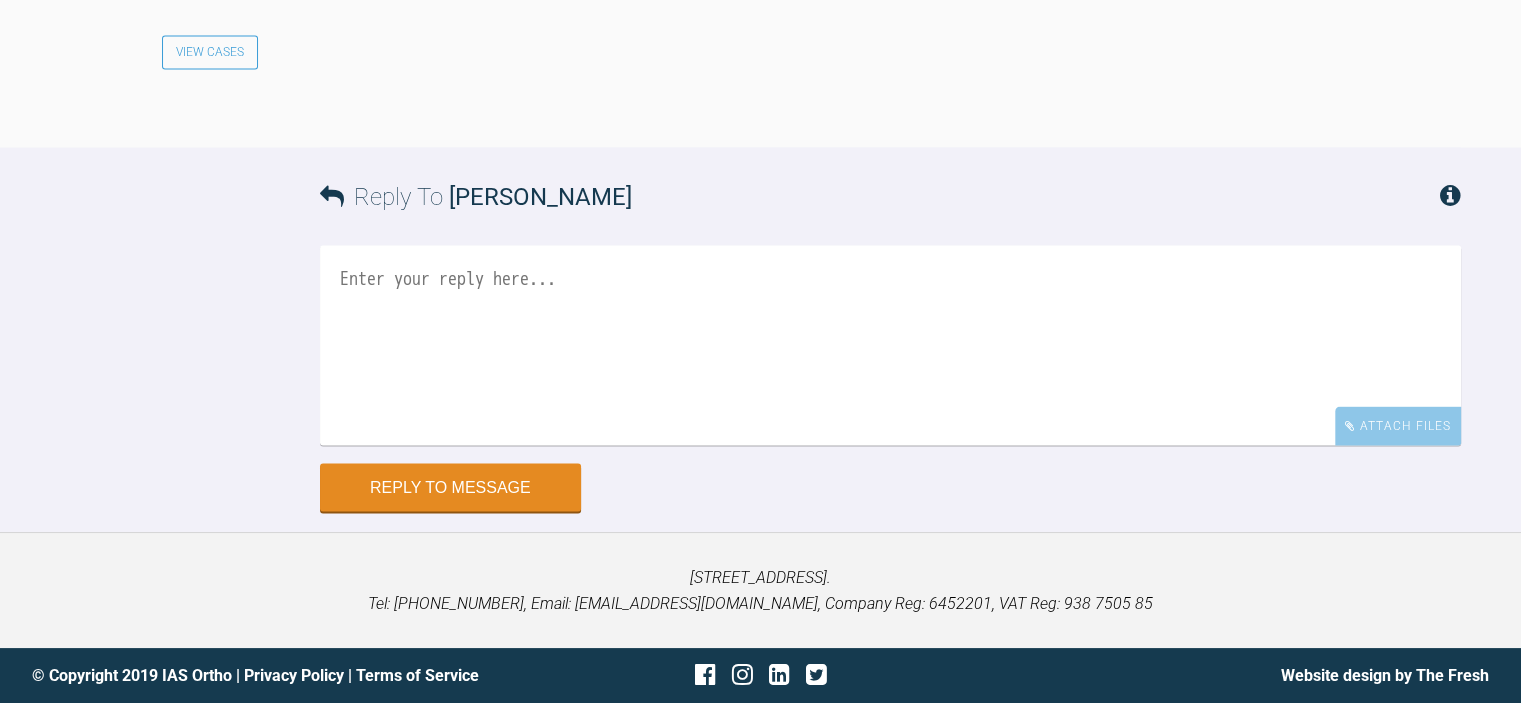 scroll, scrollTop: 20961, scrollLeft: 0, axis: vertical 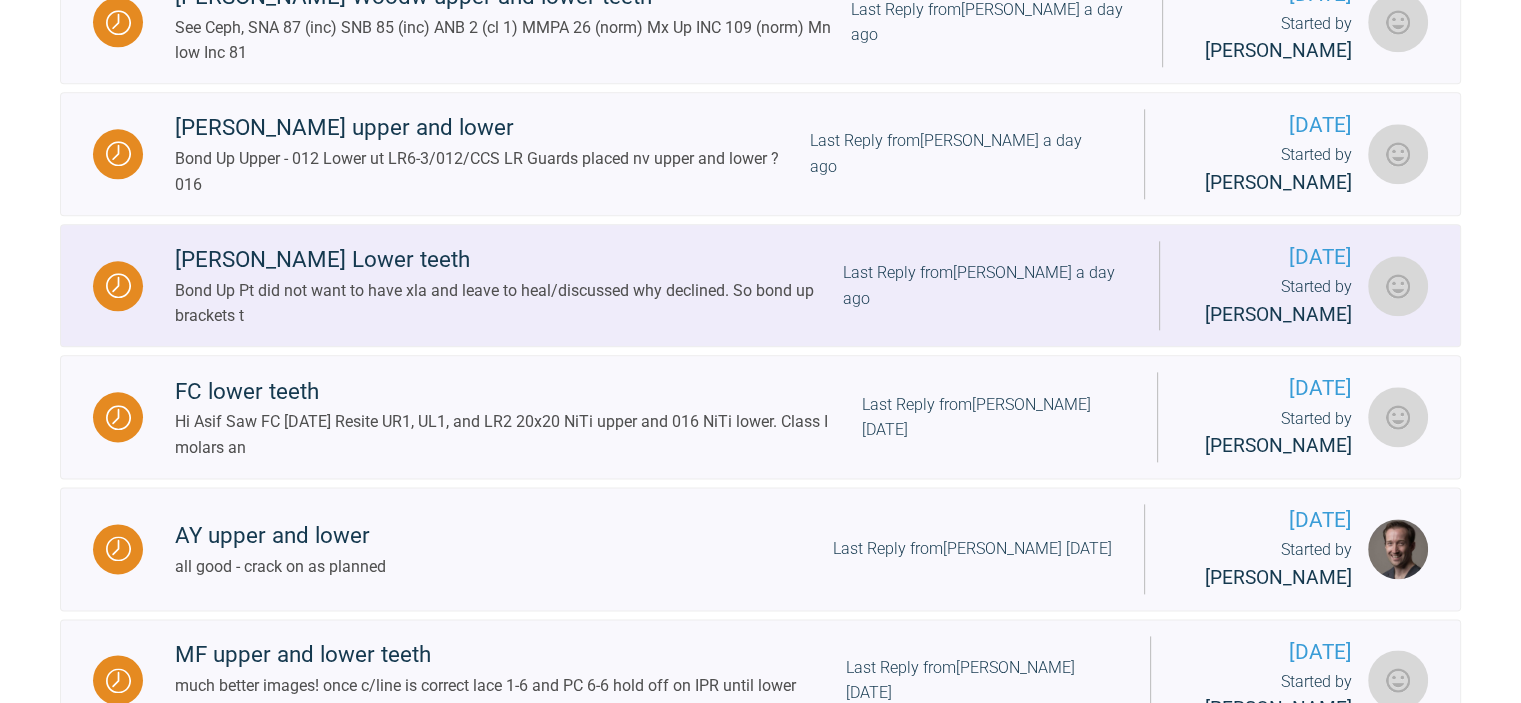click on "Last Reply from  Neil Fearns   a day ago" at bounding box center (985, 285) 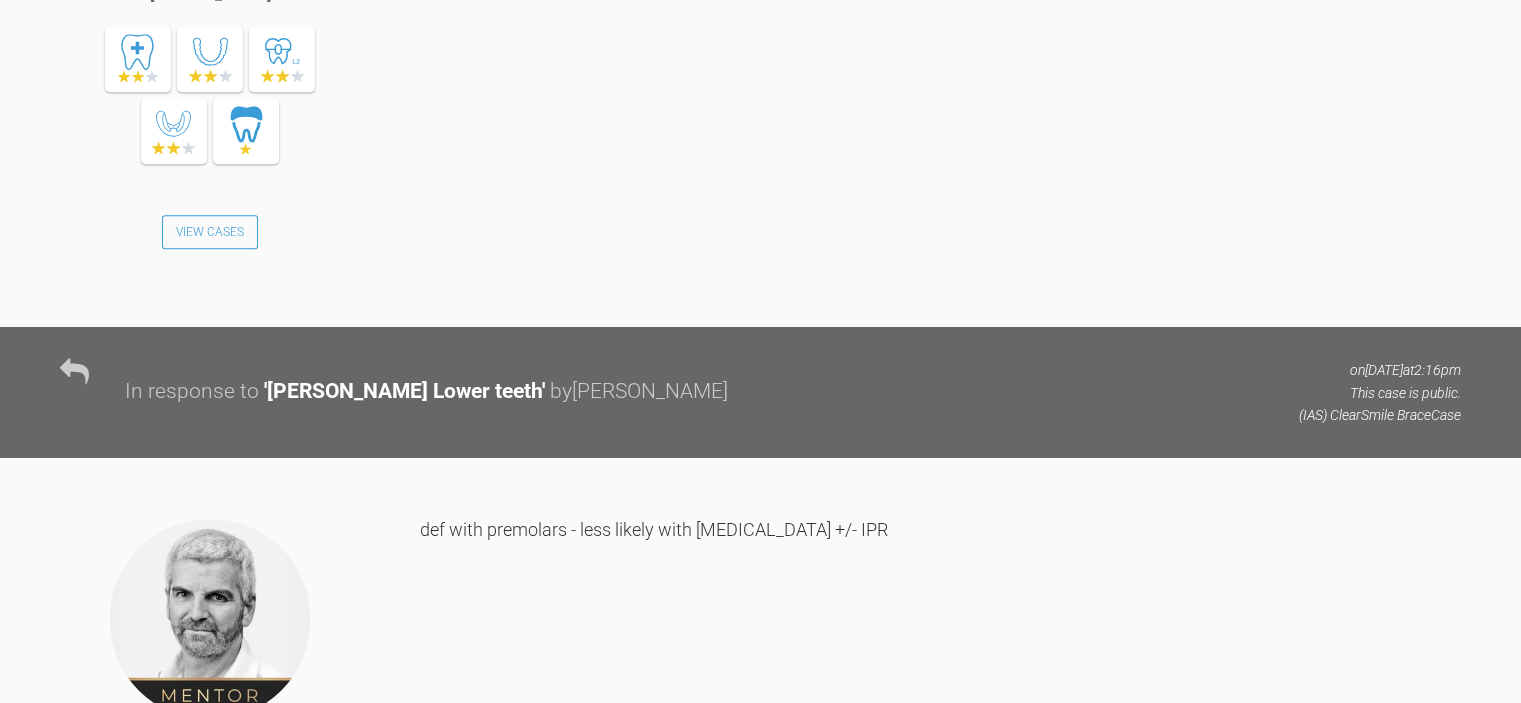 scroll, scrollTop: 24132, scrollLeft: 0, axis: vertical 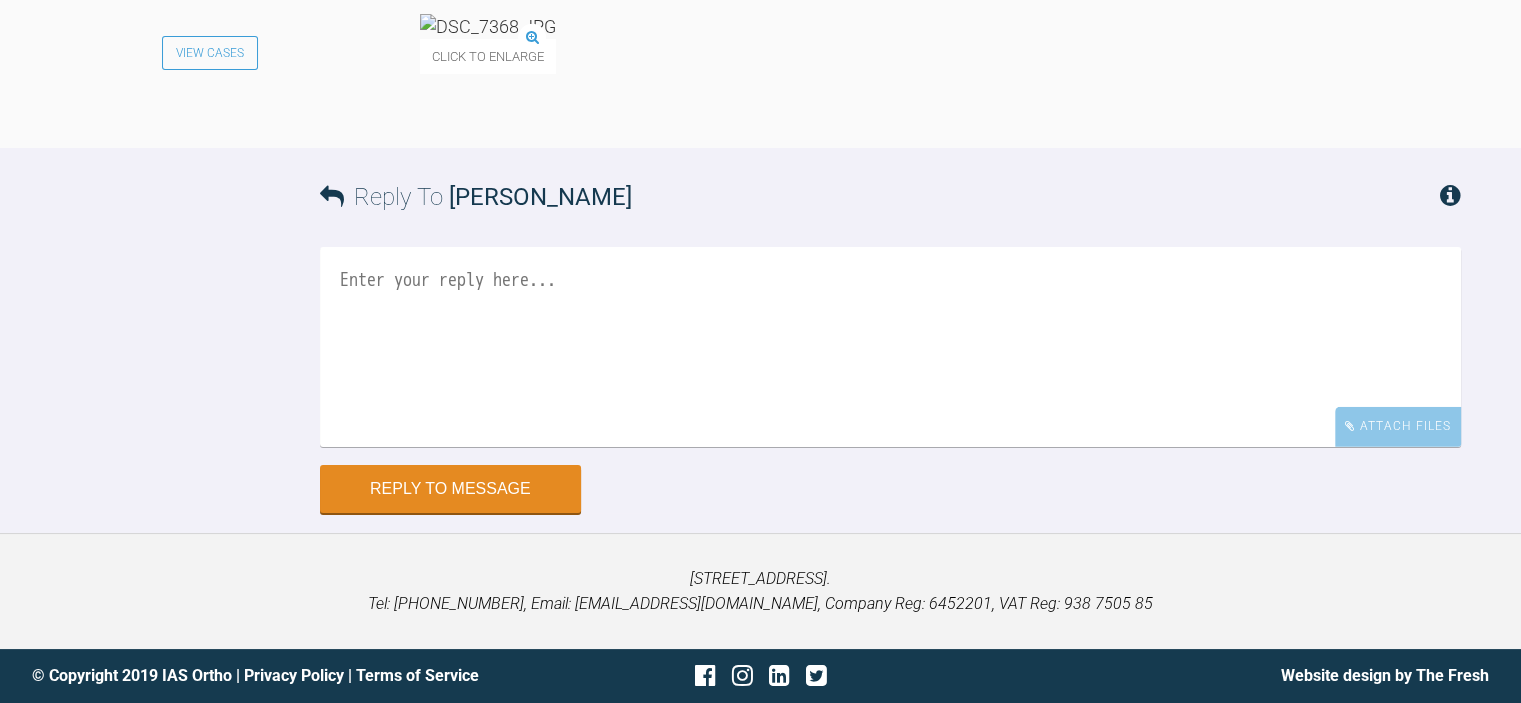 click on "Reply To   Neil Fearns" at bounding box center [890, 197] 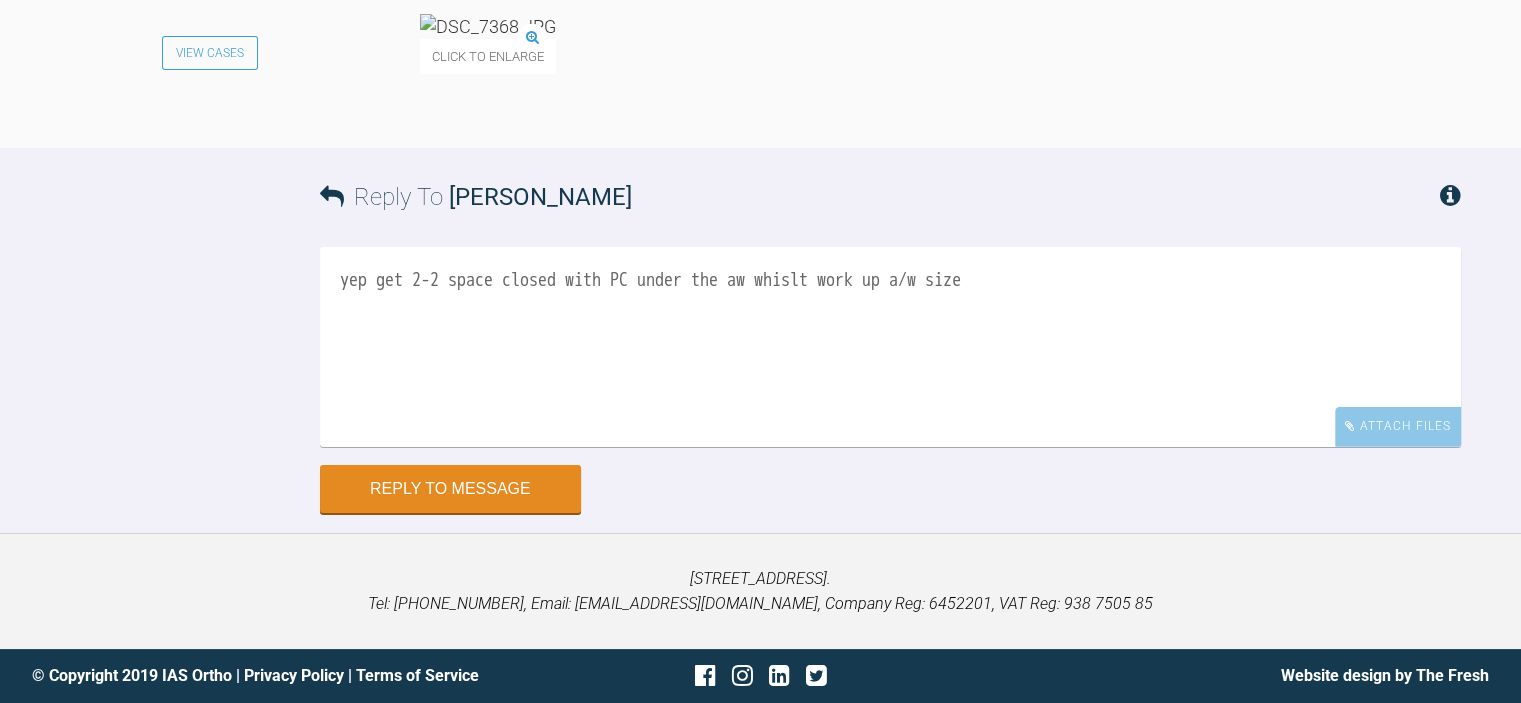 click on "yep get 2-2 space closed with PC under the aw whislt work up a/w size" at bounding box center [890, 347] 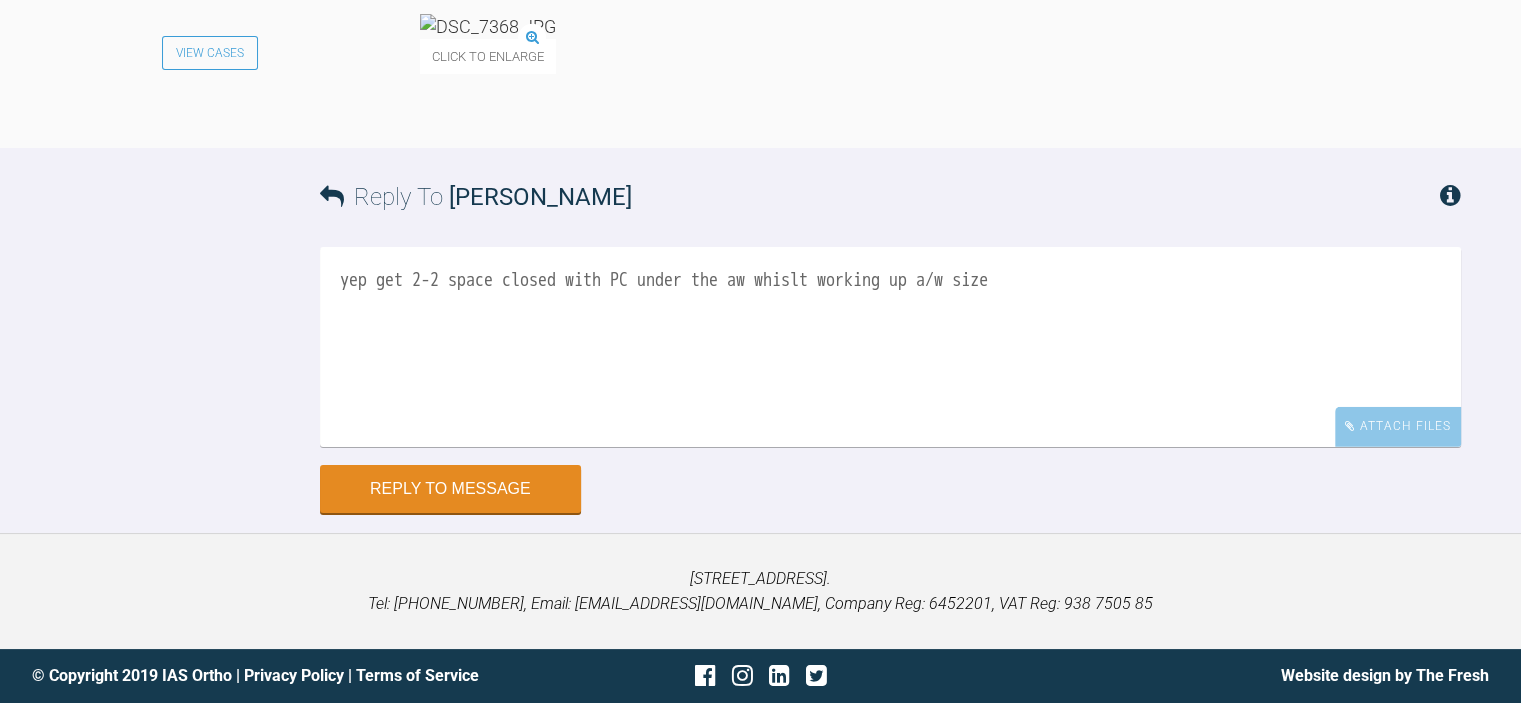 scroll, scrollTop: 29383, scrollLeft: 0, axis: vertical 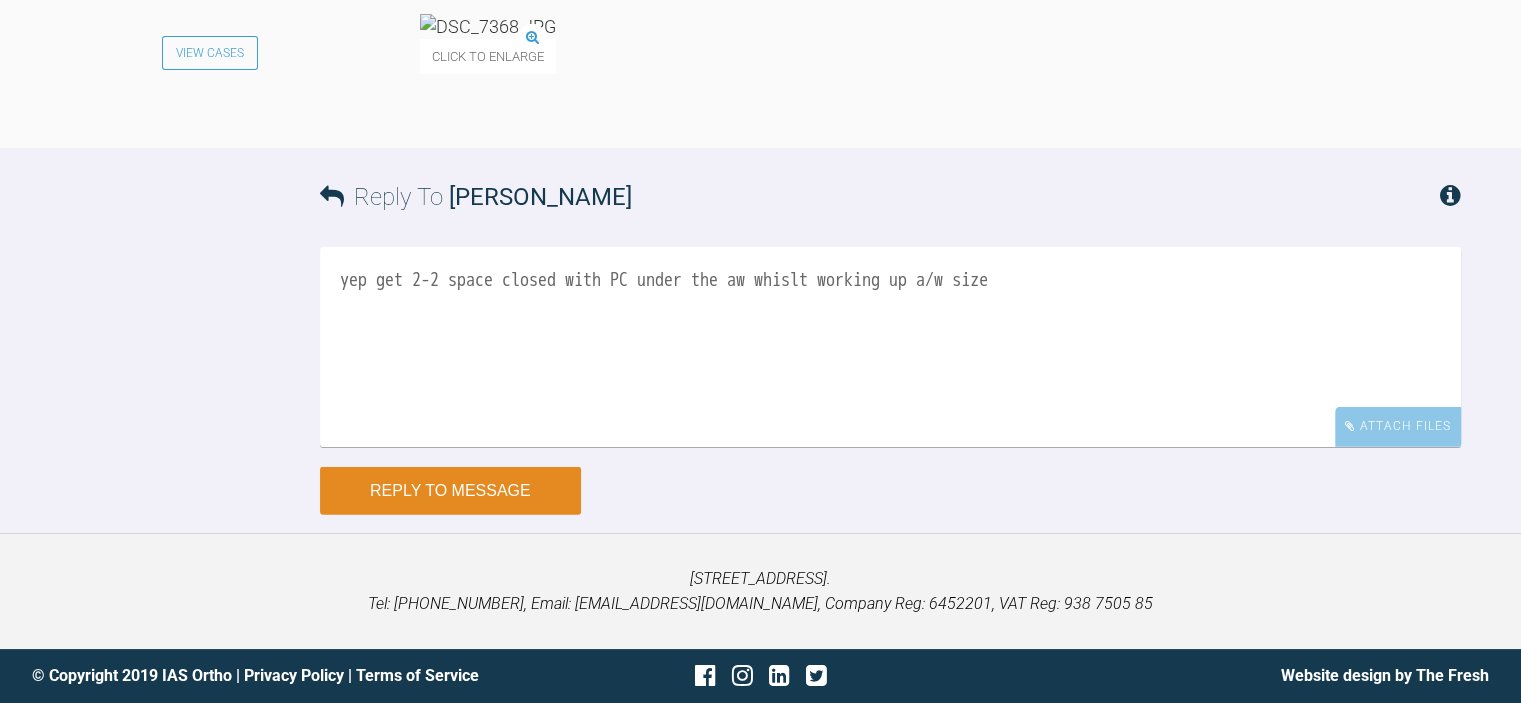 type on "yep get 2-2 space closed with PC under the aw whislt working up a/w size" 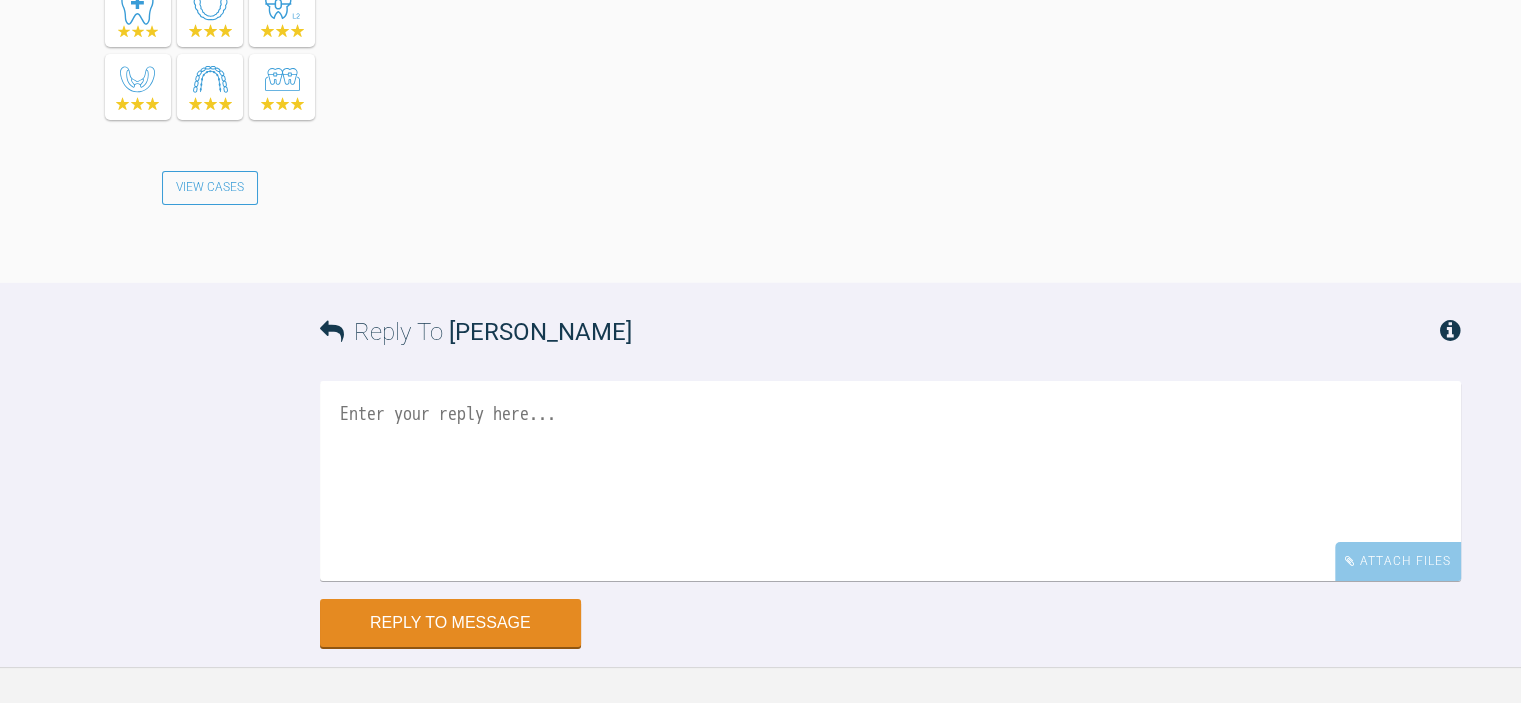 scroll, scrollTop: 29472, scrollLeft: 0, axis: vertical 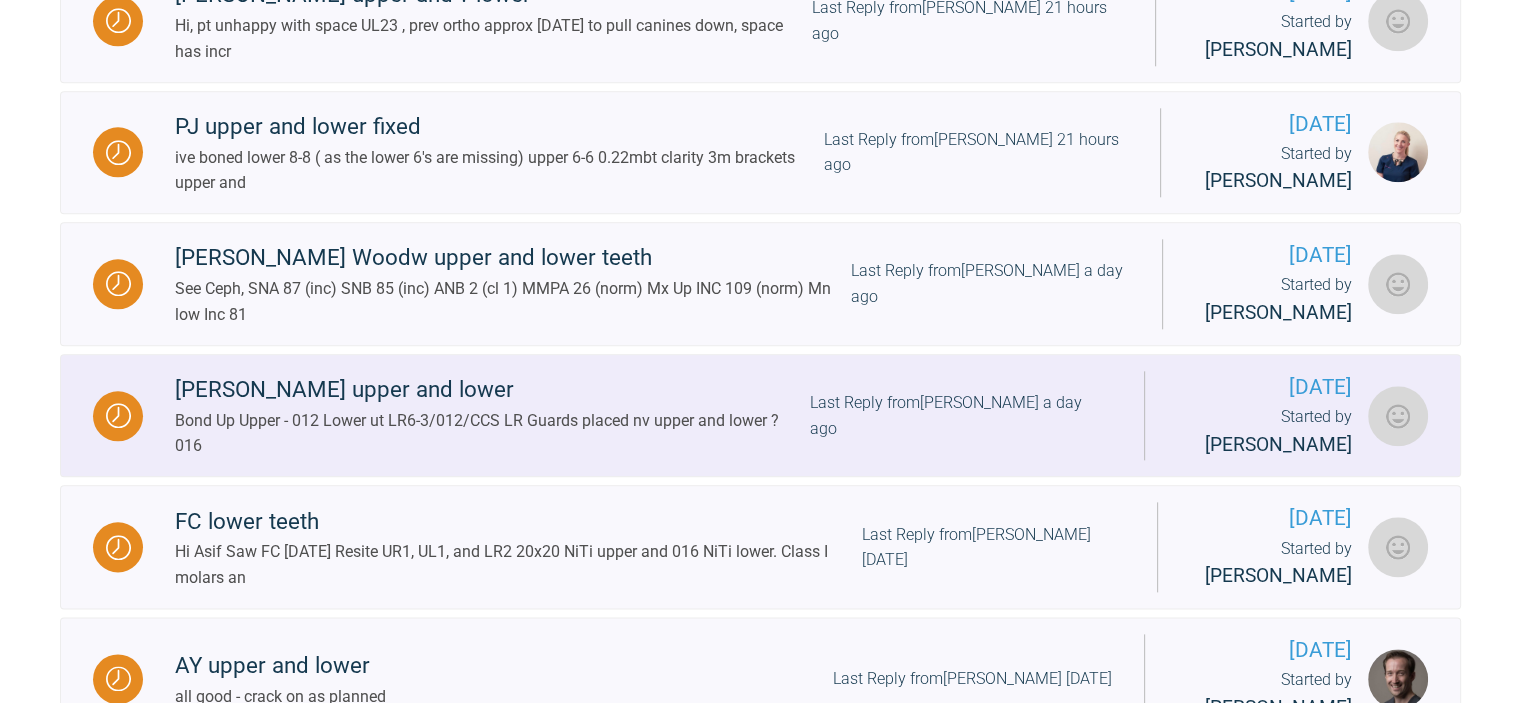 click on "Last Reply from  Neil Fearns   a day ago" at bounding box center [960, 415] 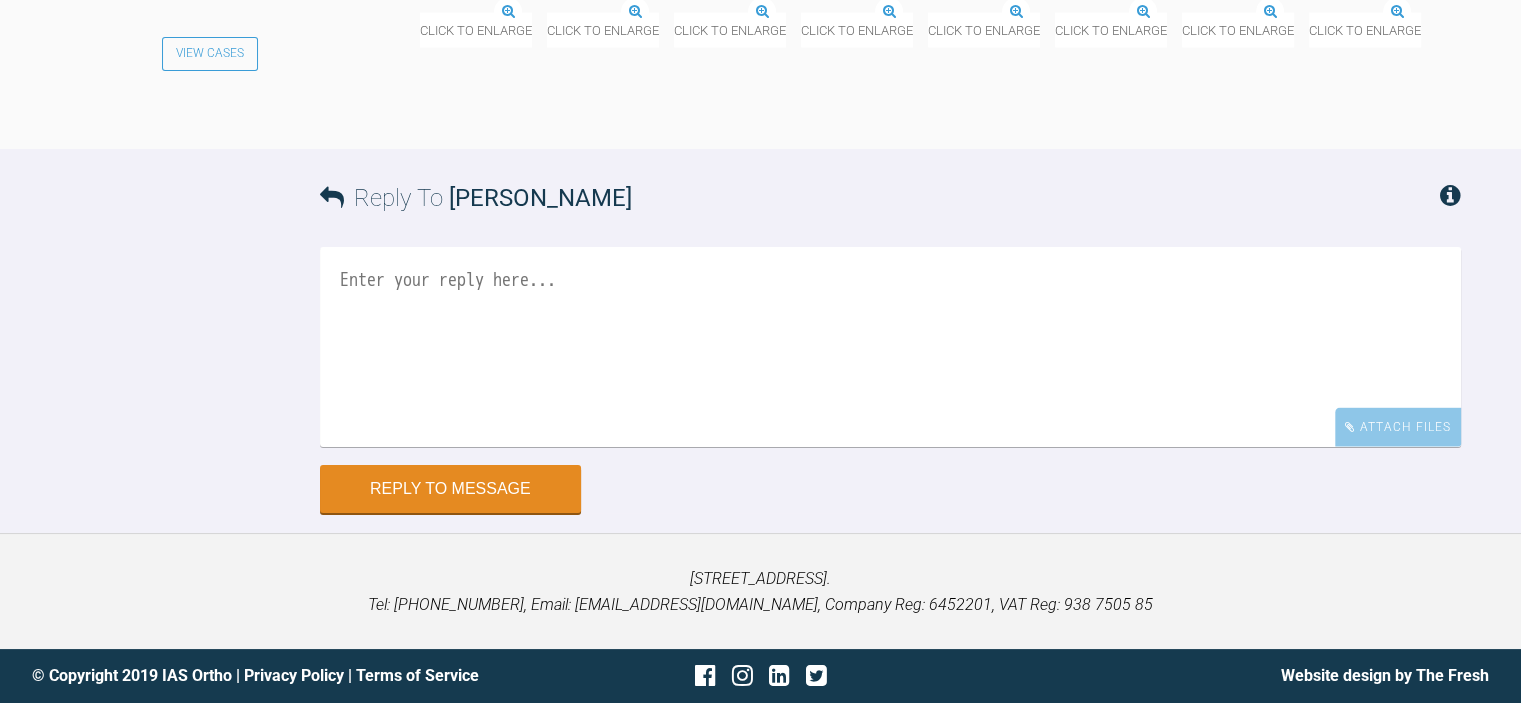 scroll, scrollTop: 4598, scrollLeft: 0, axis: vertical 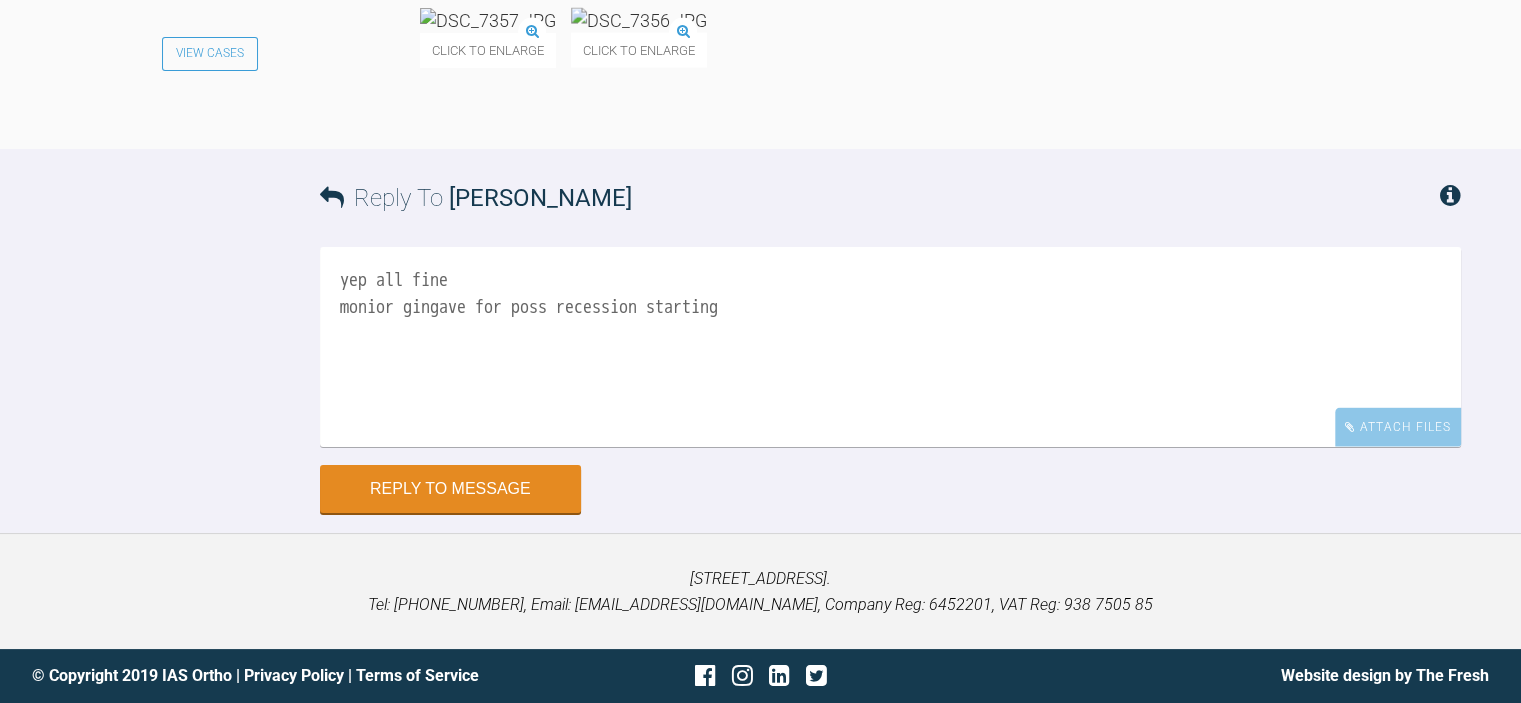 click on "yep all fine
monior gingave for poss recession starting" at bounding box center (890, 347) 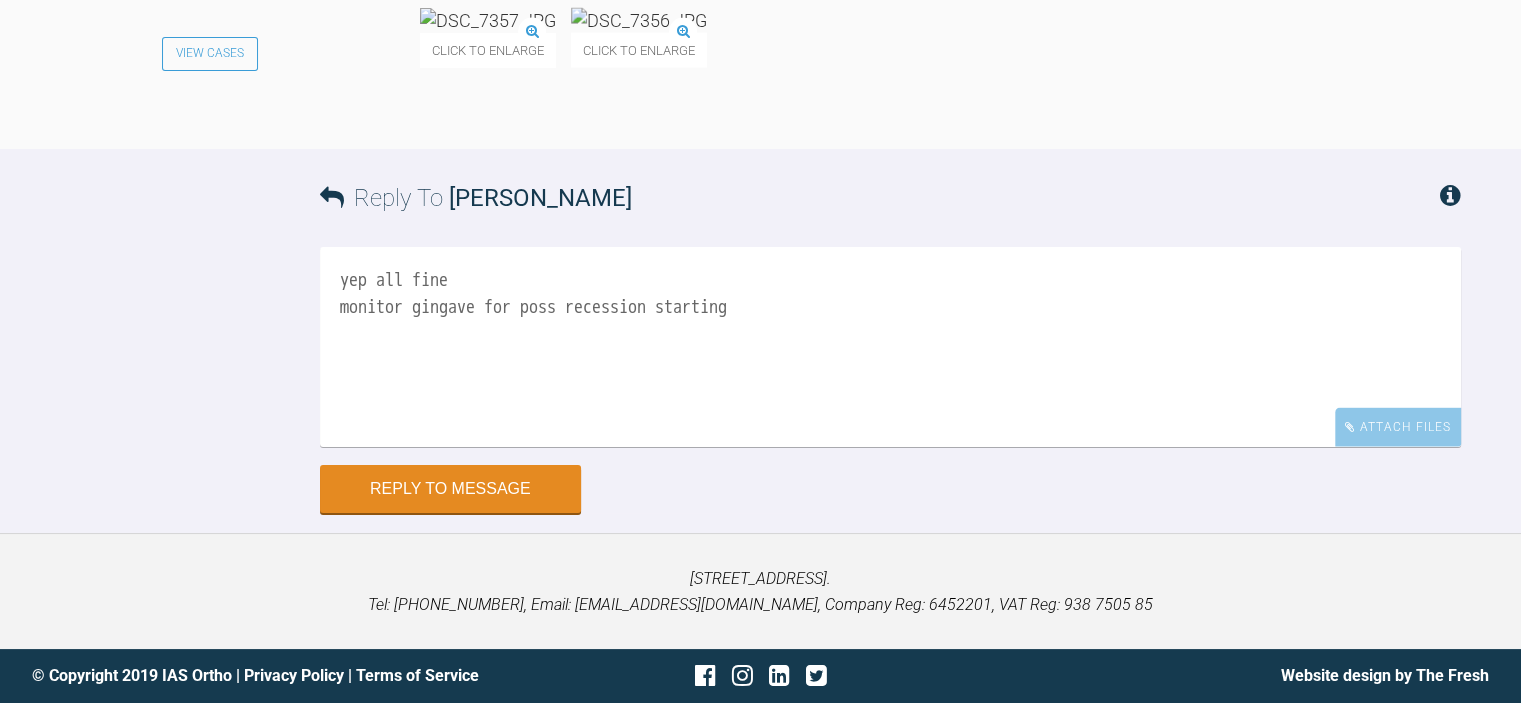 click on "yep all fine
monitor gingave for poss recession starting" at bounding box center (890, 347) 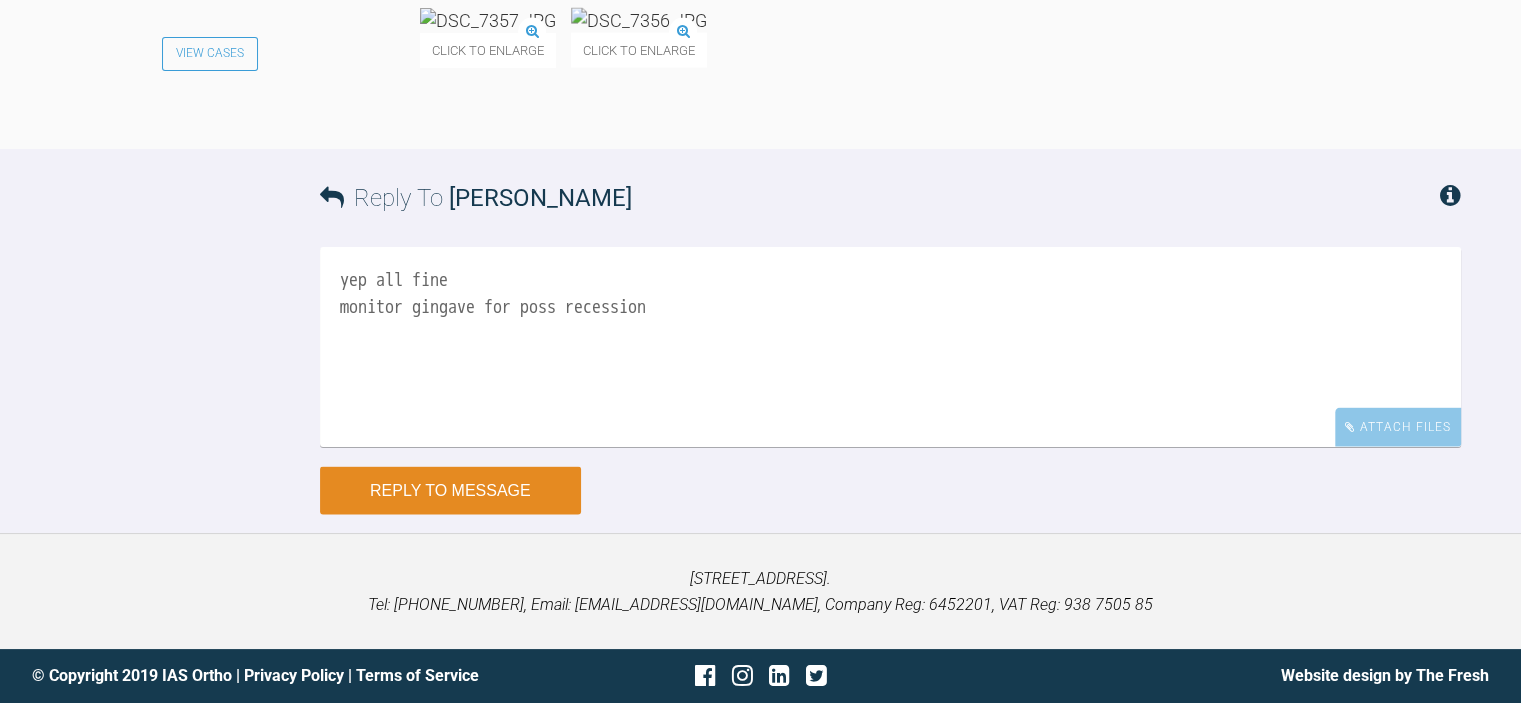 type on "yep all fine
monitor gingave for poss recession" 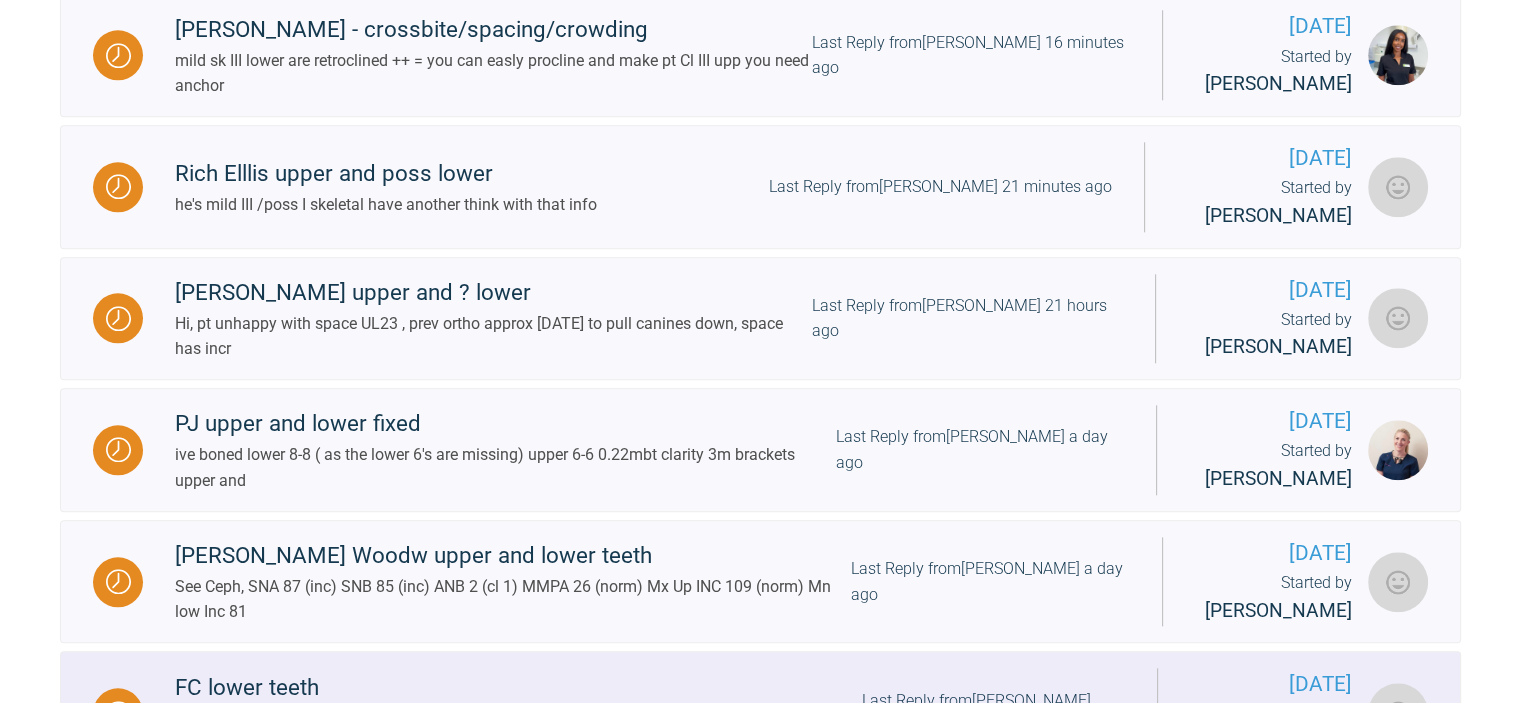 scroll, scrollTop: 2102, scrollLeft: 0, axis: vertical 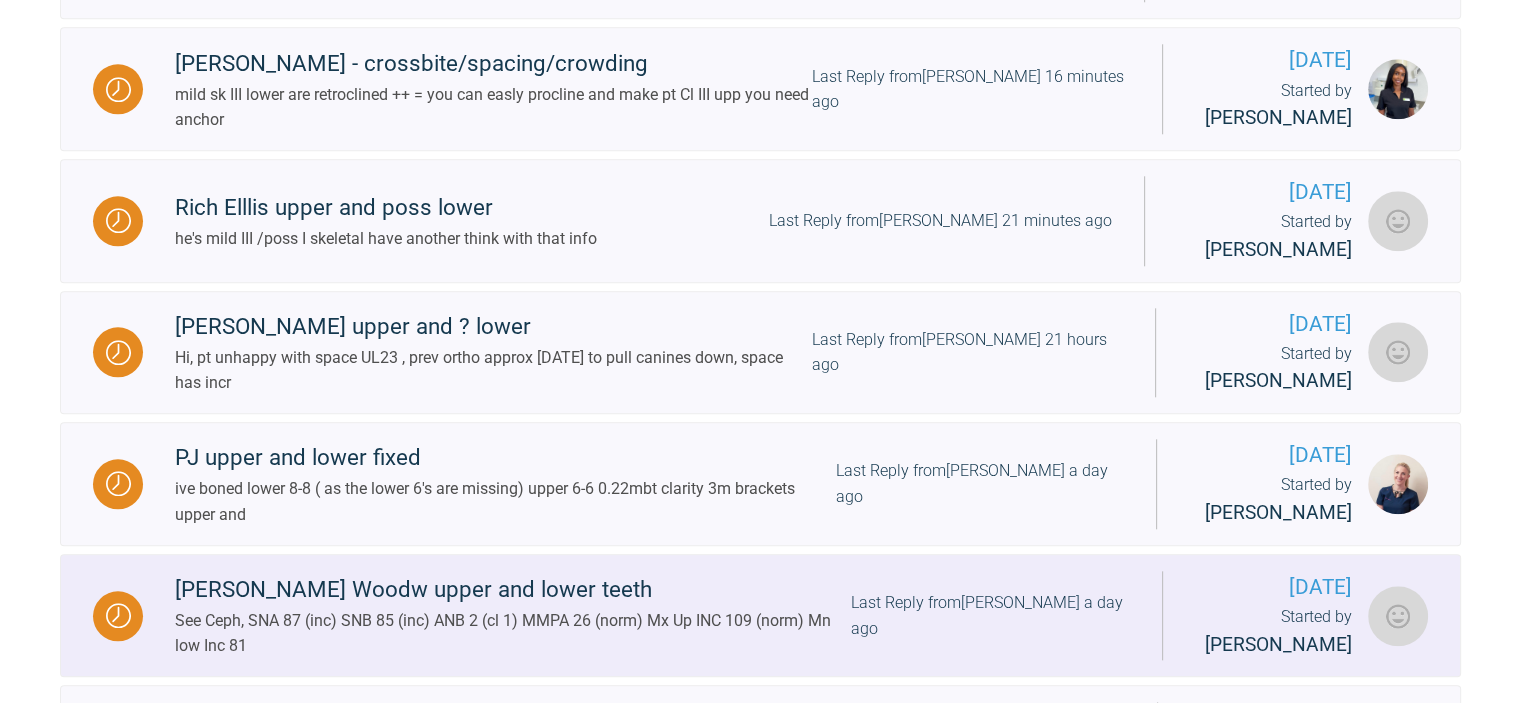 click on "Last Reply from  Neil Fearns   a day ago" at bounding box center (991, 615) 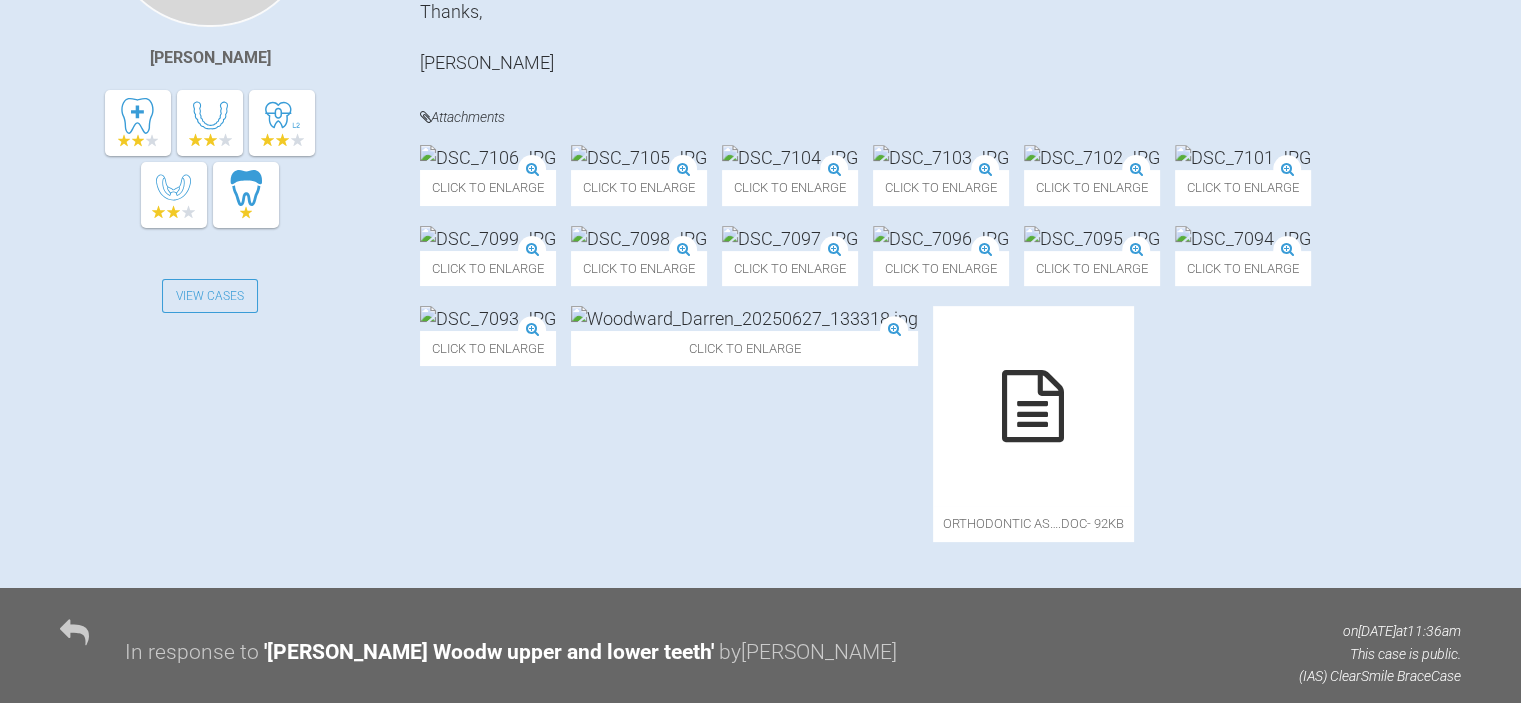 scroll, scrollTop: 611, scrollLeft: 0, axis: vertical 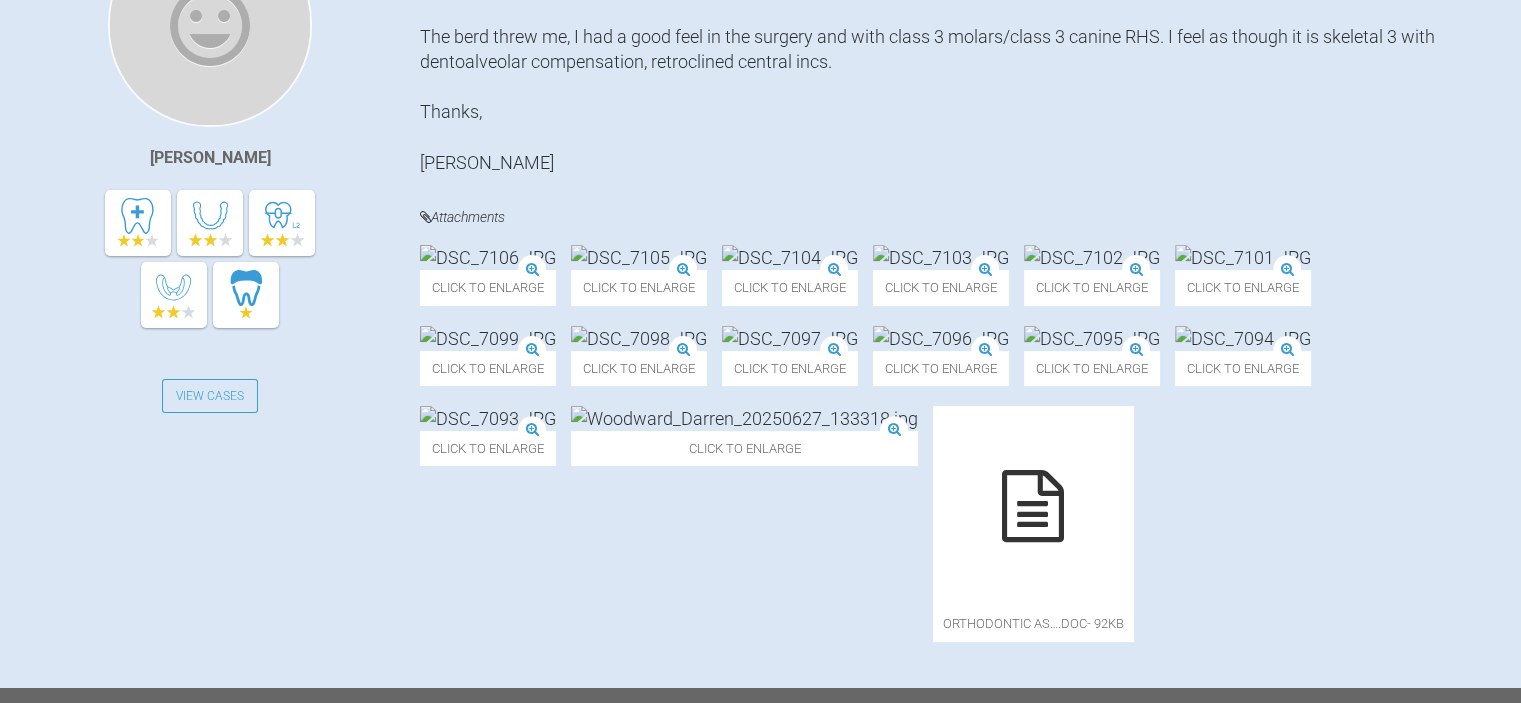 click at bounding box center [639, 257] 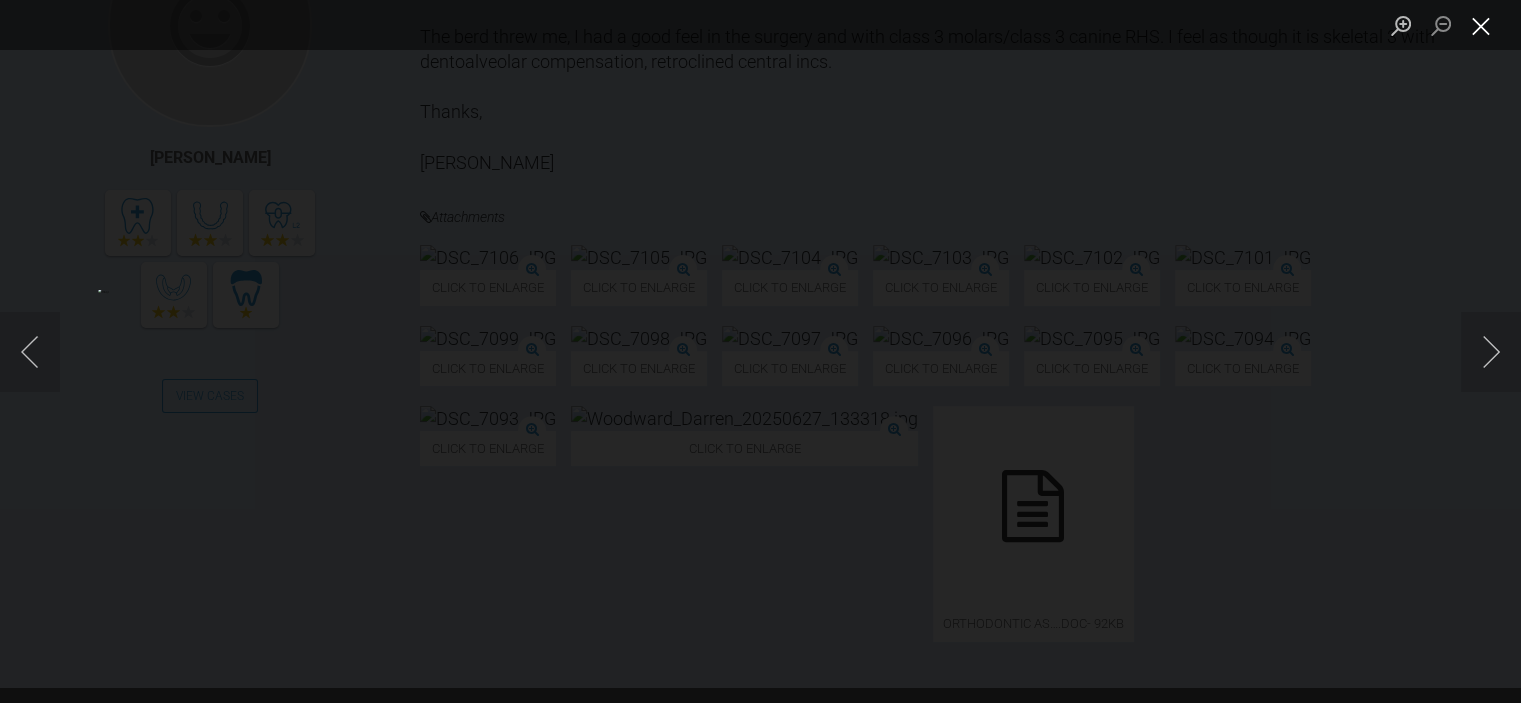 click at bounding box center (1481, 25) 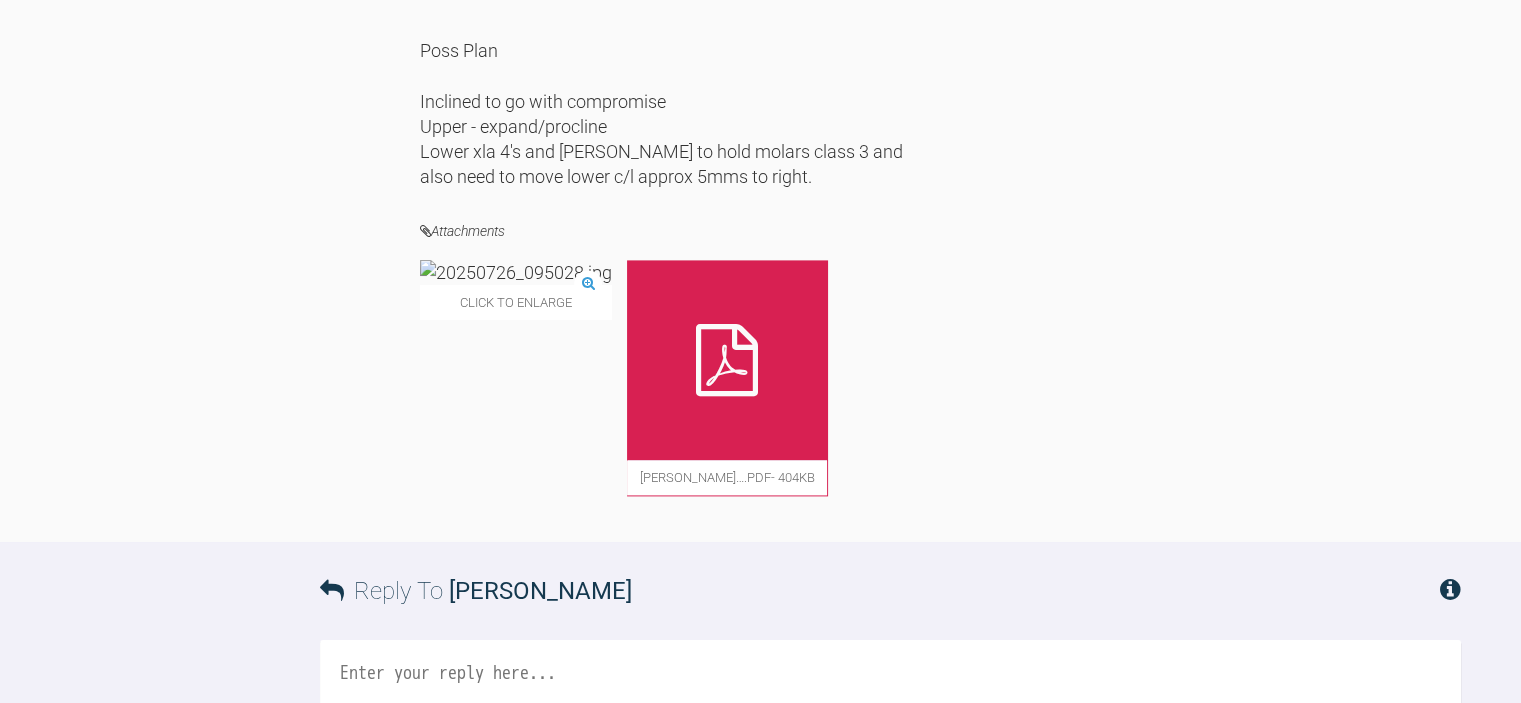 scroll, scrollTop: 3111, scrollLeft: 0, axis: vertical 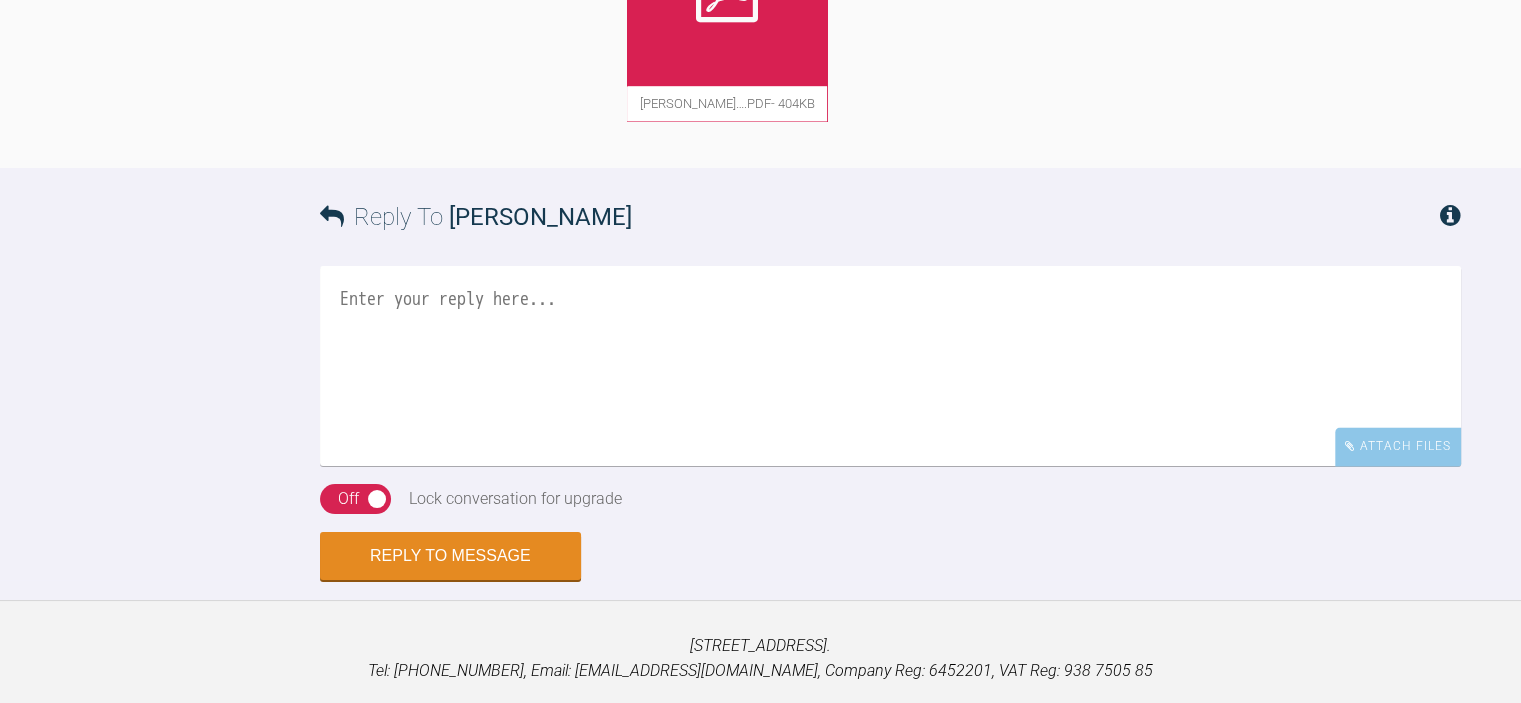 click at bounding box center (727, -14) 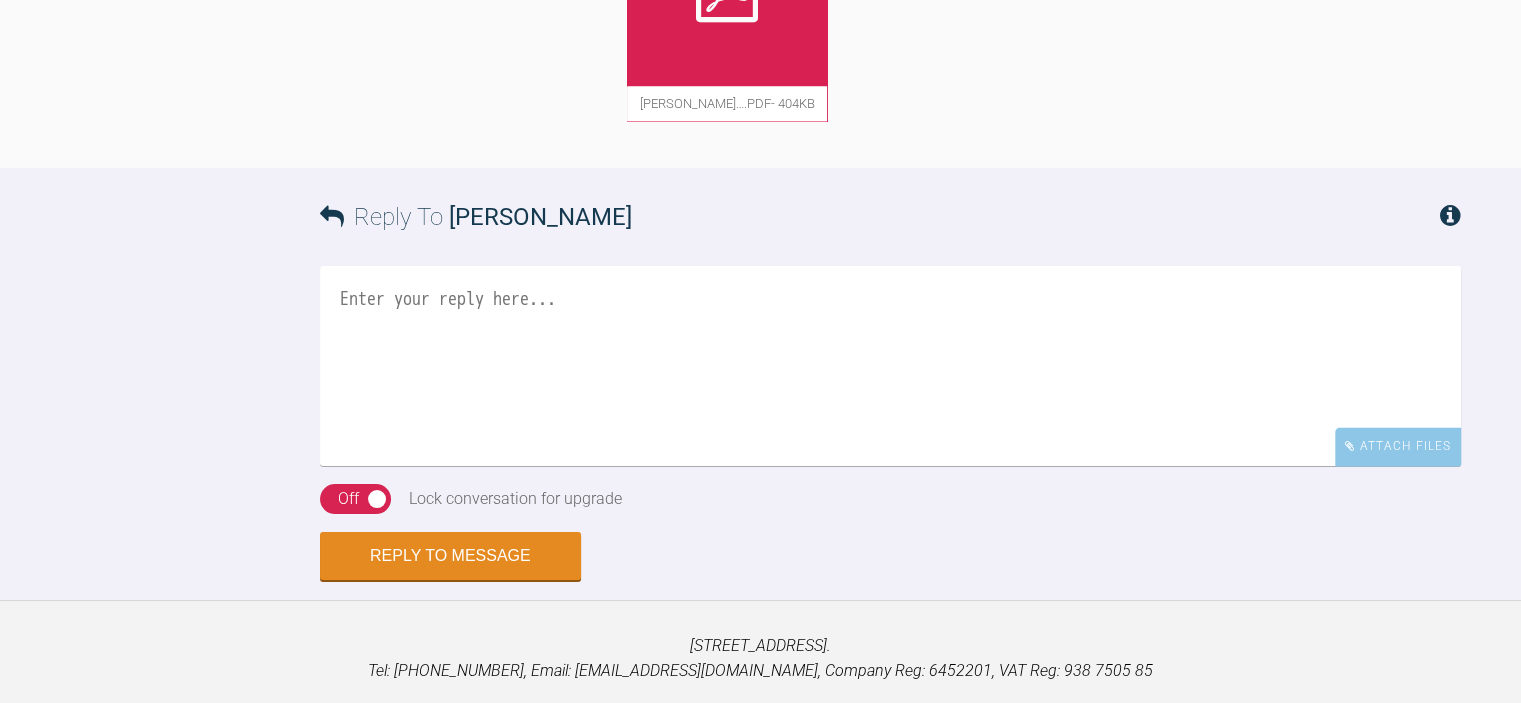 click at bounding box center (516, -102) 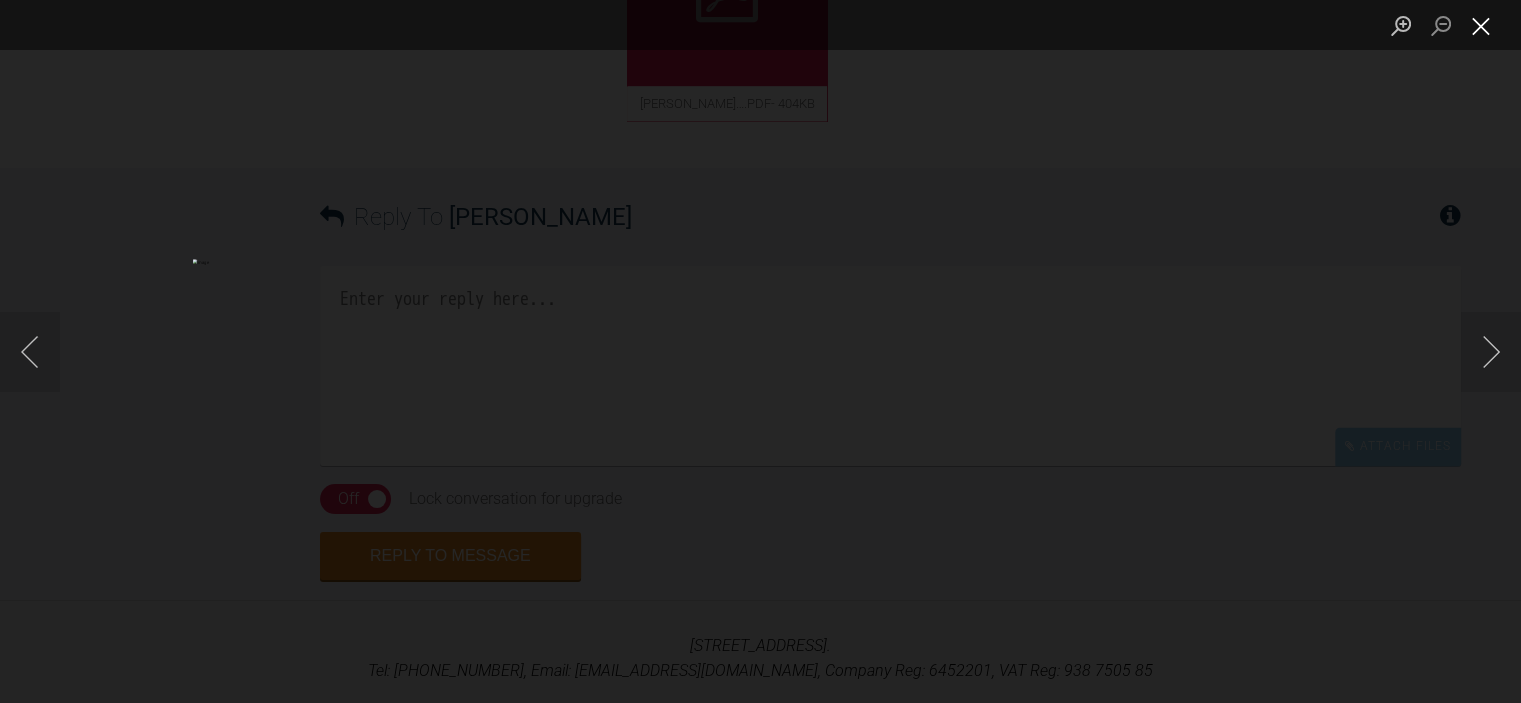 click at bounding box center [1481, 25] 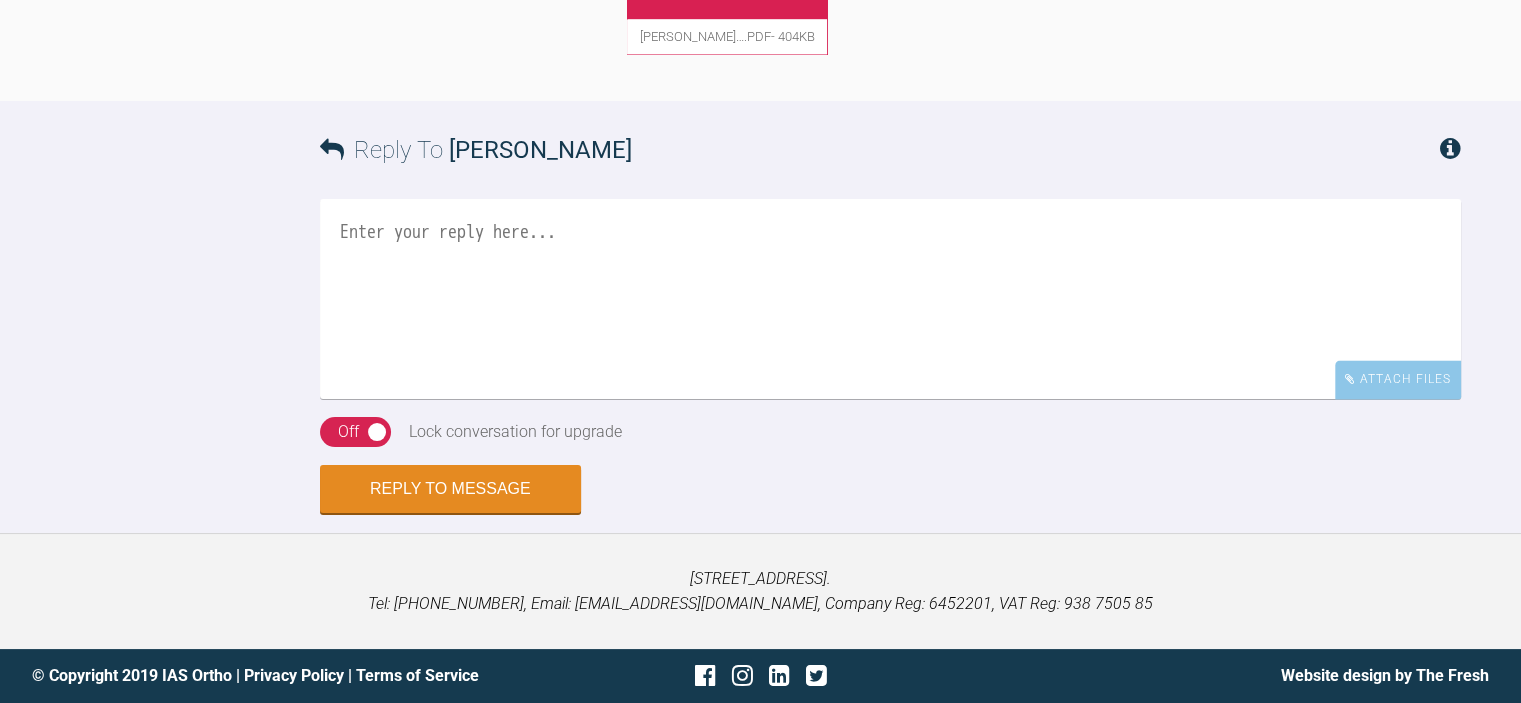 scroll, scrollTop: 3511, scrollLeft: 0, axis: vertical 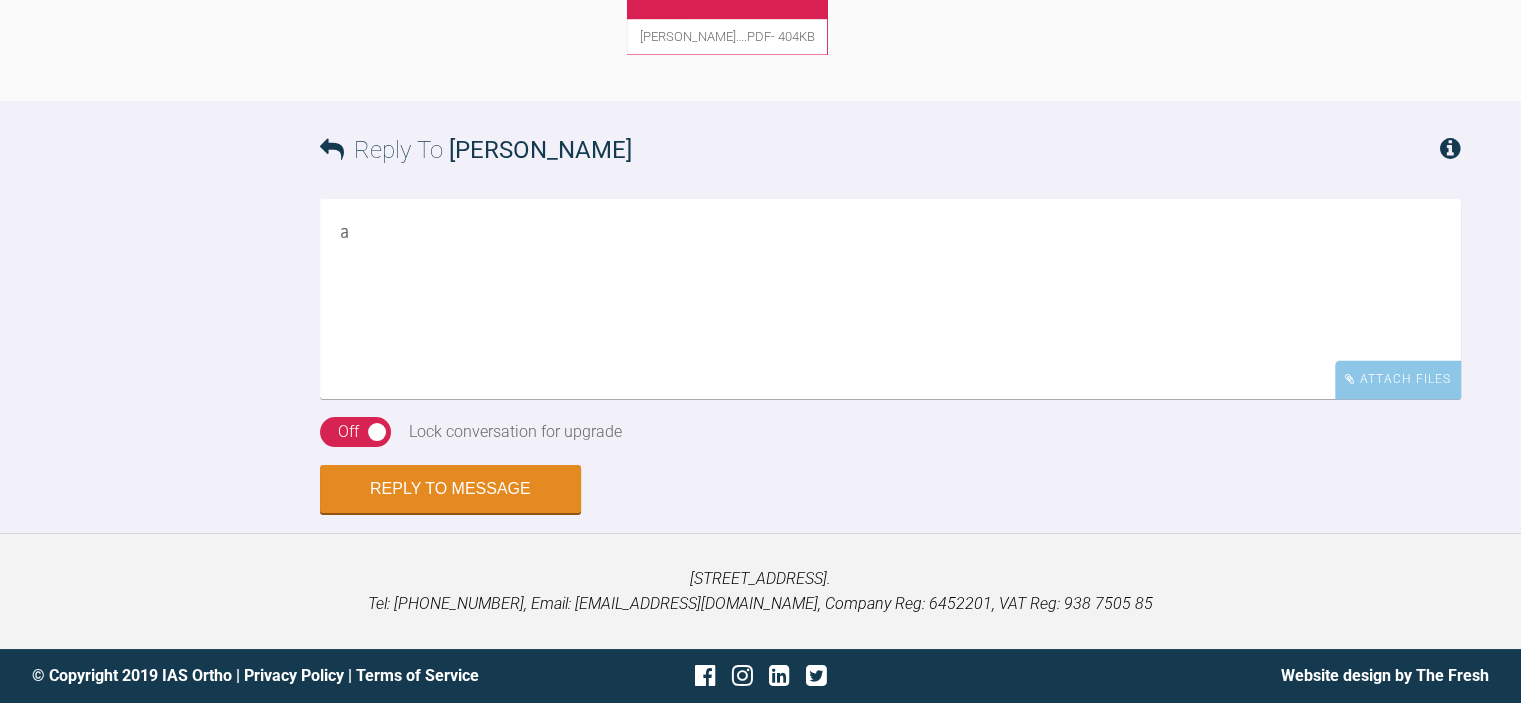 type on "a" 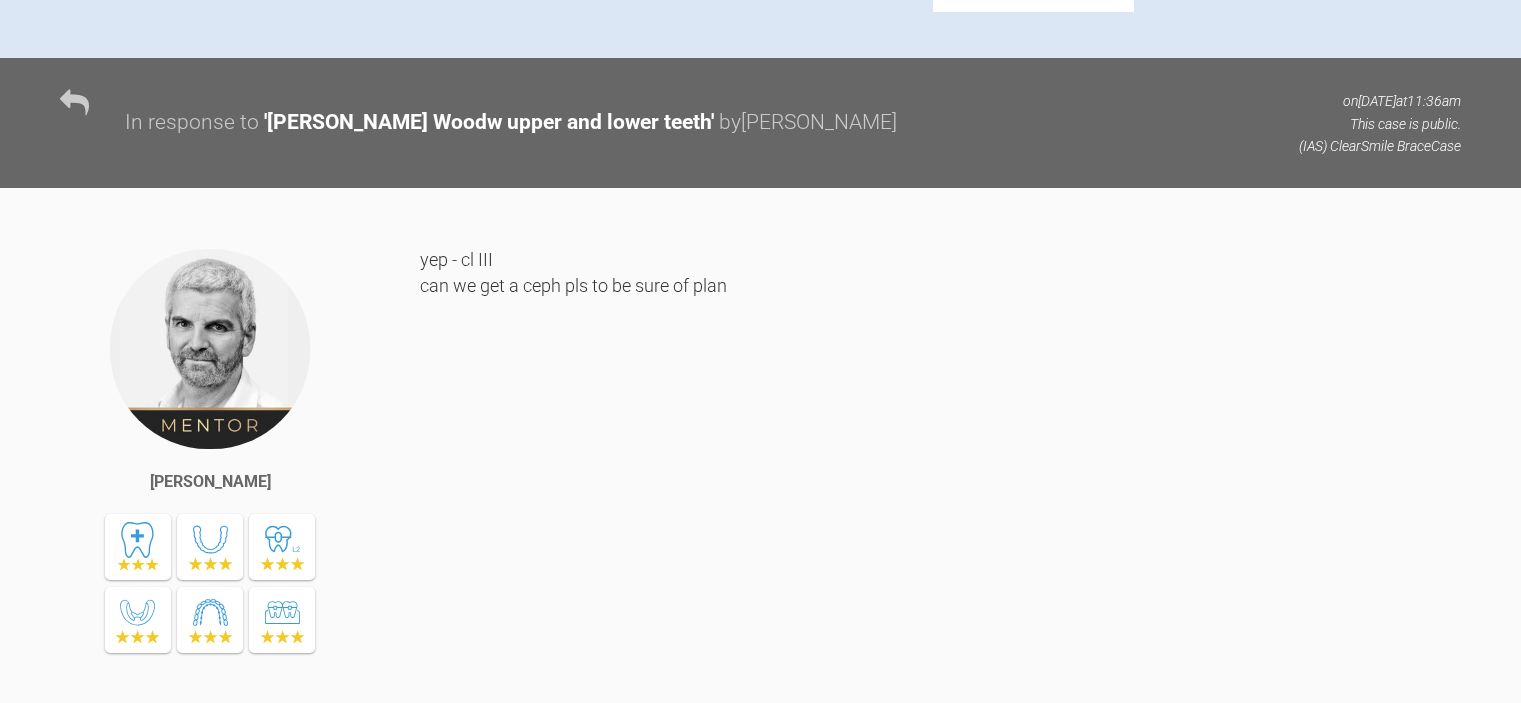 scroll, scrollTop: 1011, scrollLeft: 0, axis: vertical 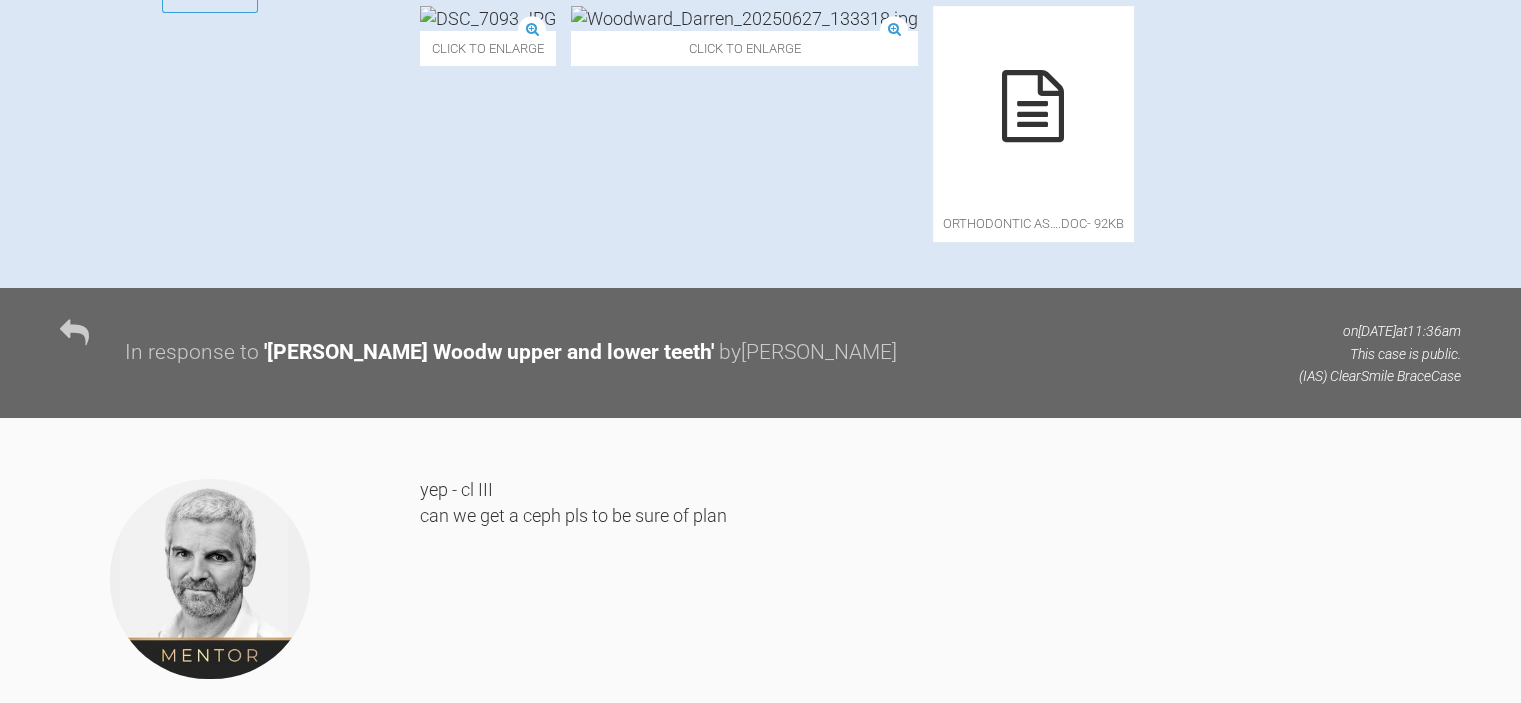 click at bounding box center (1033, 106) 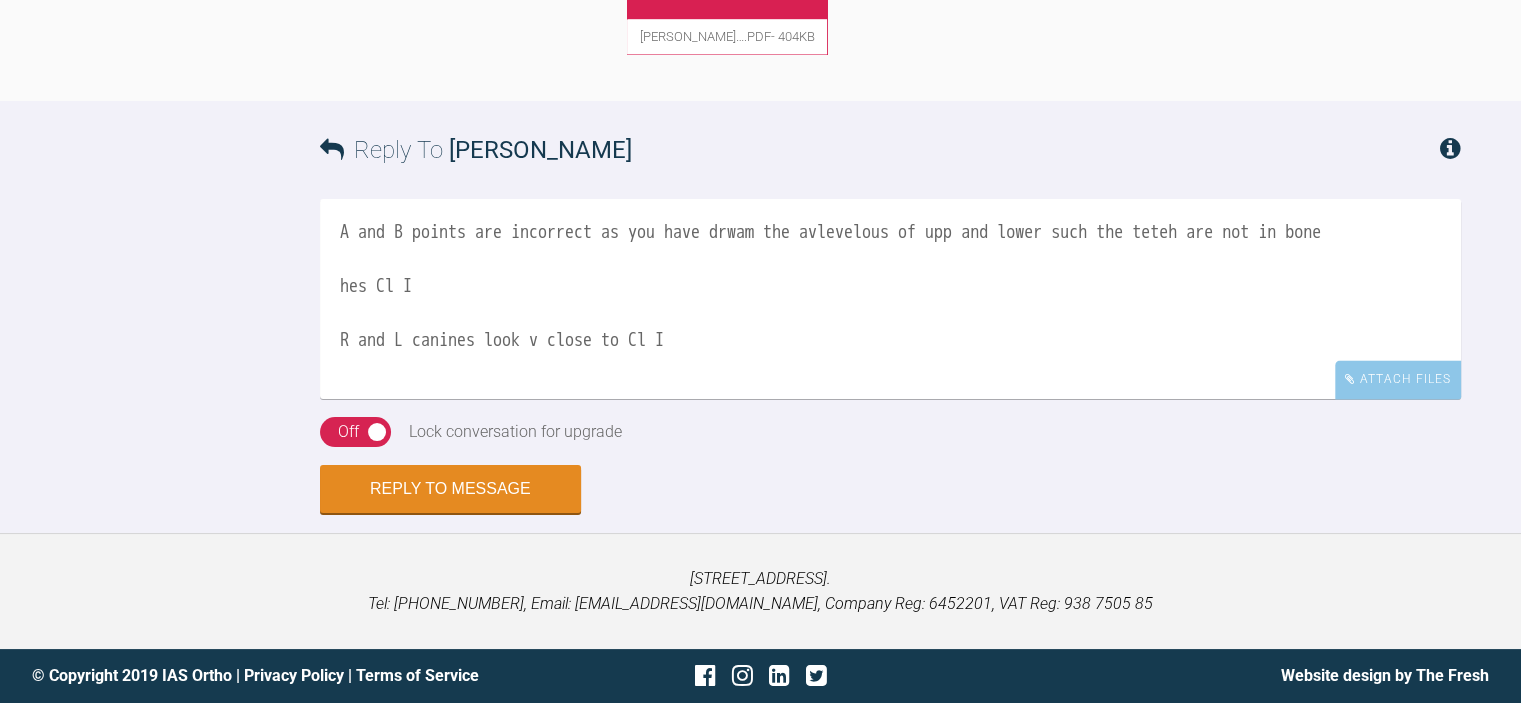scroll, scrollTop: 3611, scrollLeft: 0, axis: vertical 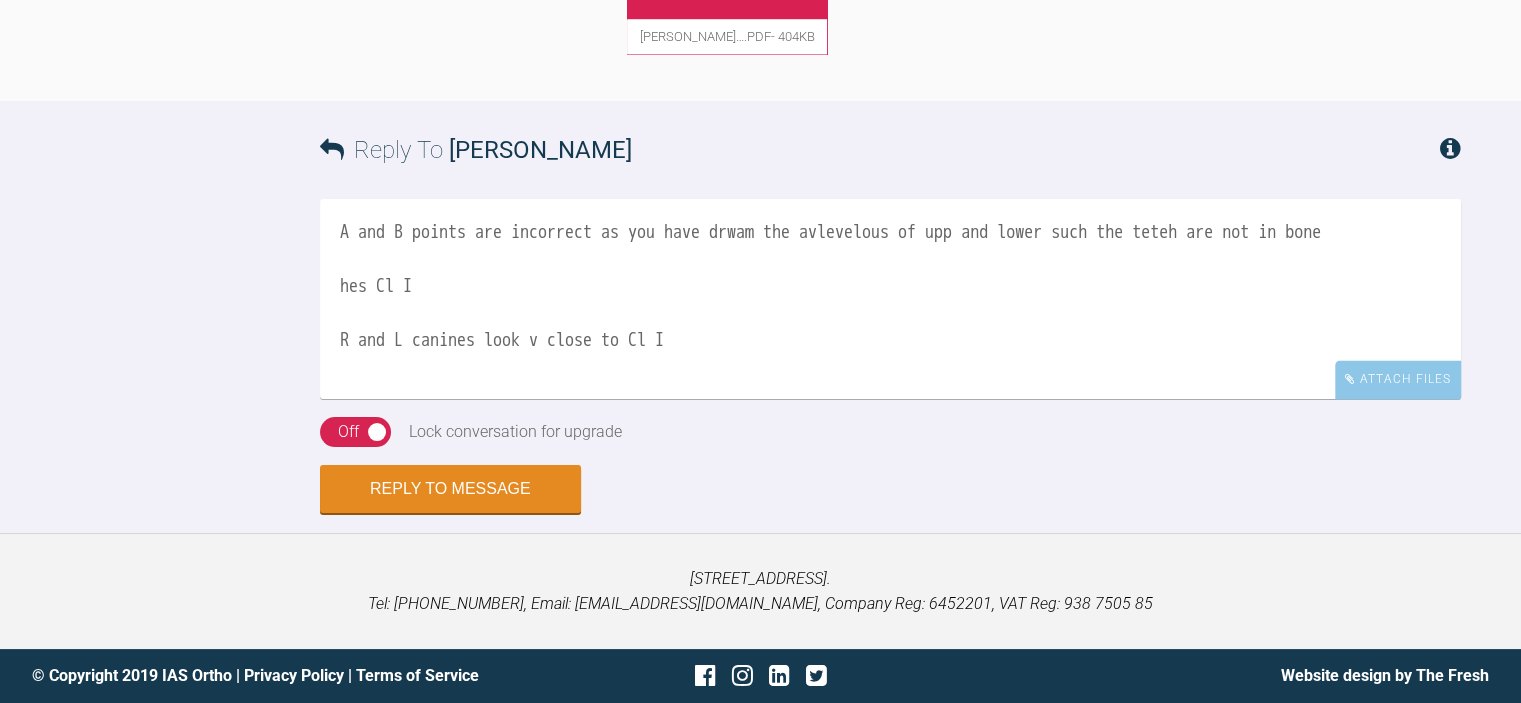 drag, startPoint x: 712, startPoint y: 332, endPoint x: 550, endPoint y: 321, distance: 162.37303 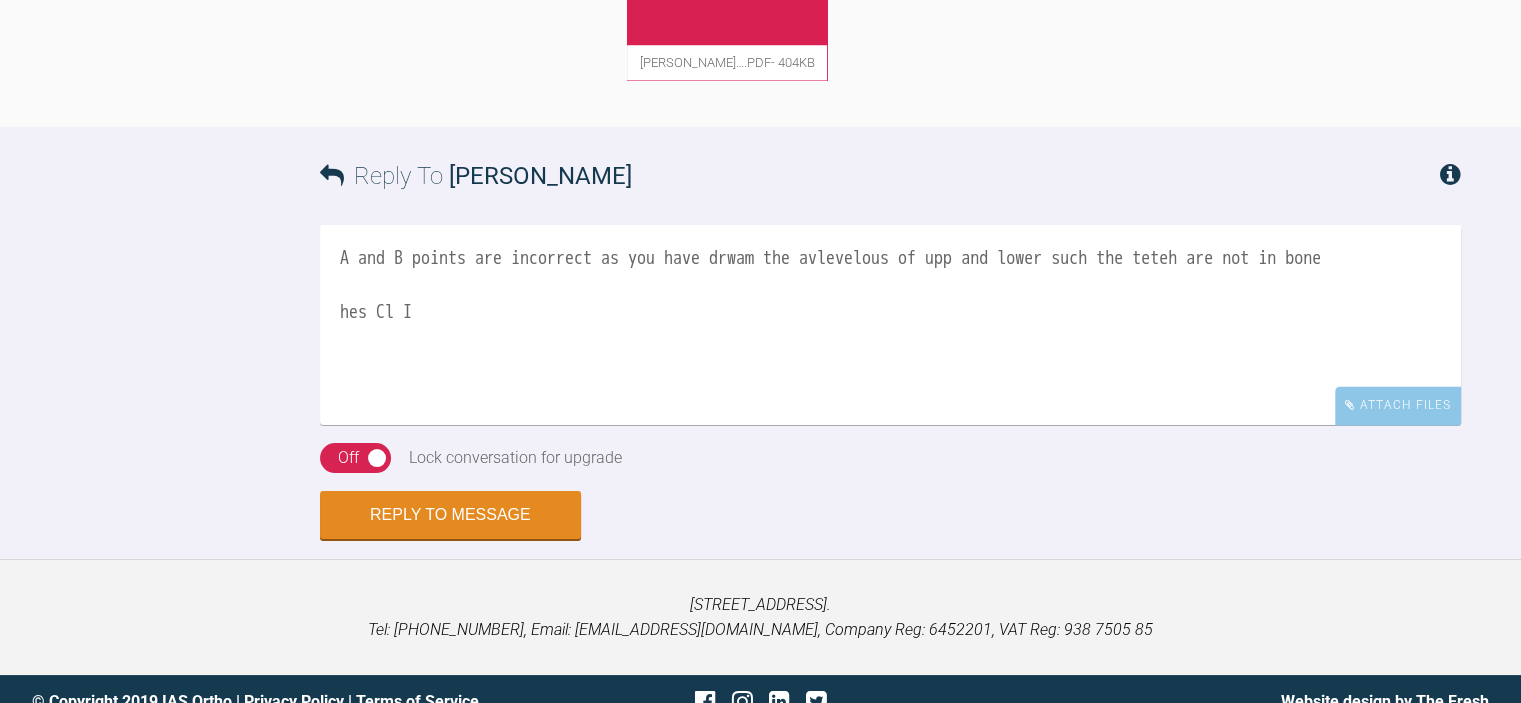 scroll, scrollTop: 3611, scrollLeft: 0, axis: vertical 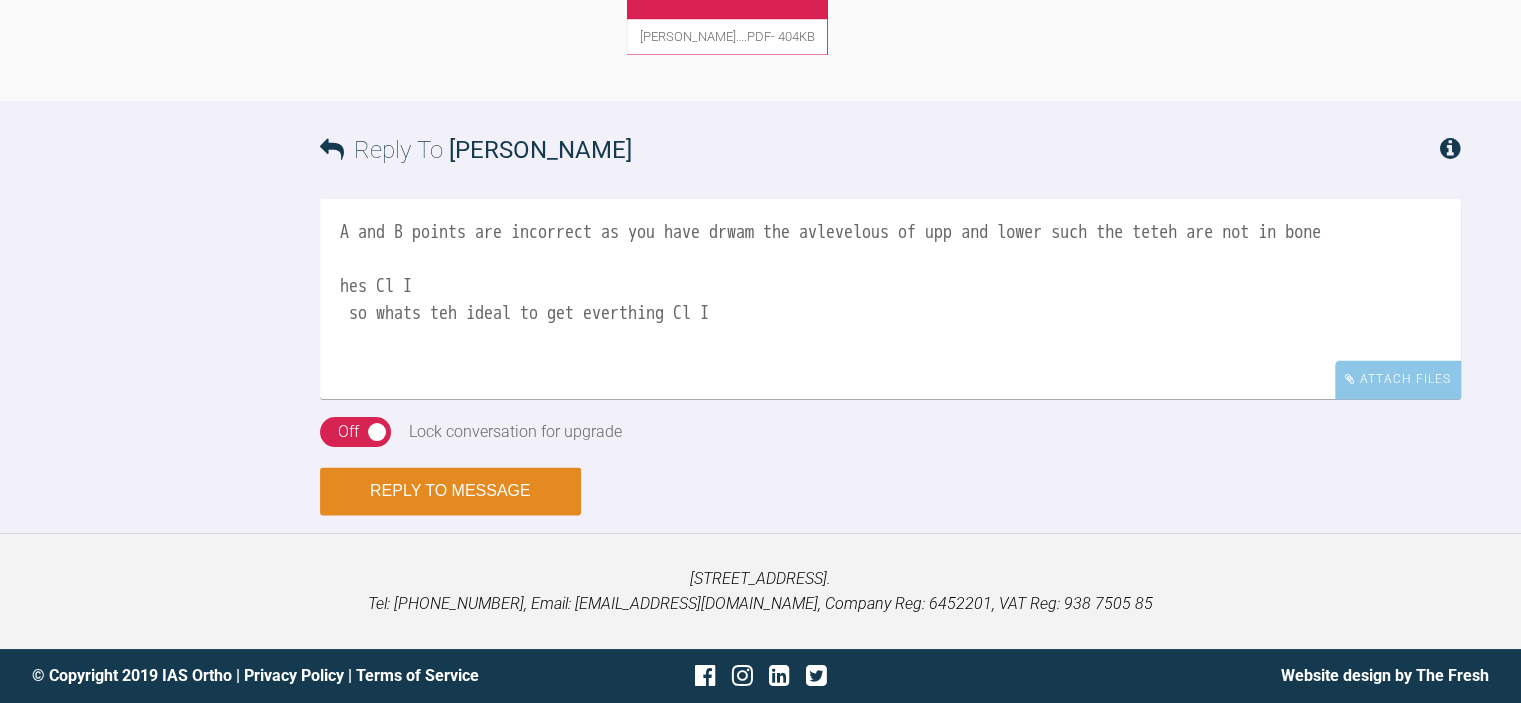 type on "A and B points are incorrect as you have drwam the avlevelous of upp and lower such the teteh are not in bone
hes Cl I
so whats teh ideal to get everthing Cl I" 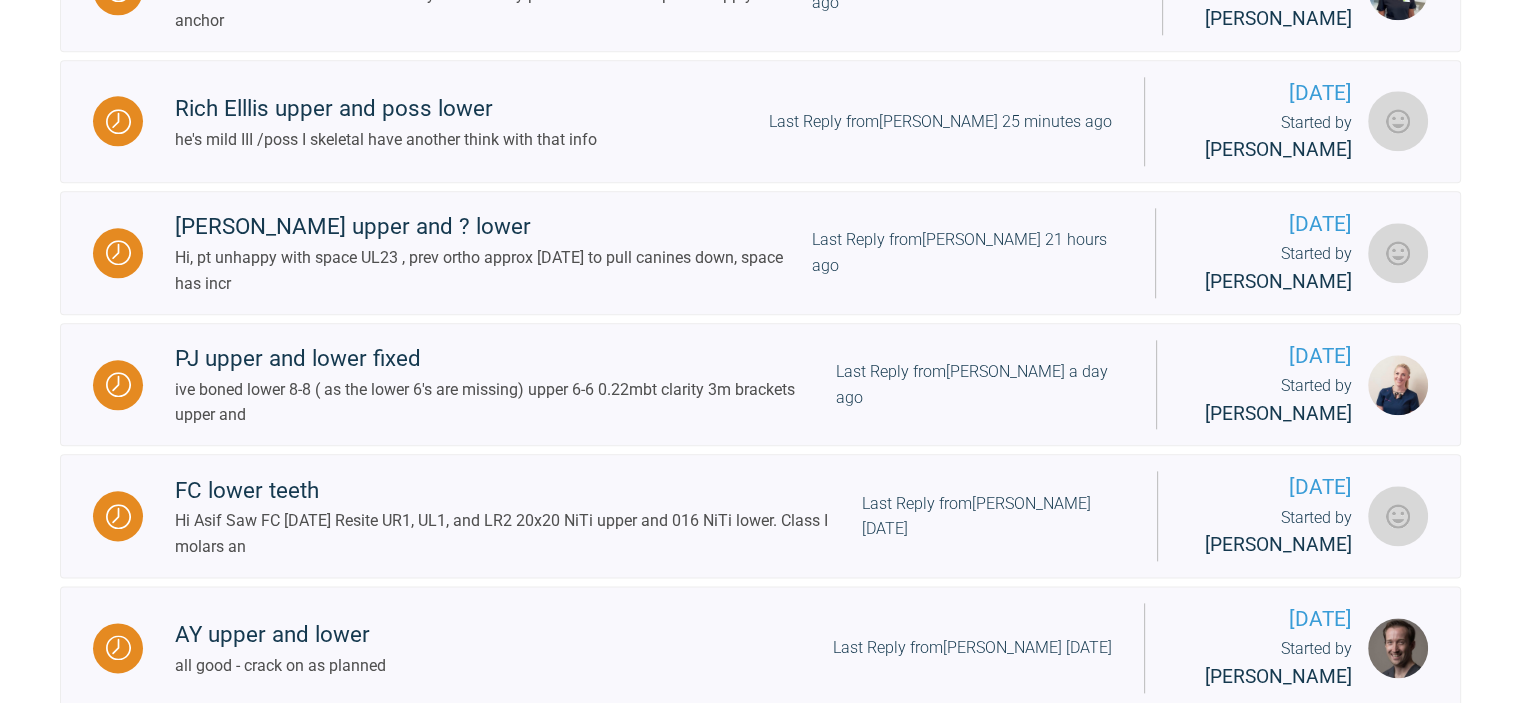 scroll, scrollTop: 2302, scrollLeft: 0, axis: vertical 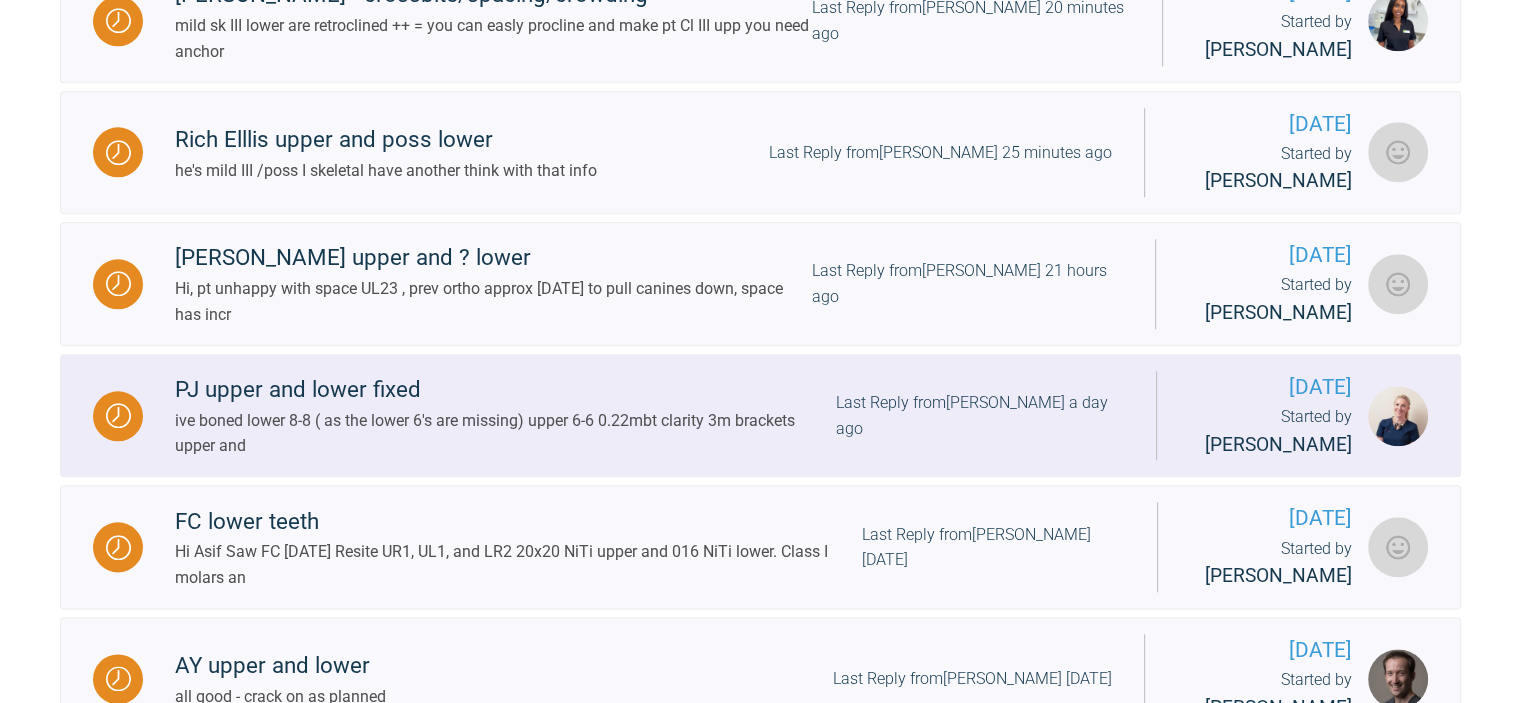 click on "Last Reply from  Olivia Nixon   a day ago" at bounding box center (980, 415) 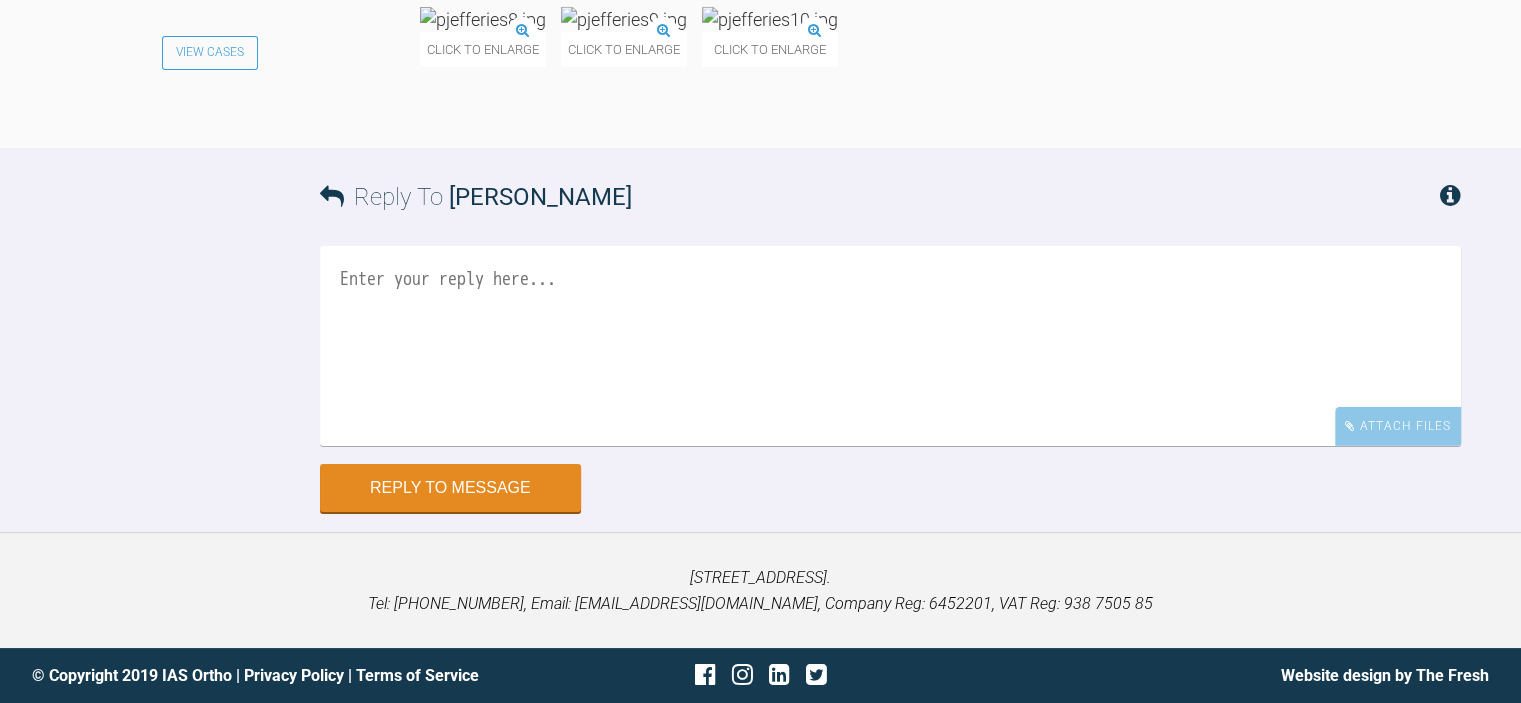 scroll, scrollTop: 6618, scrollLeft: 0, axis: vertical 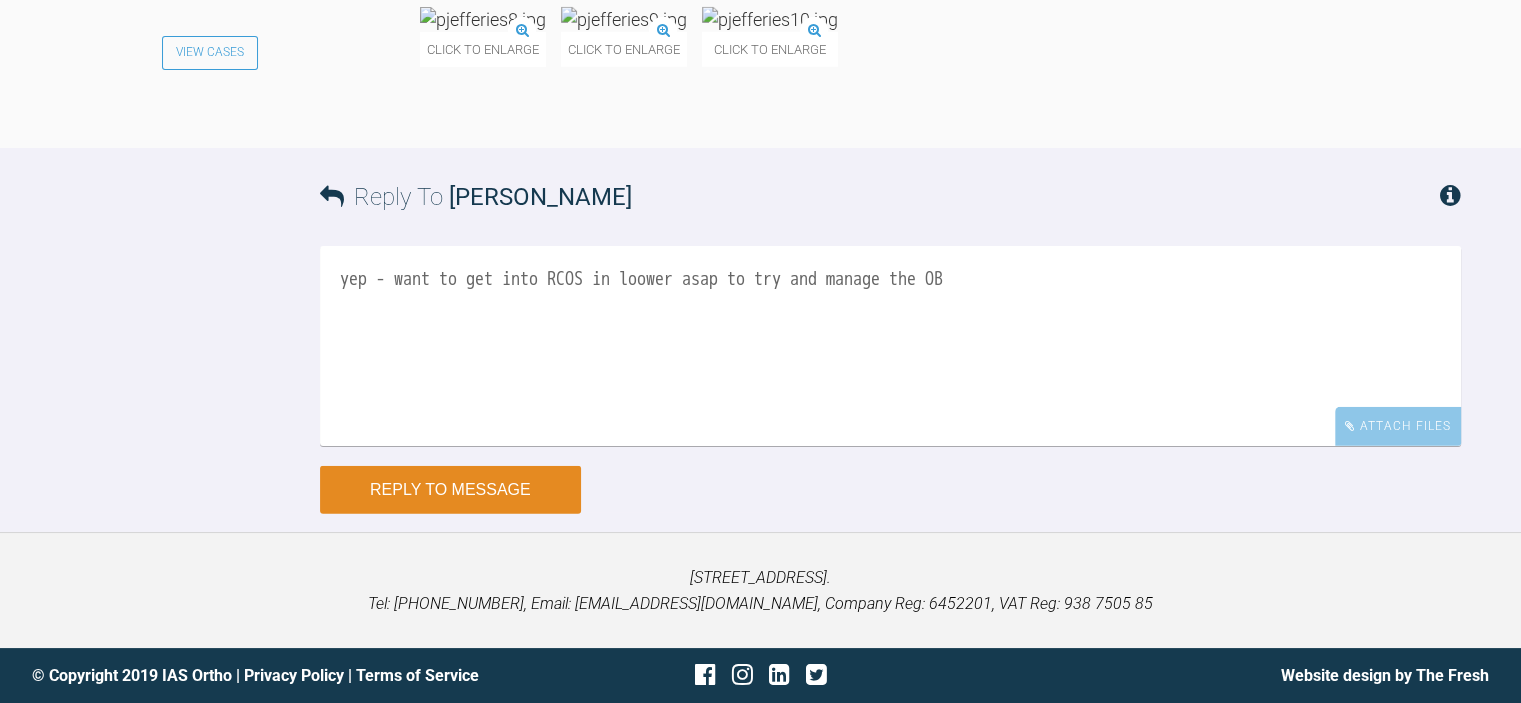 type on "yep - want to get into RCOS in loower asap to try and manage the OB" 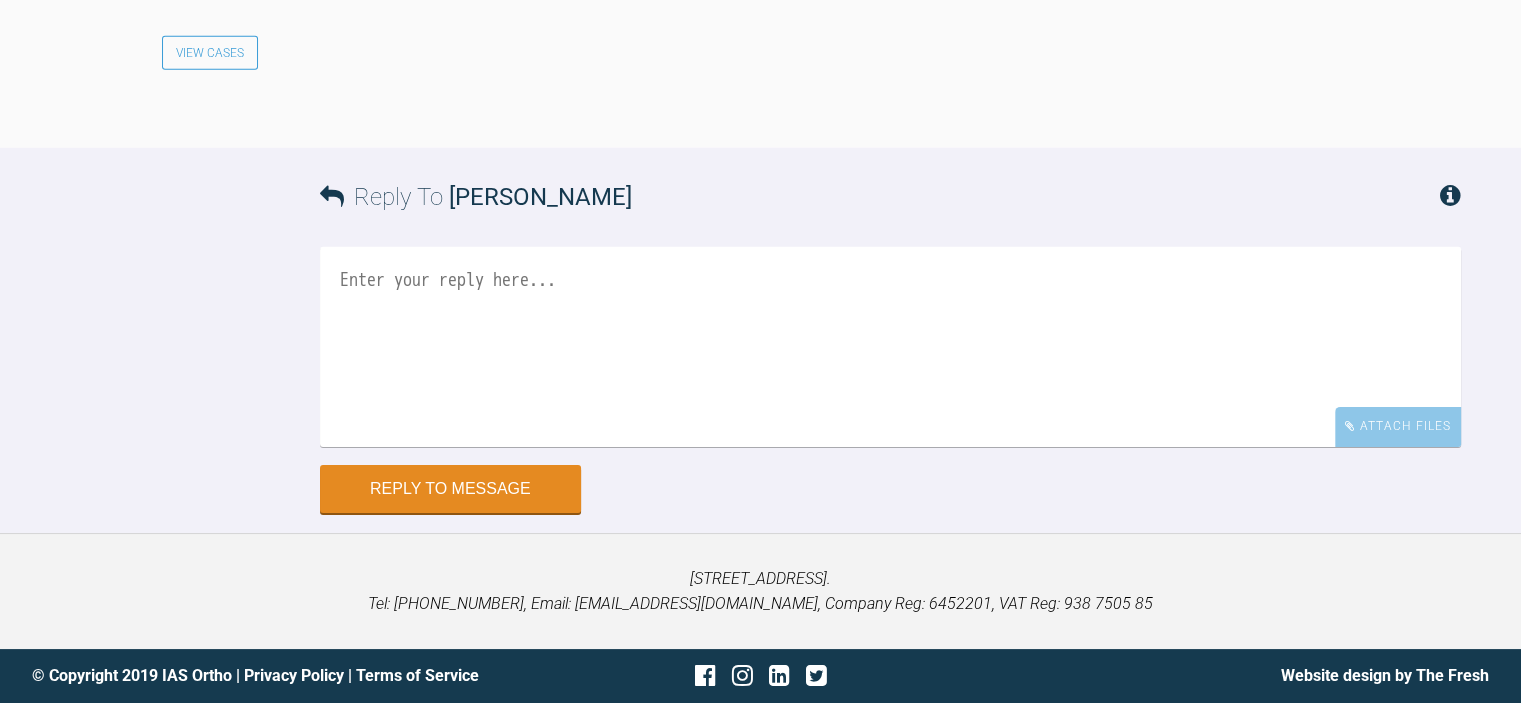 scroll, scrollTop: 7107, scrollLeft: 0, axis: vertical 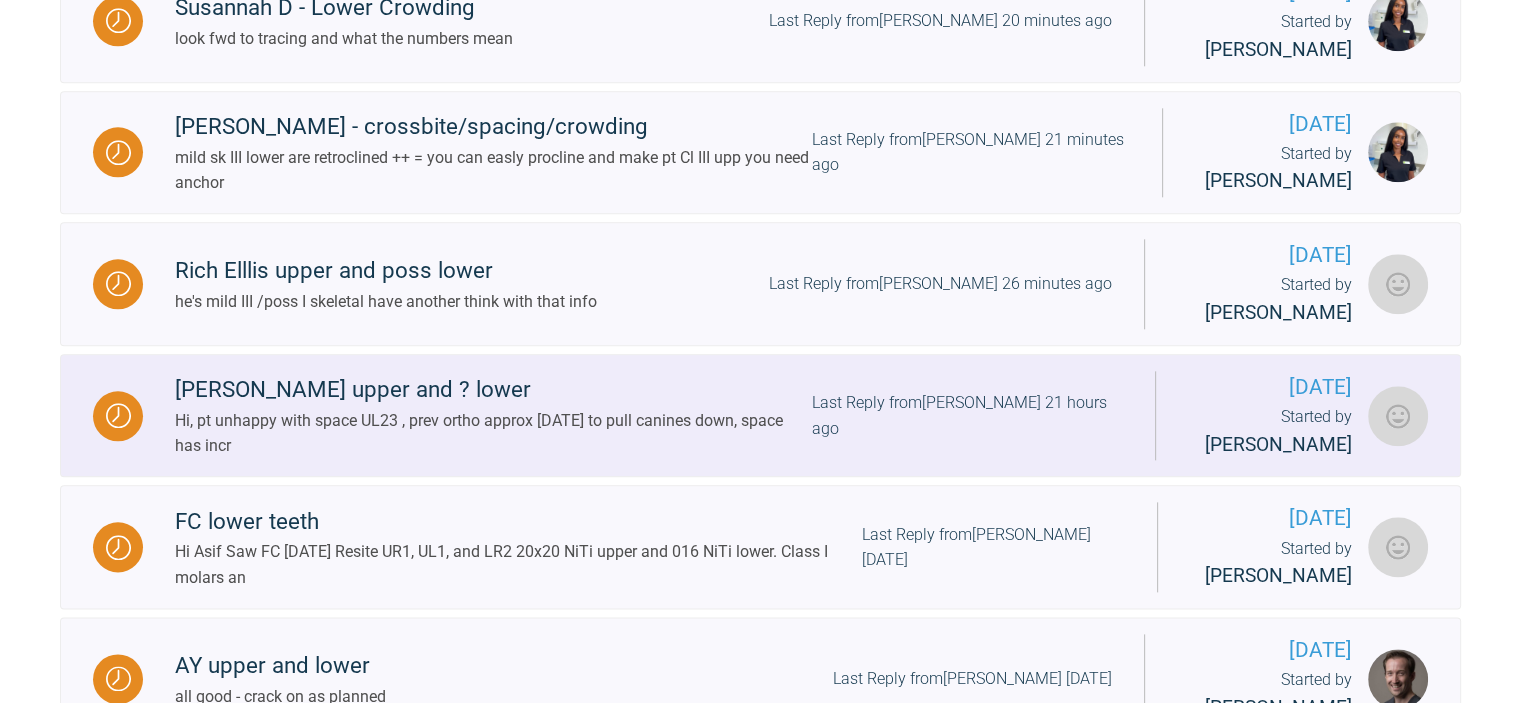 click on "Last Reply from  Neil Fearns   21 hours ago" at bounding box center (967, 415) 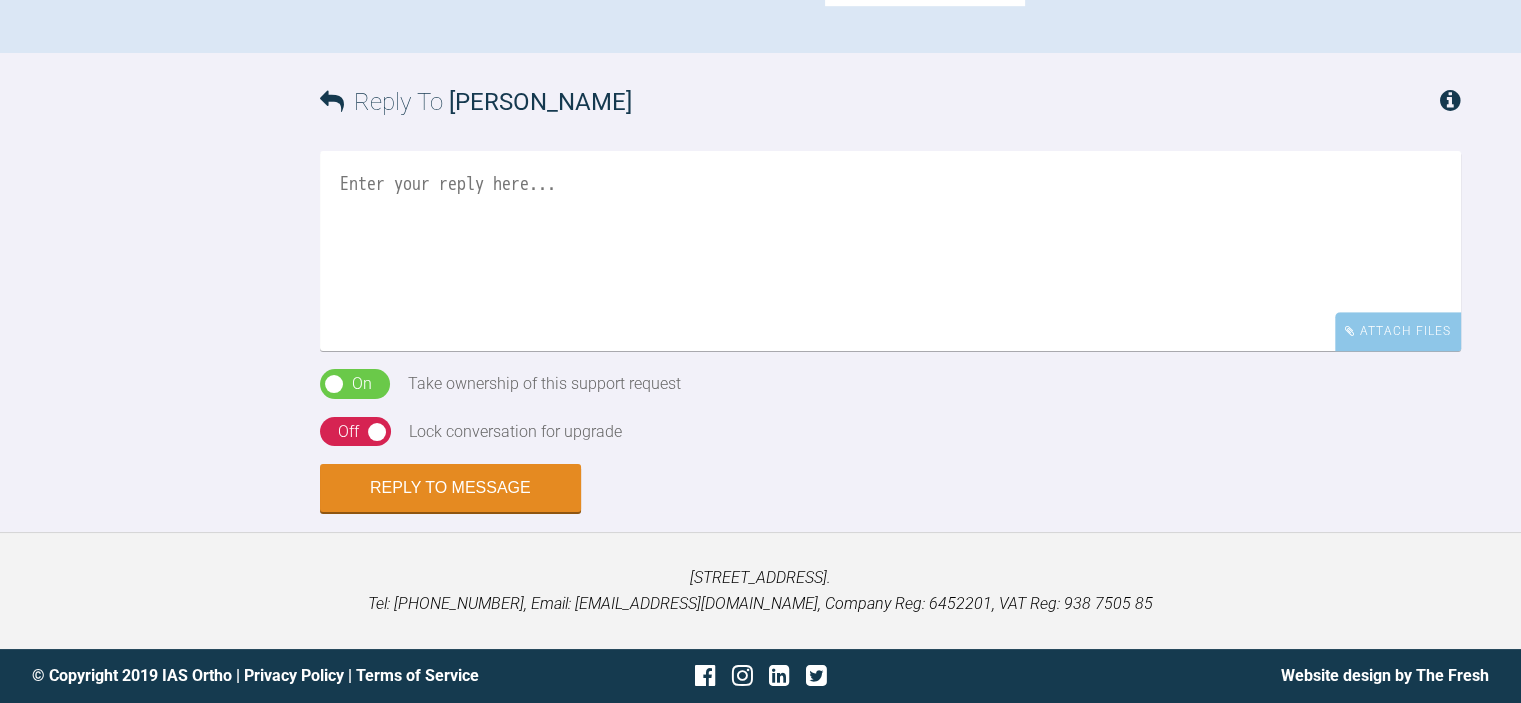 scroll, scrollTop: 1346, scrollLeft: 0, axis: vertical 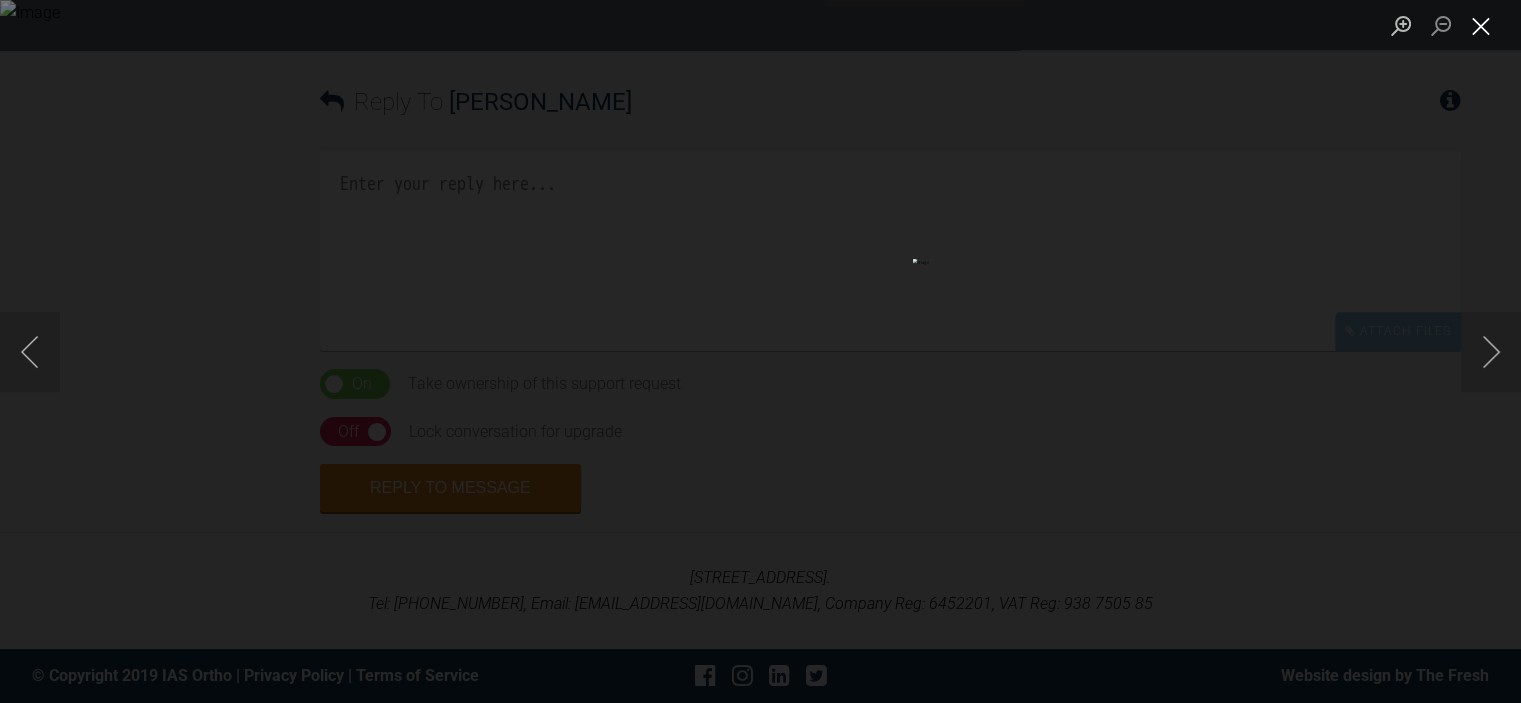 click at bounding box center [1481, 25] 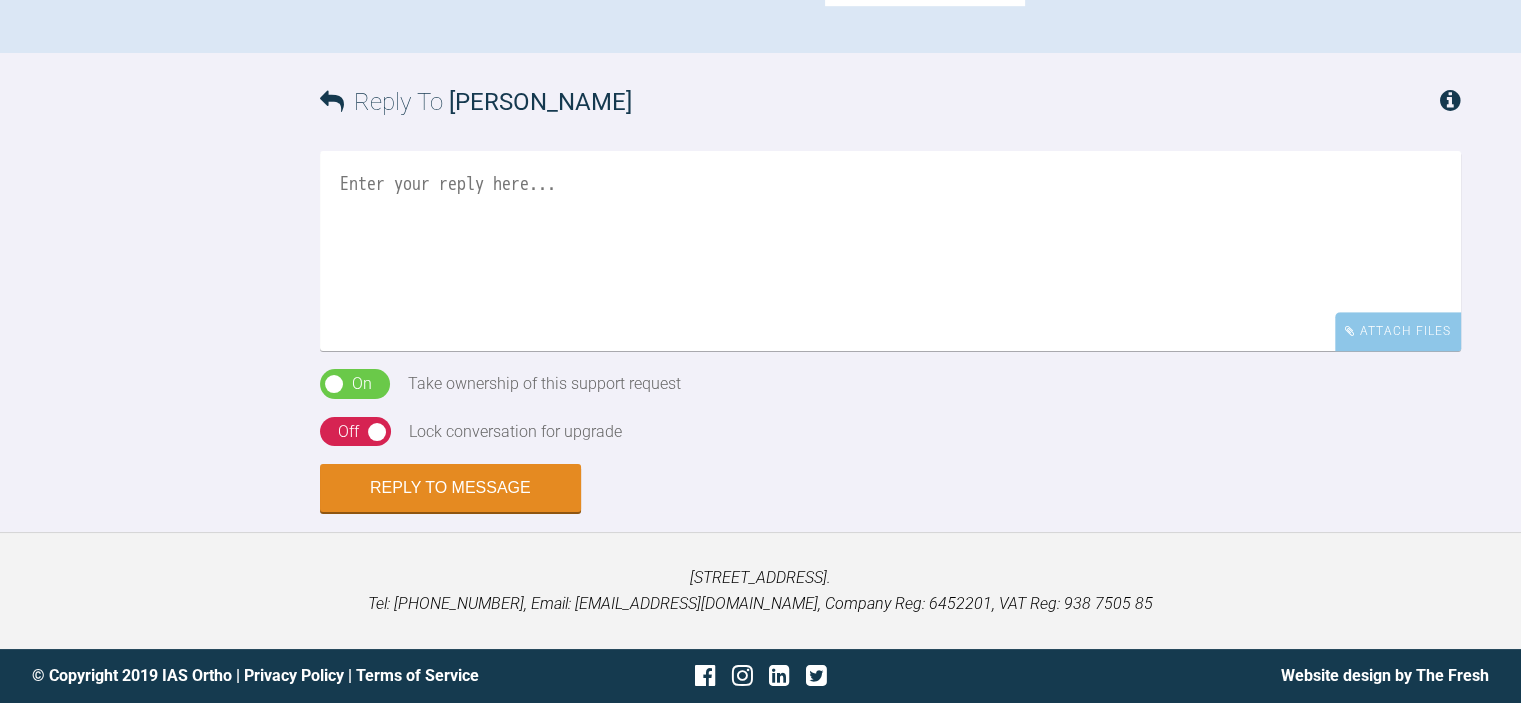 click at bounding box center (925, -129) 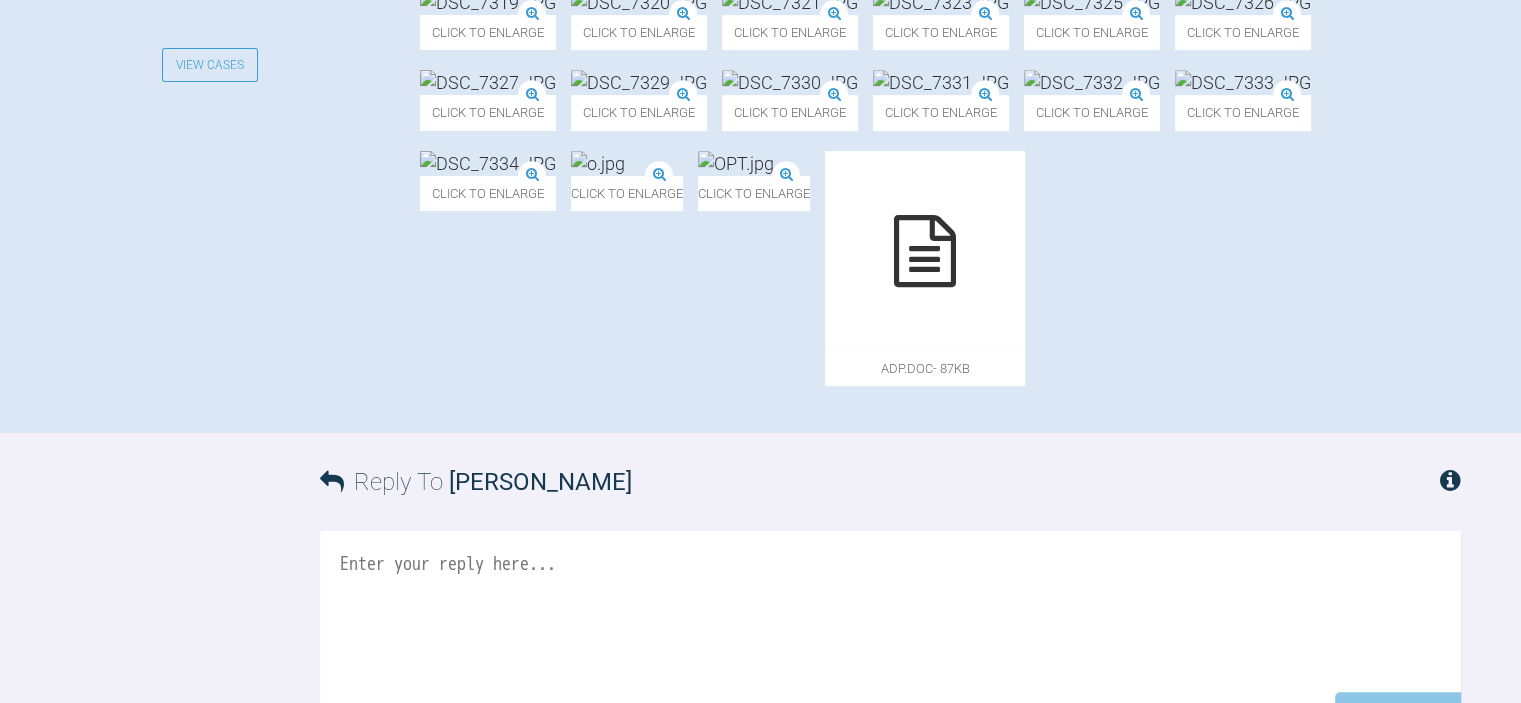 scroll, scrollTop: 946, scrollLeft: 0, axis: vertical 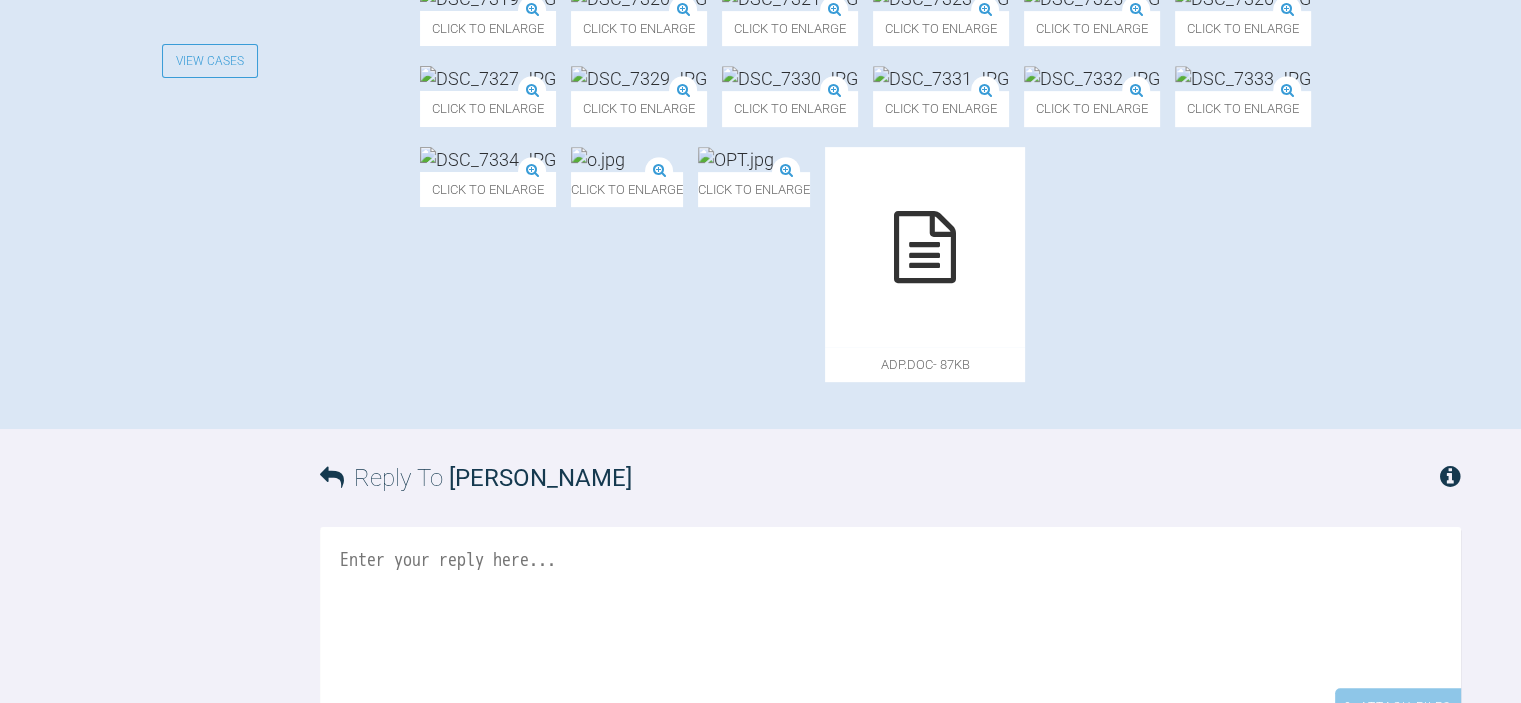 click at bounding box center (941, 78) 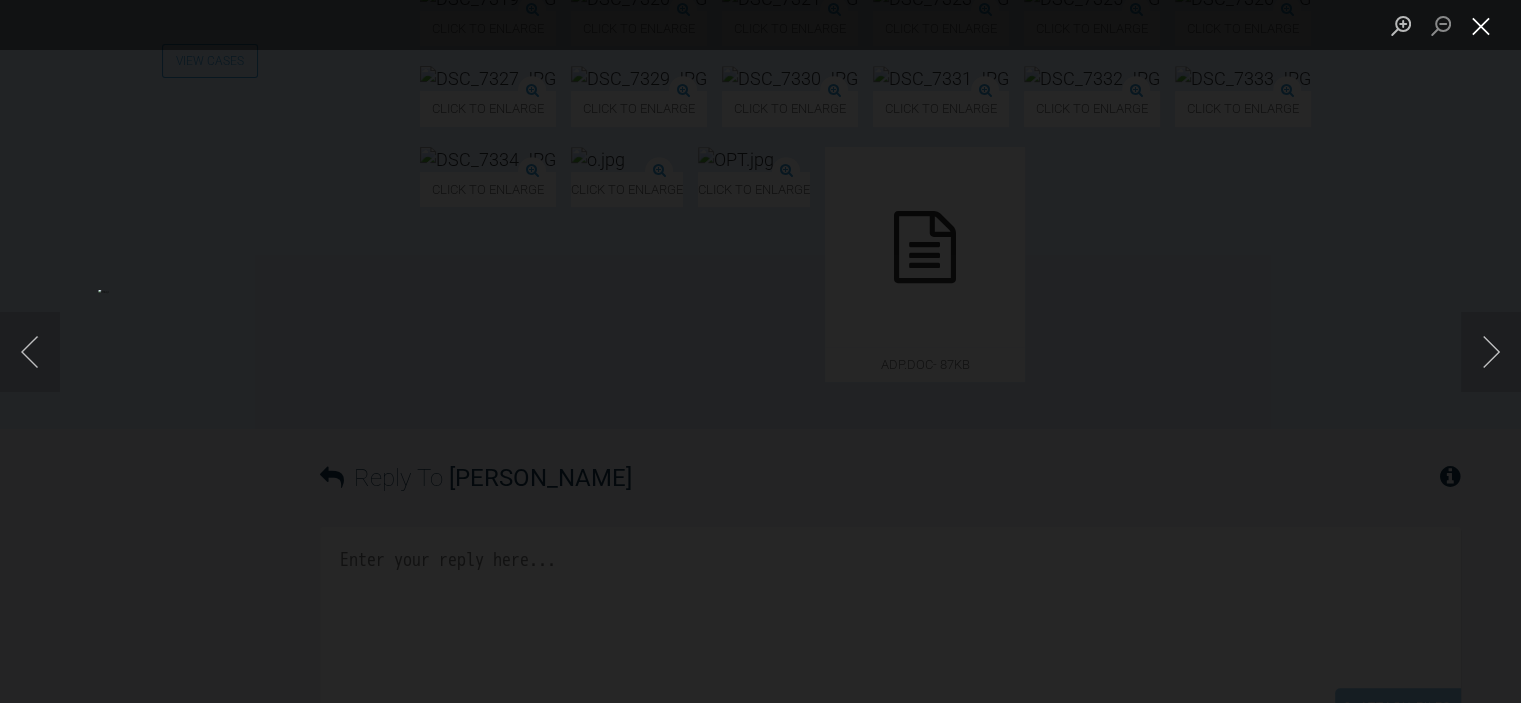 click at bounding box center (1481, 25) 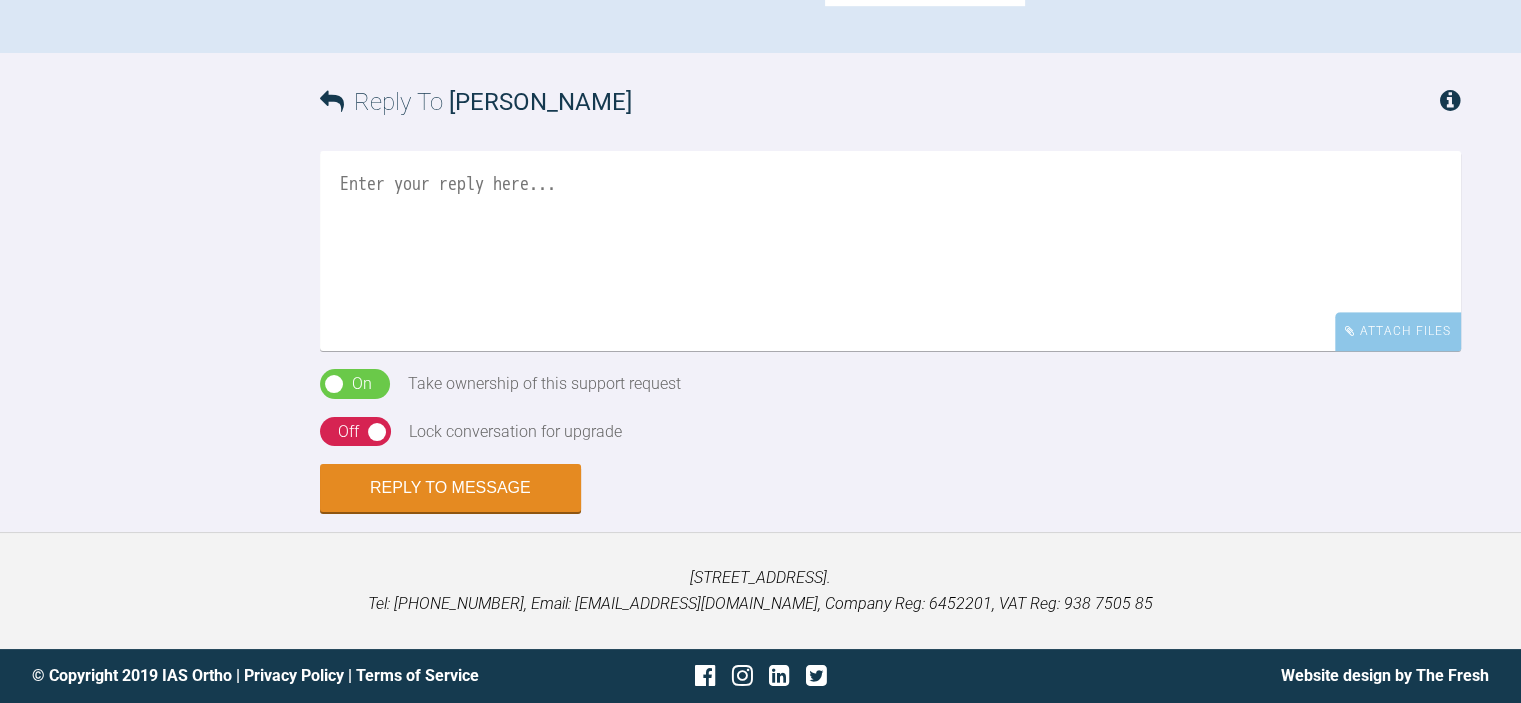 scroll, scrollTop: 1546, scrollLeft: 0, axis: vertical 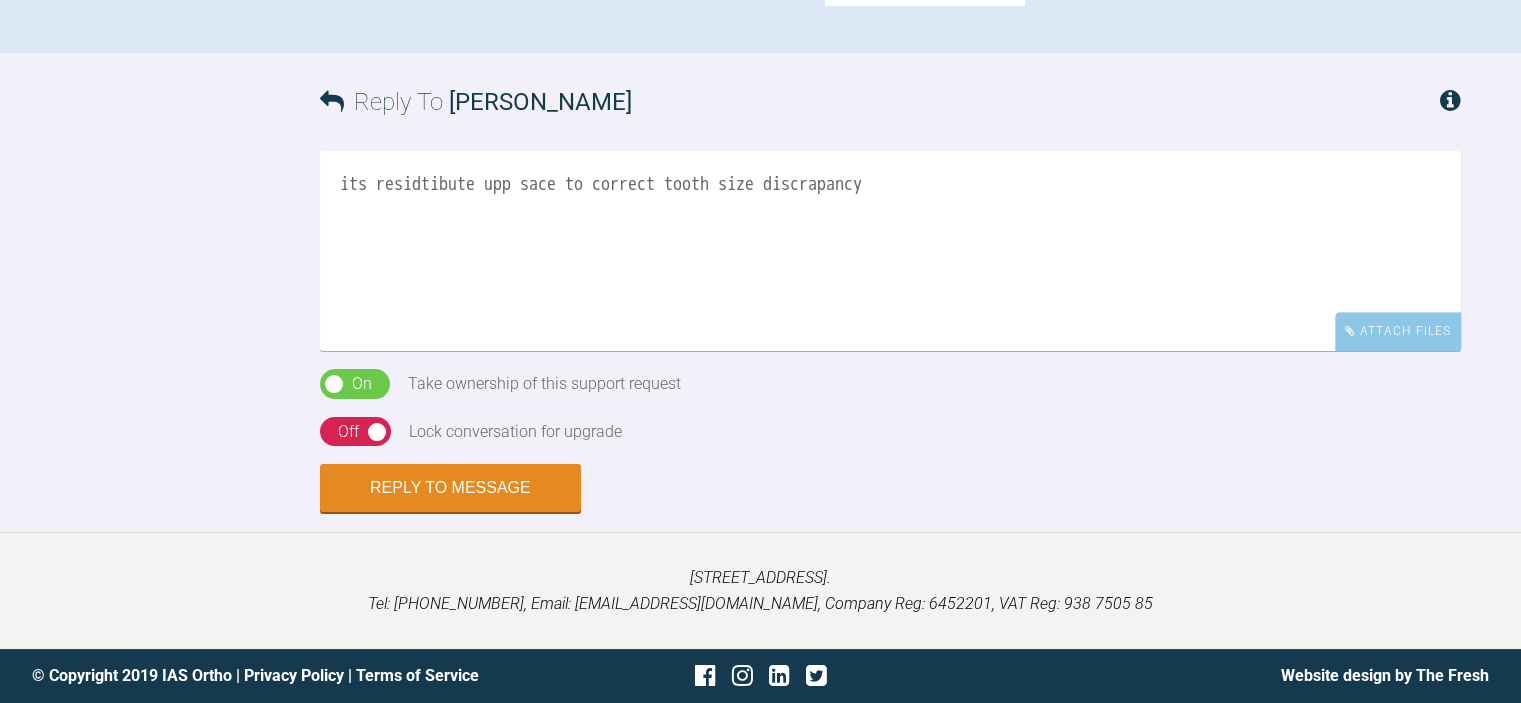 click on "its residtibute upp sace to correct tooth size discrapancy" at bounding box center [890, 251] 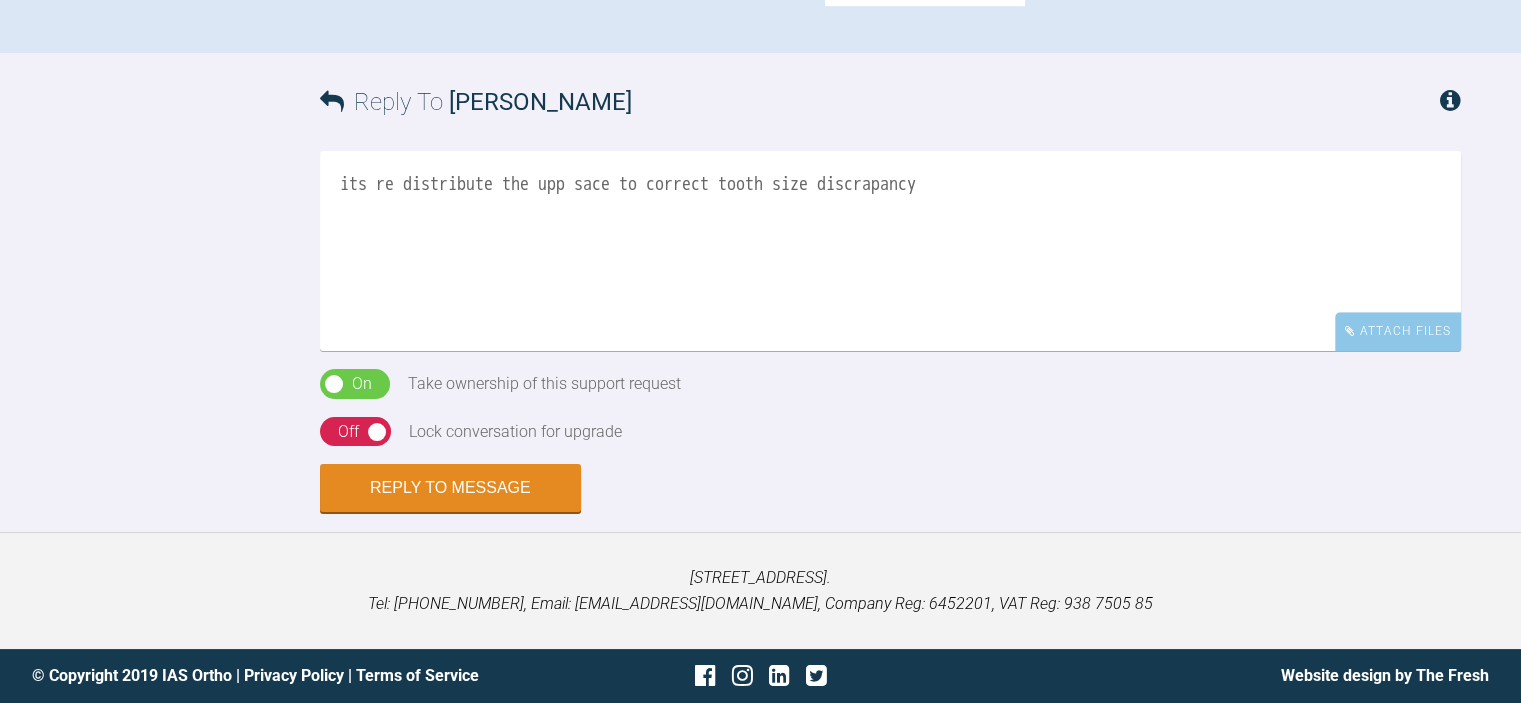 scroll, scrollTop: 1546, scrollLeft: 0, axis: vertical 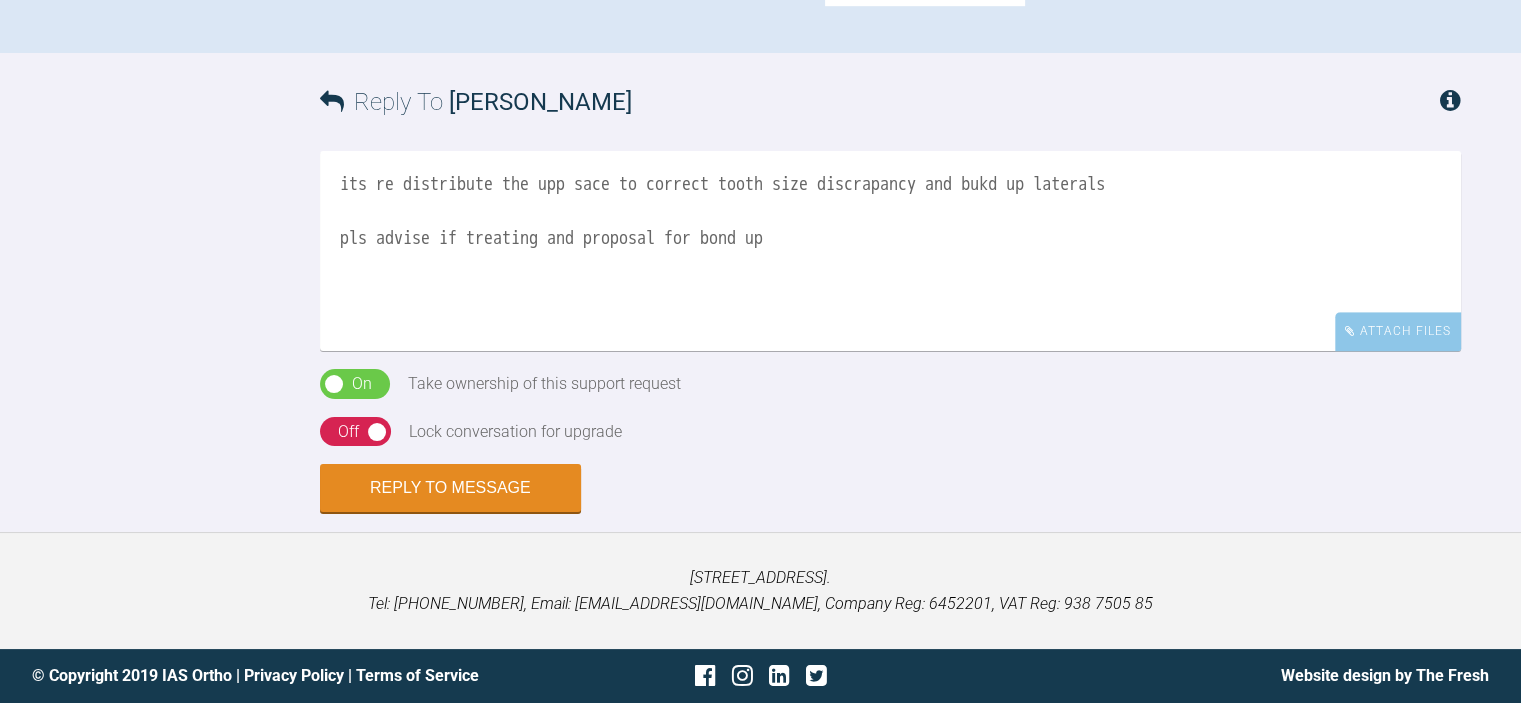 drag, startPoint x: 352, startPoint y: 497, endPoint x: 340, endPoint y: 495, distance: 12.165525 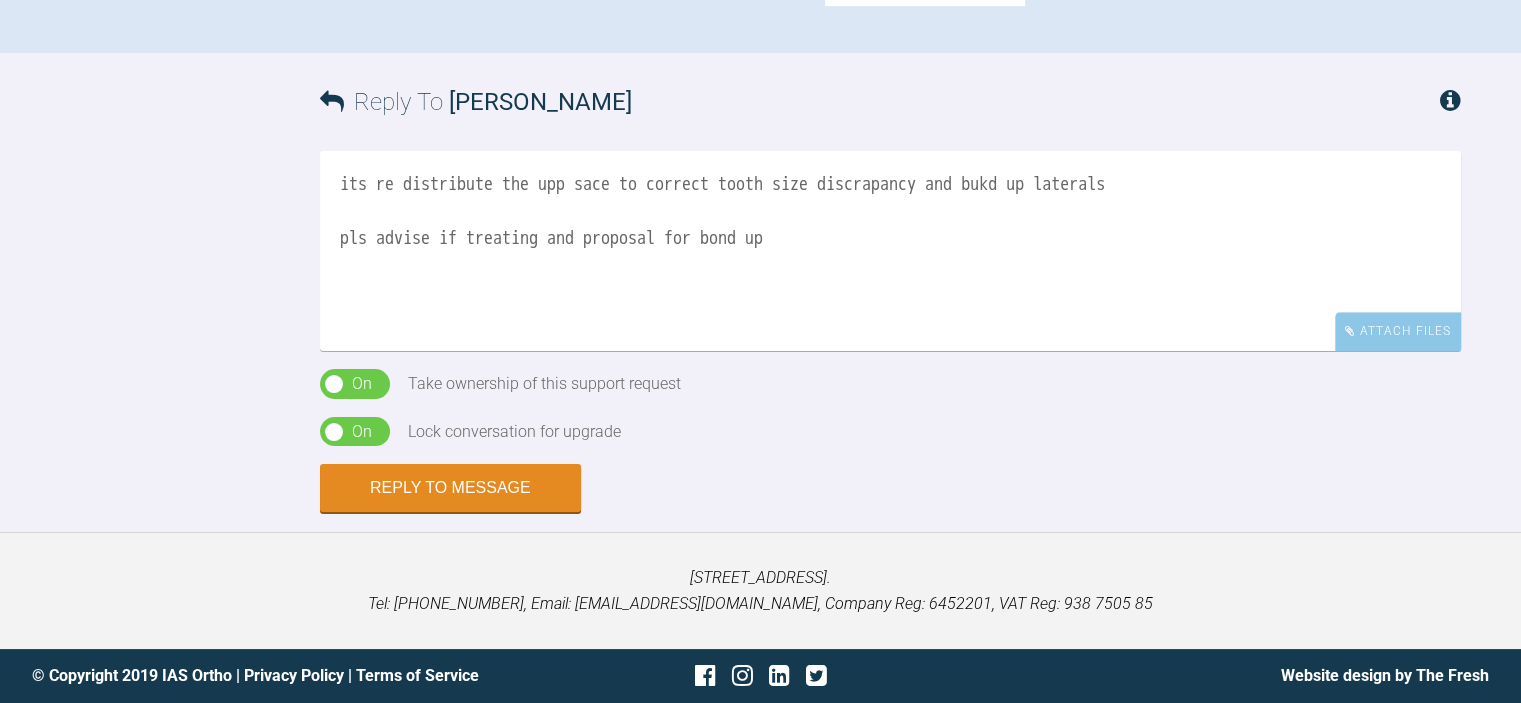 click on "its re distribute the upp sace to correct tooth size discrapancy and bukd up laterals
pls advise if treating and proposal for bond up" at bounding box center (890, 251) 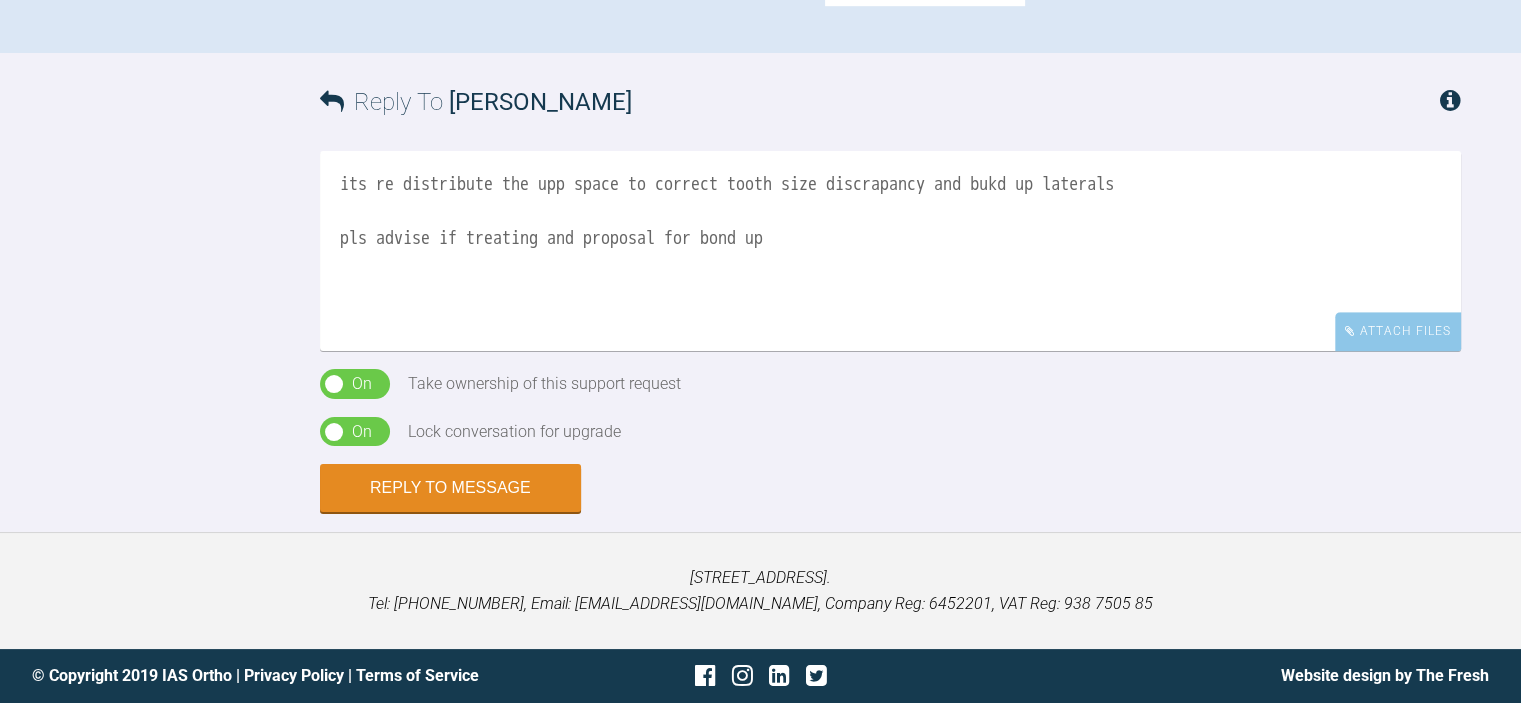 click on "its re distribute the upp space to correct tooth size discrapancy and bukd up laterals
pls advise if treating and proposal for bond up" at bounding box center [890, 251] 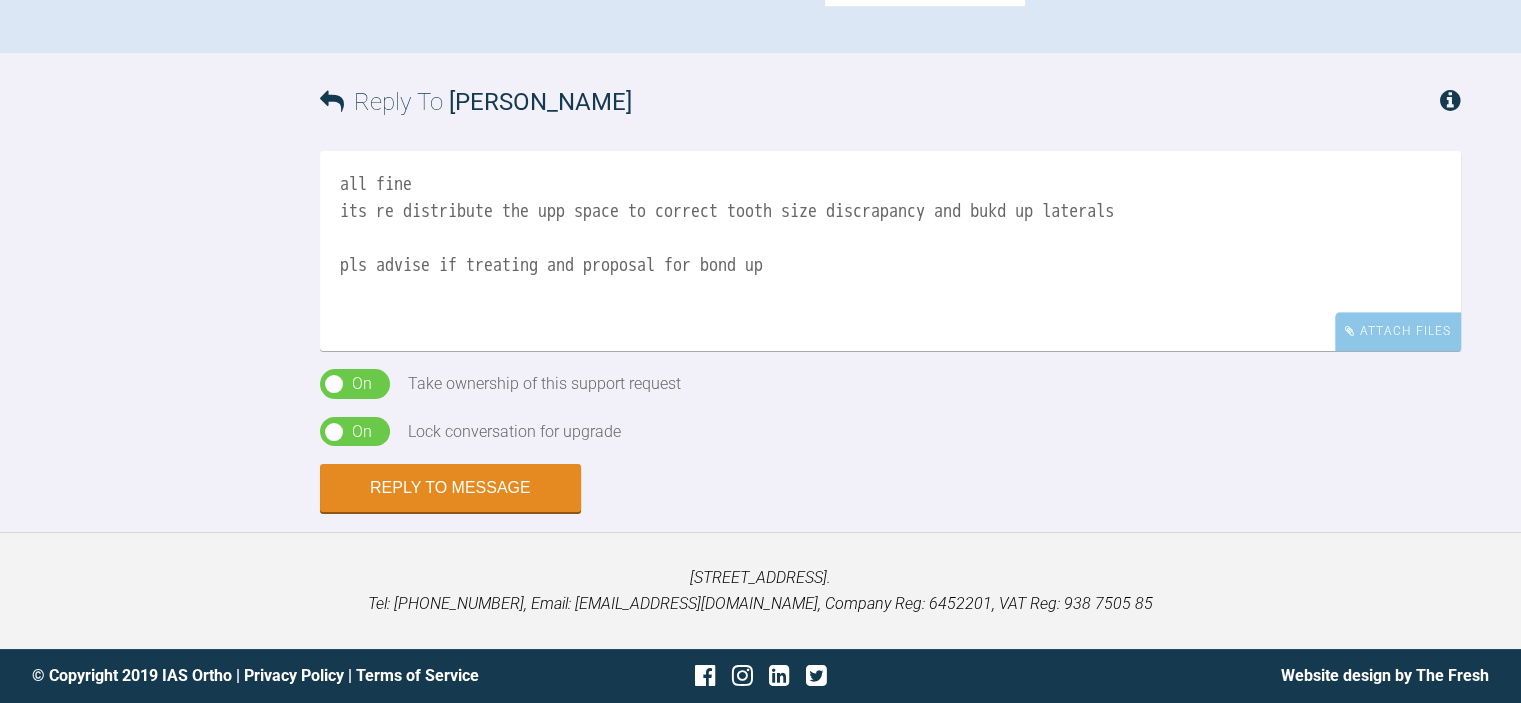 click on "all fine
its re distribute the upp space to correct tooth size discrapancy and bukd up laterals
pls advise if treating and proposal for bond up" at bounding box center [890, 251] 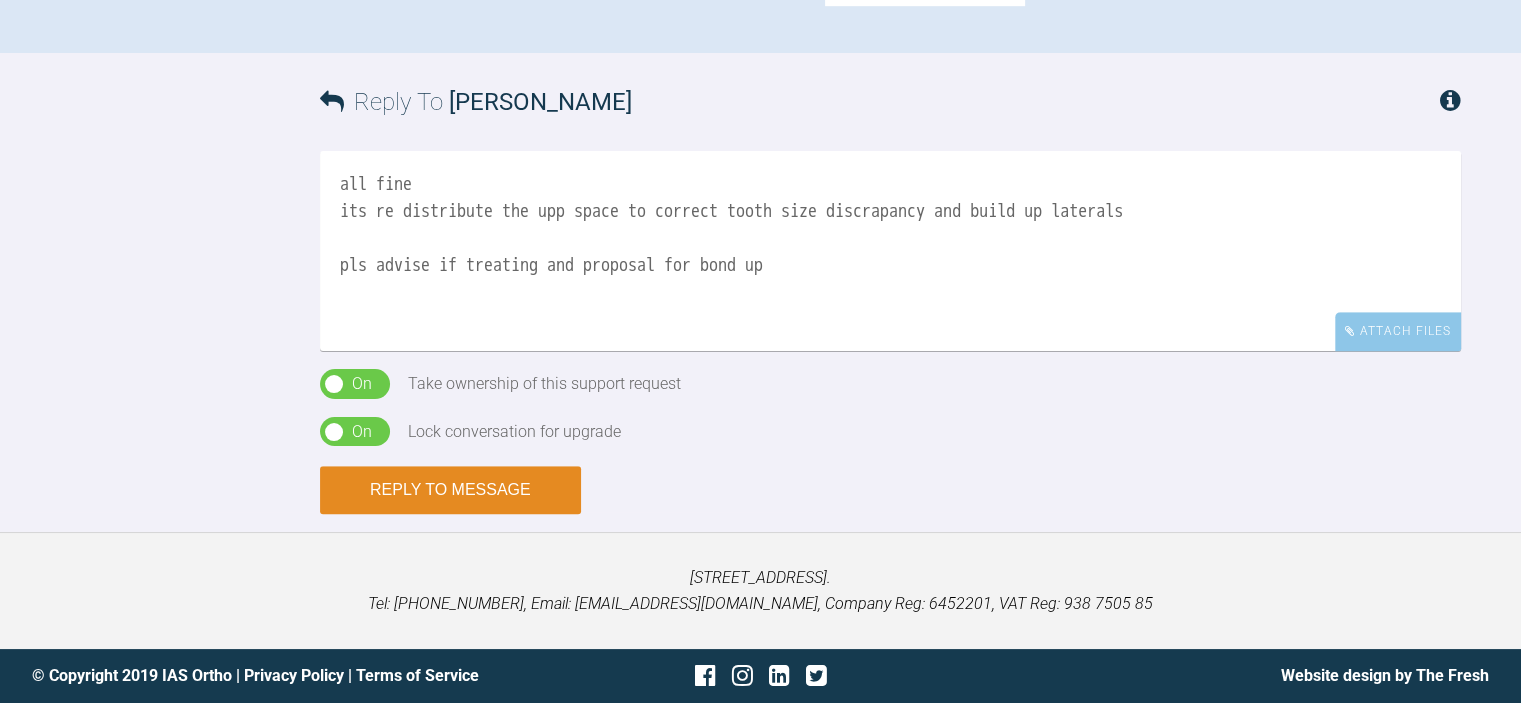 type on "all fine
its re distribute the upp space to correct tooth size discrapancy and build up laterals
pls advise if treating and proposal for bond up" 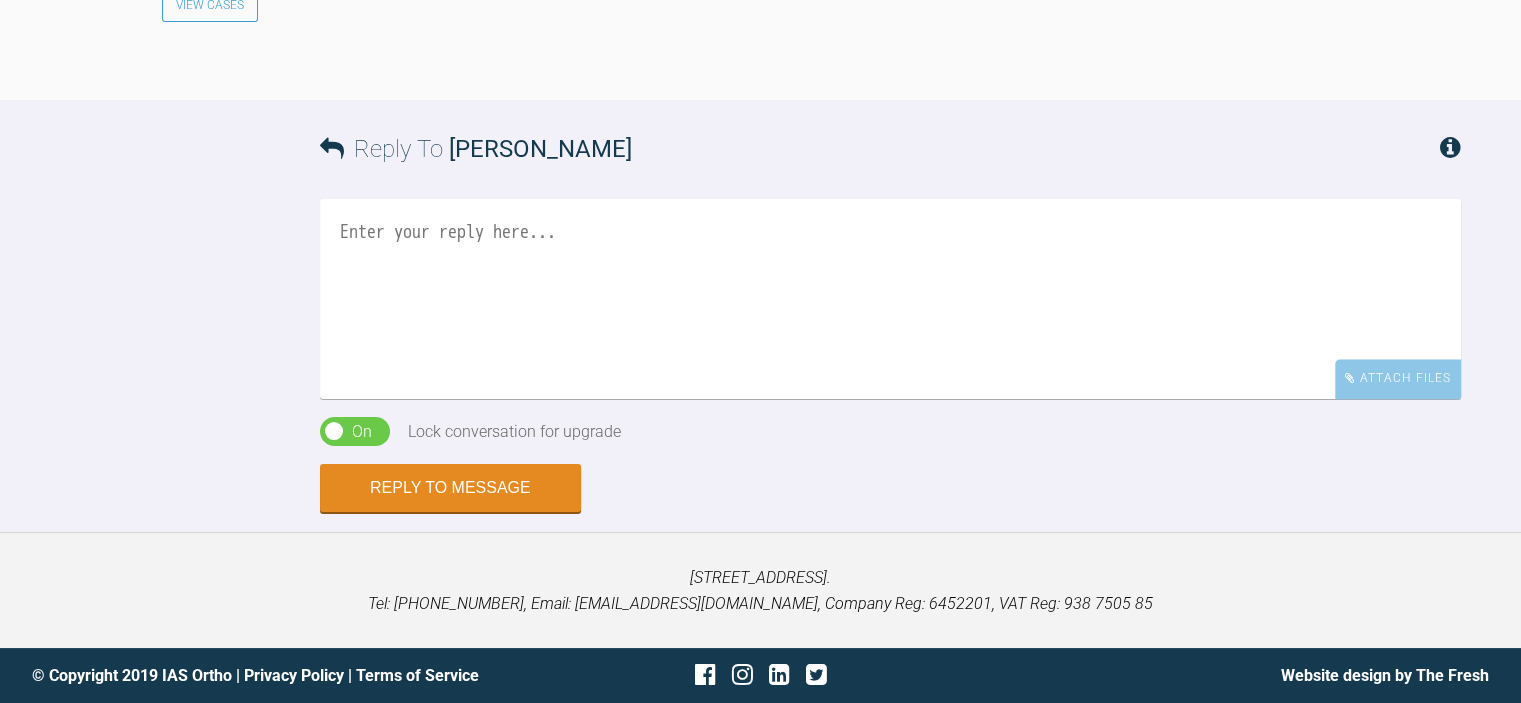 scroll, scrollTop: 2204, scrollLeft: 0, axis: vertical 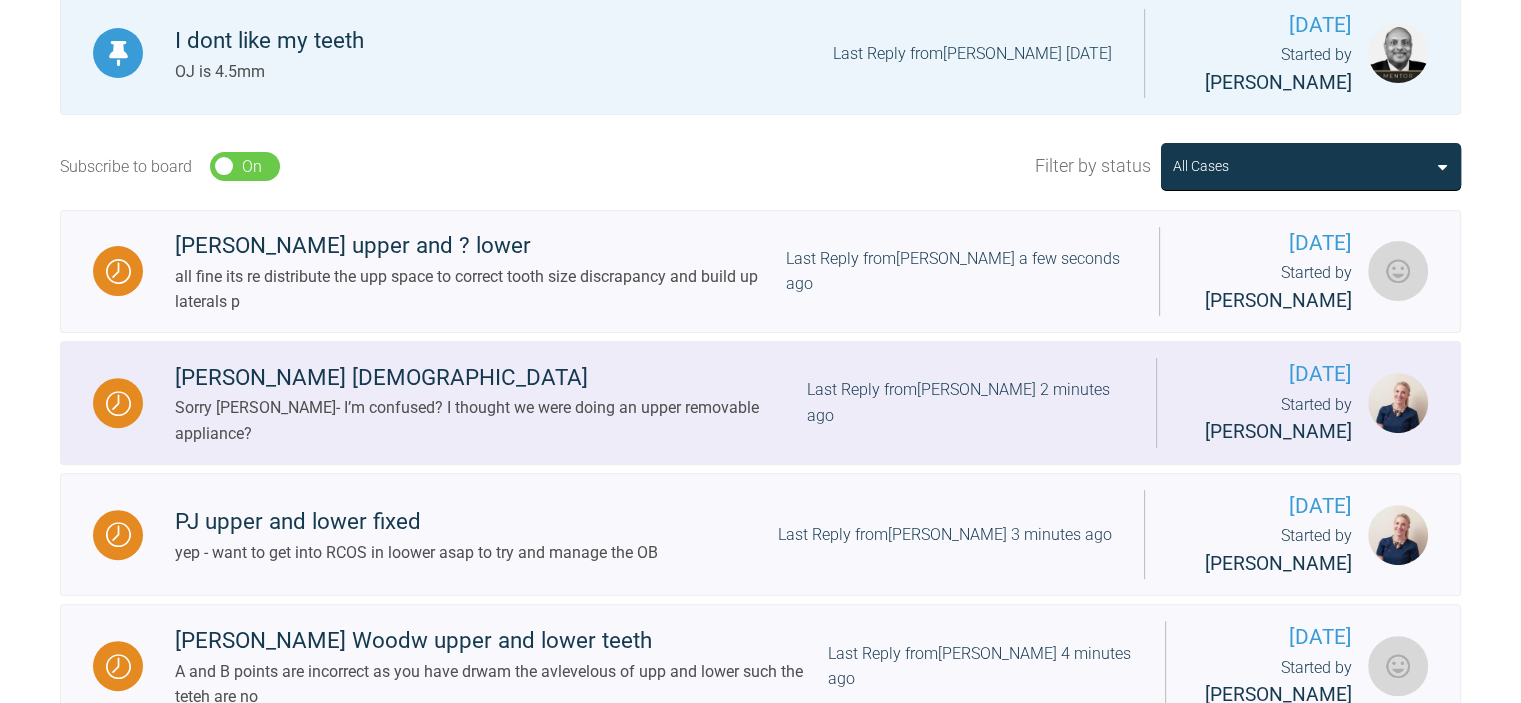 click on "Last Reply from  Olivia Nixon   2 minutes ago" at bounding box center (965, 402) 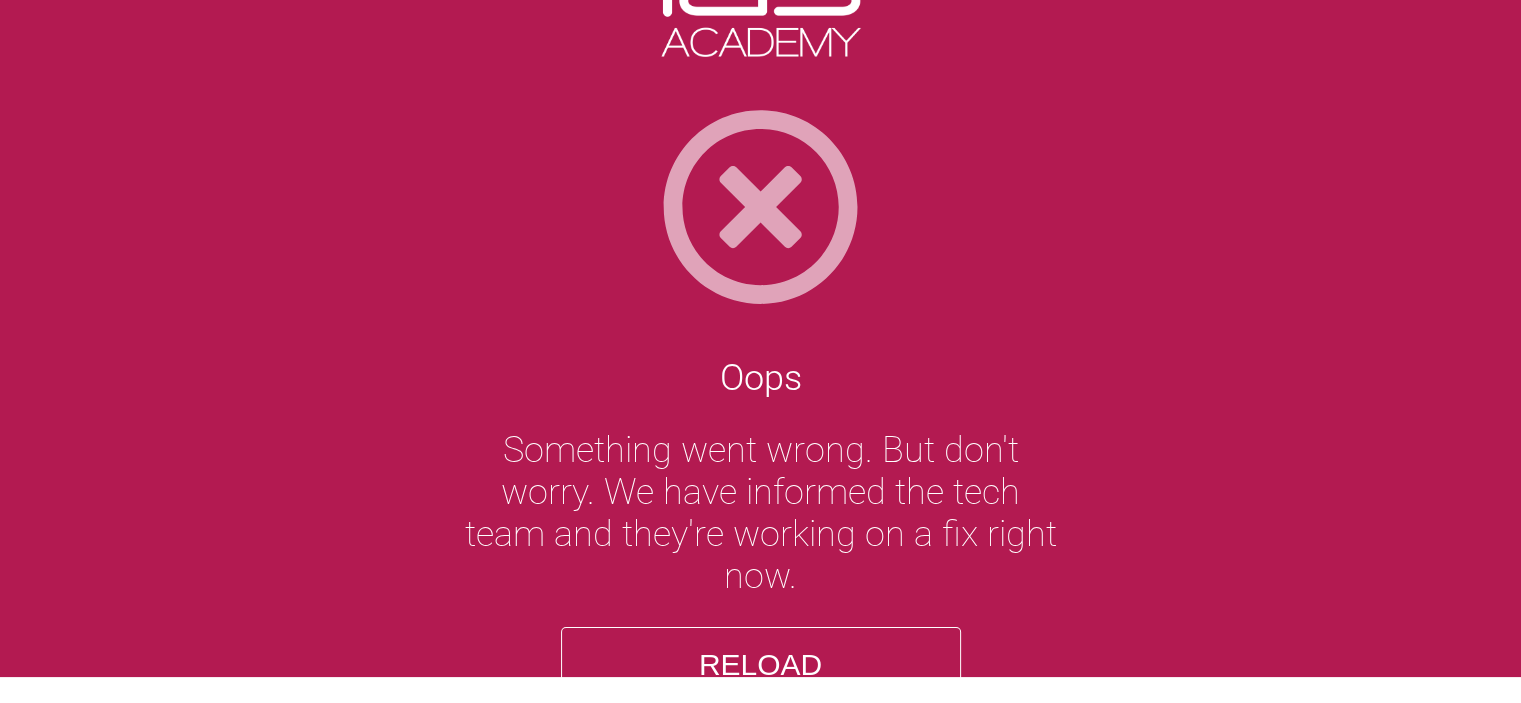 scroll, scrollTop: 0, scrollLeft: 0, axis: both 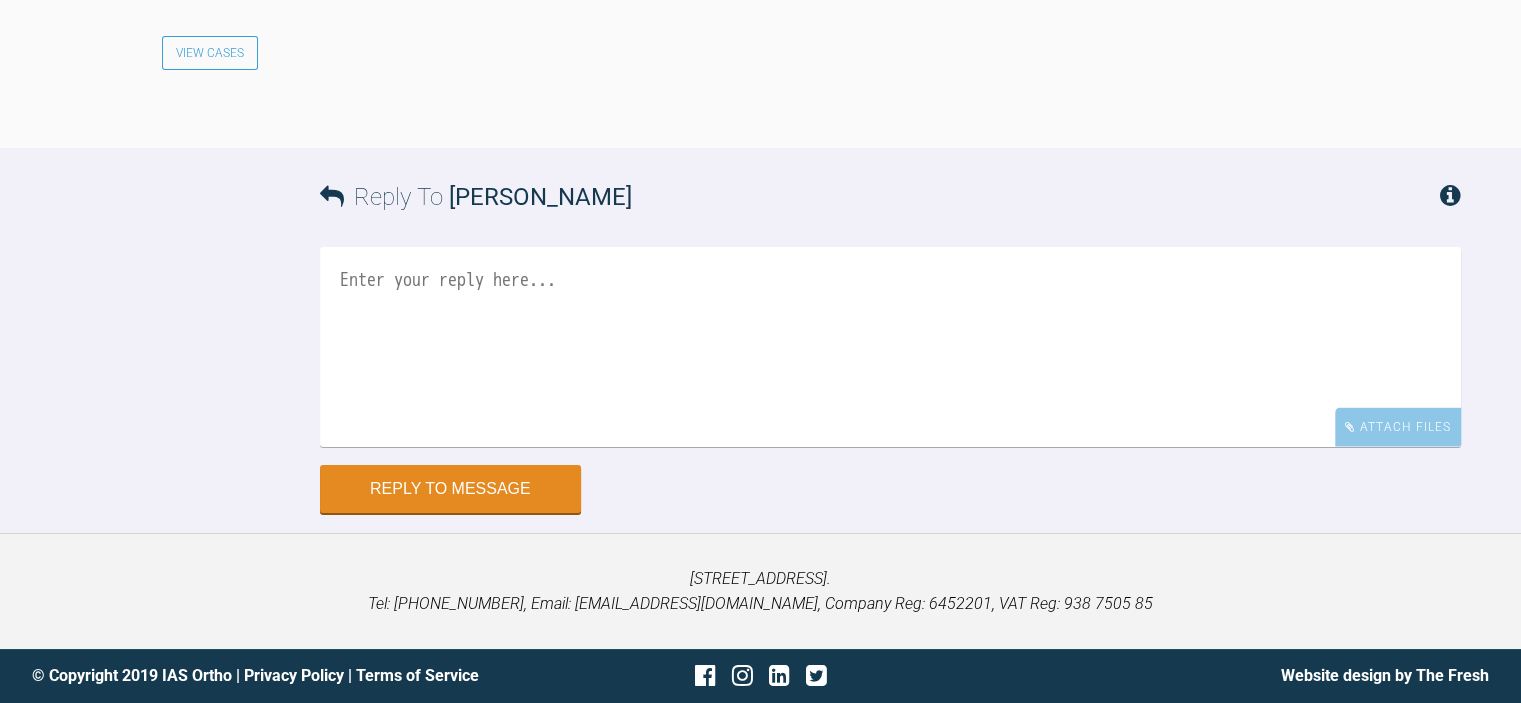 click at bounding box center (890, 347) 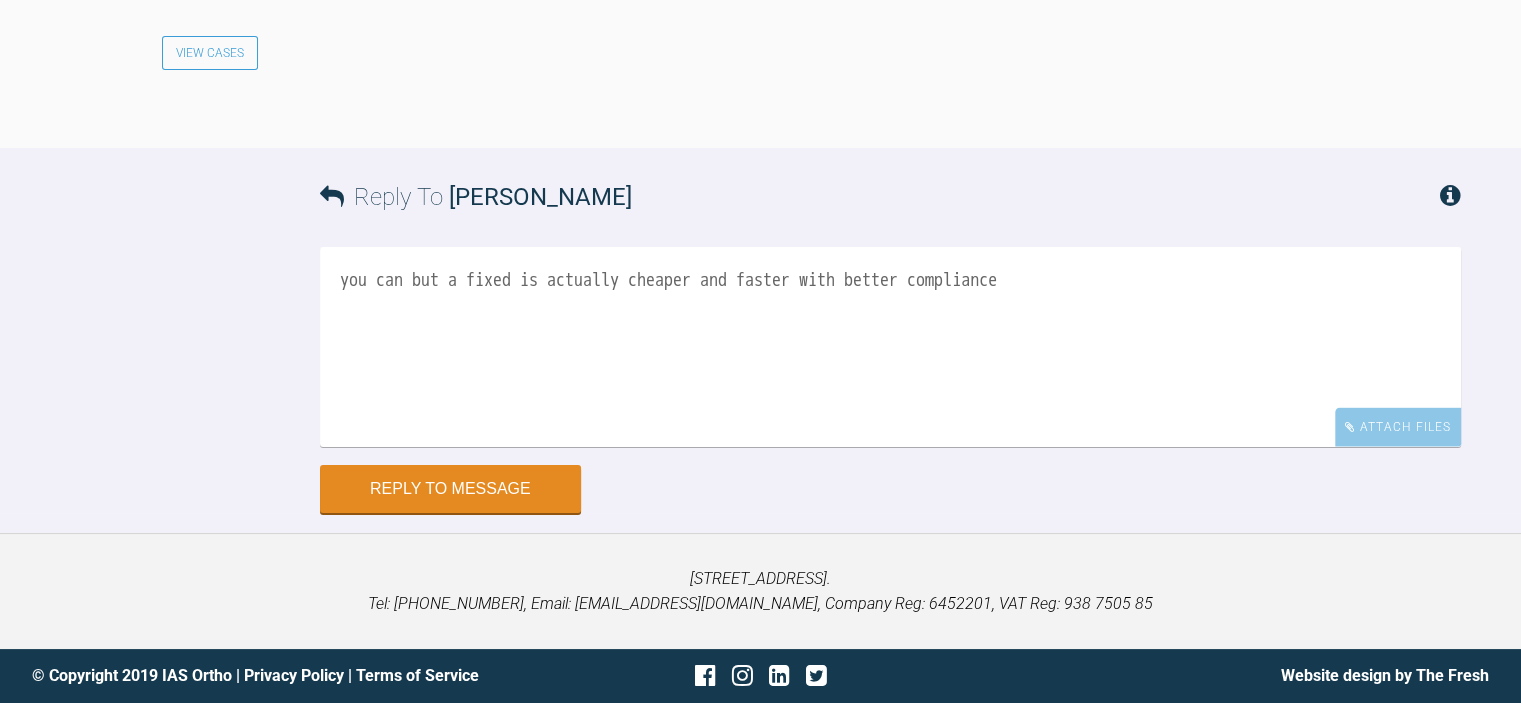 click on "you can but a fixed is actually cheaper and faster with better compliance" at bounding box center (890, 347) 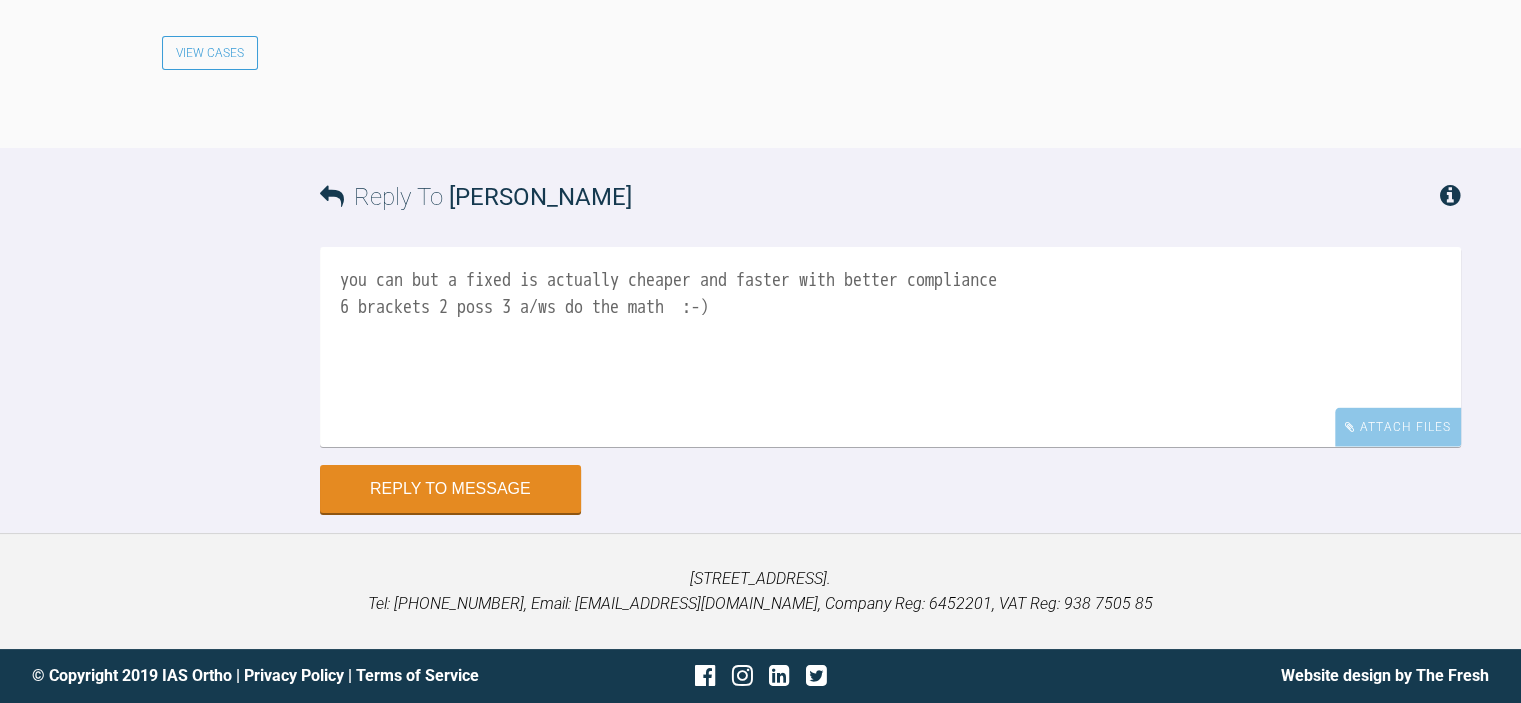 click on "you can but a fixed is actually cheaper and faster with better compliance
6 brackets 2 poss 3 a/ws do the math  :-)" at bounding box center [890, 347] 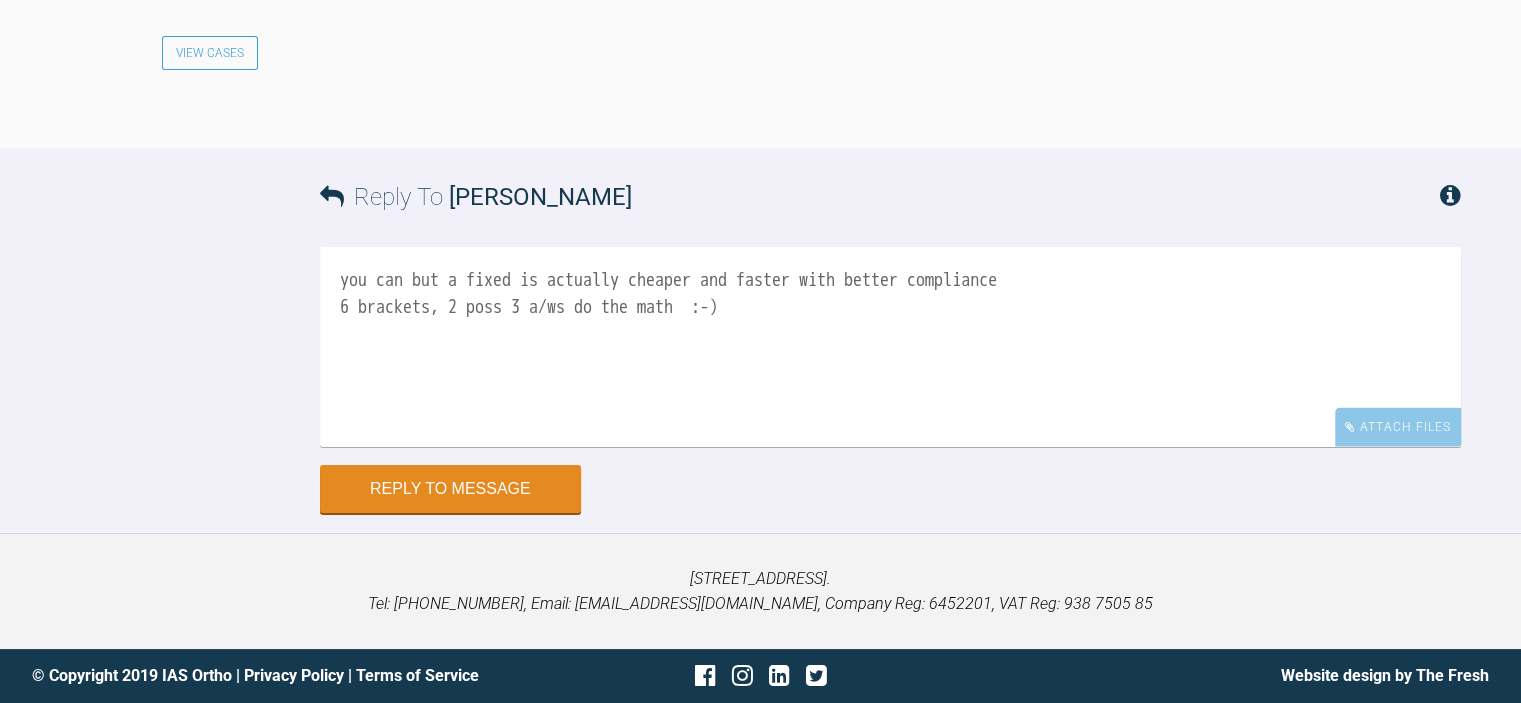 click on "you can but a fixed is actually cheaper and faster with better compliance
6 brackets, 2 poss 3 a/ws do the math  :-)" at bounding box center [890, 347] 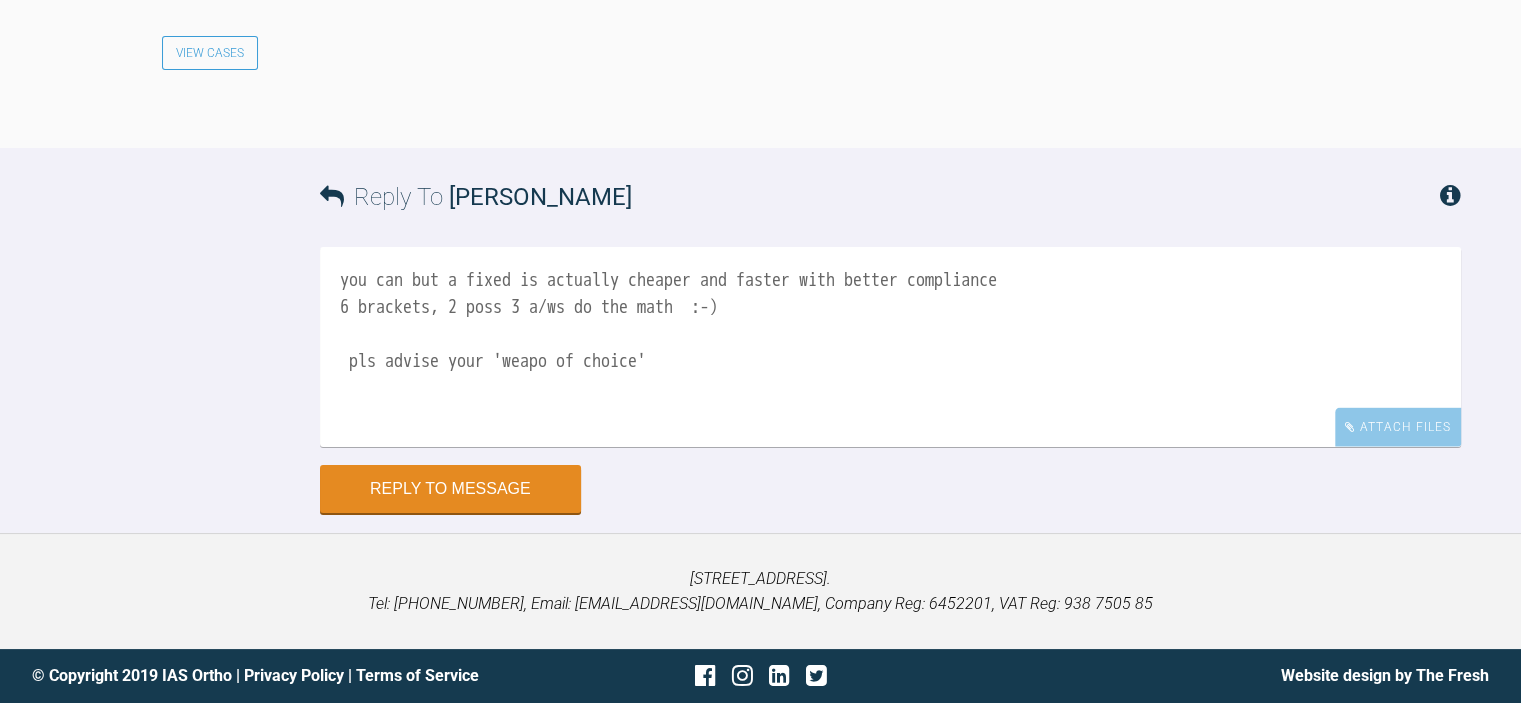 click on "you can but a fixed is actually cheaper and faster with better compliance
6 brackets, 2 poss 3 a/ws do the math  :-)
pls advise your 'weapo of choice'" at bounding box center [890, 347] 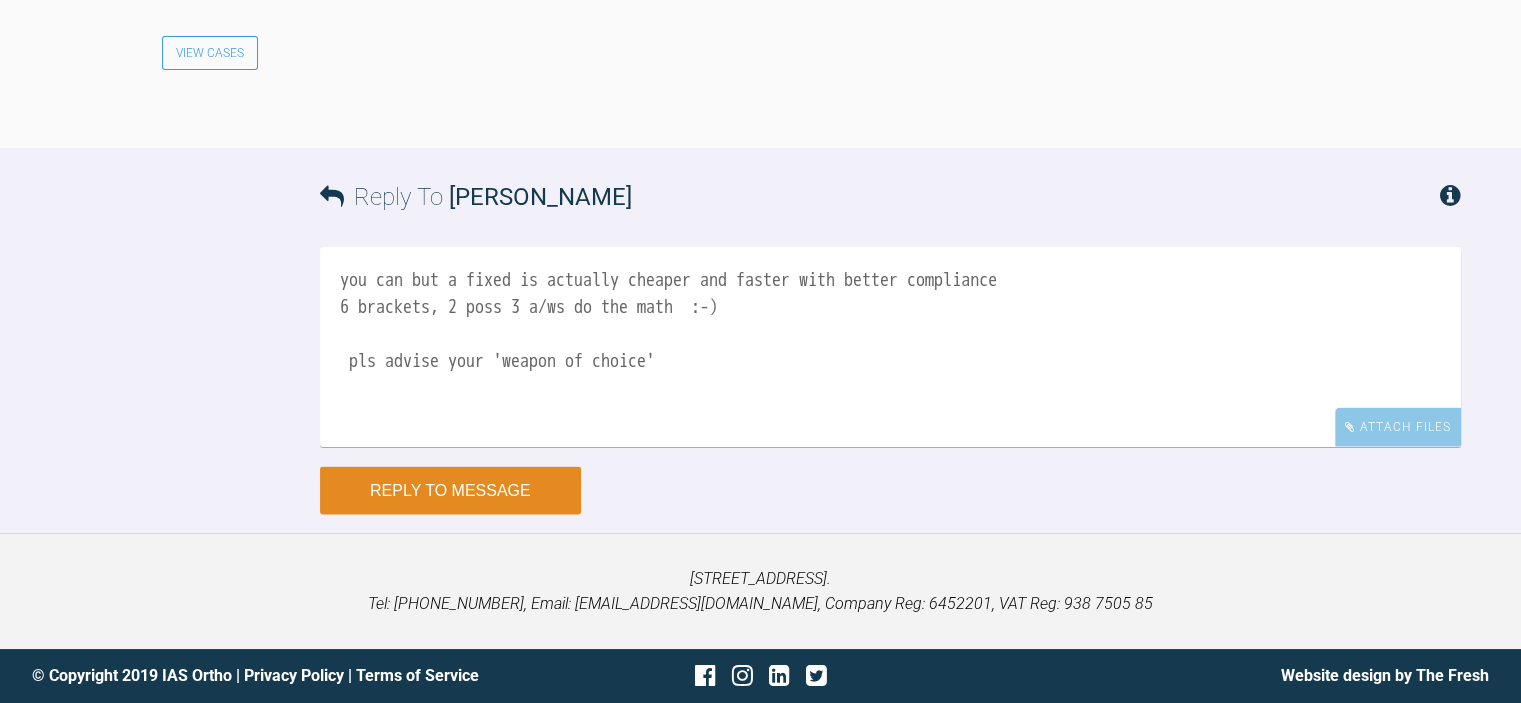 type on "you can but a fixed is actually cheaper and faster with better compliance
6 brackets, 2 poss 3 a/ws do the math  :-)
pls advise your 'weapon of choice'" 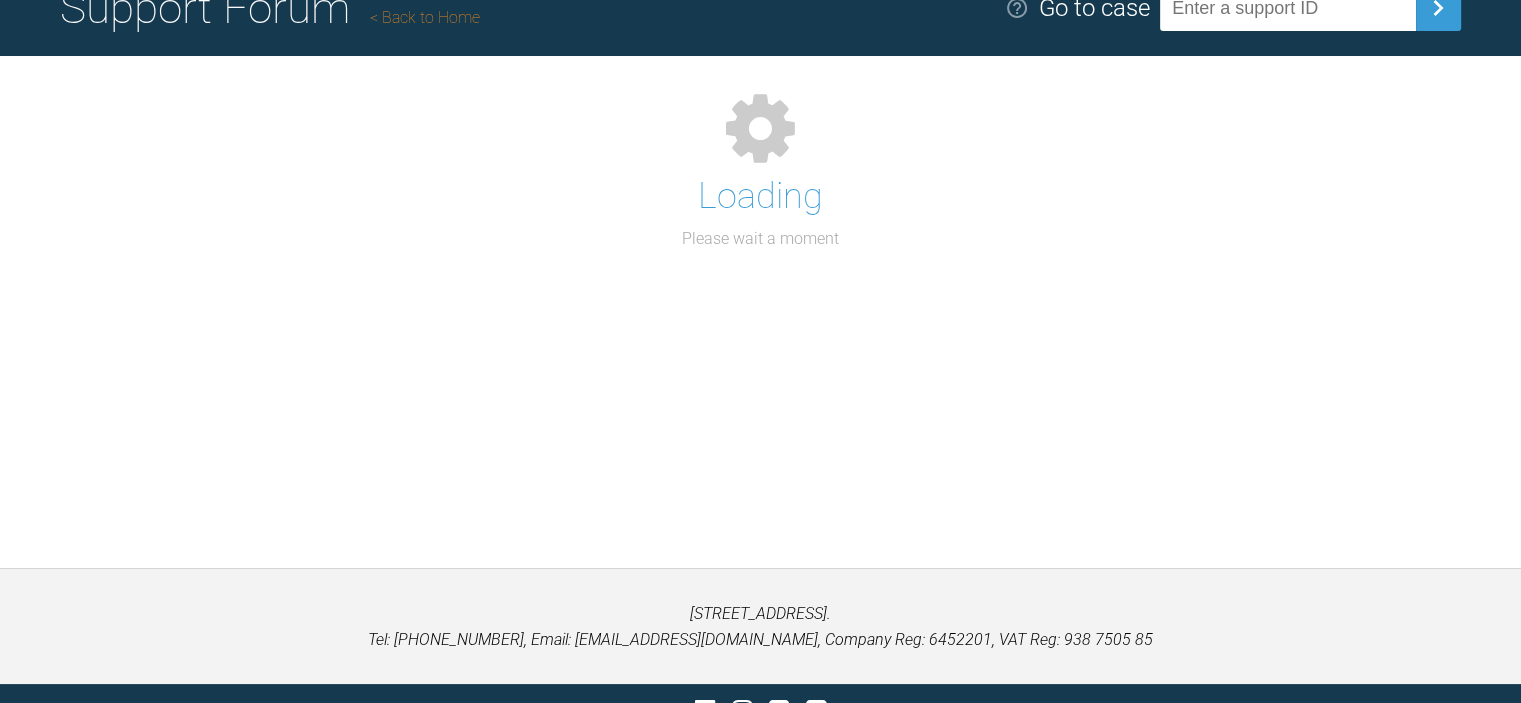 scroll, scrollTop: 207, scrollLeft: 0, axis: vertical 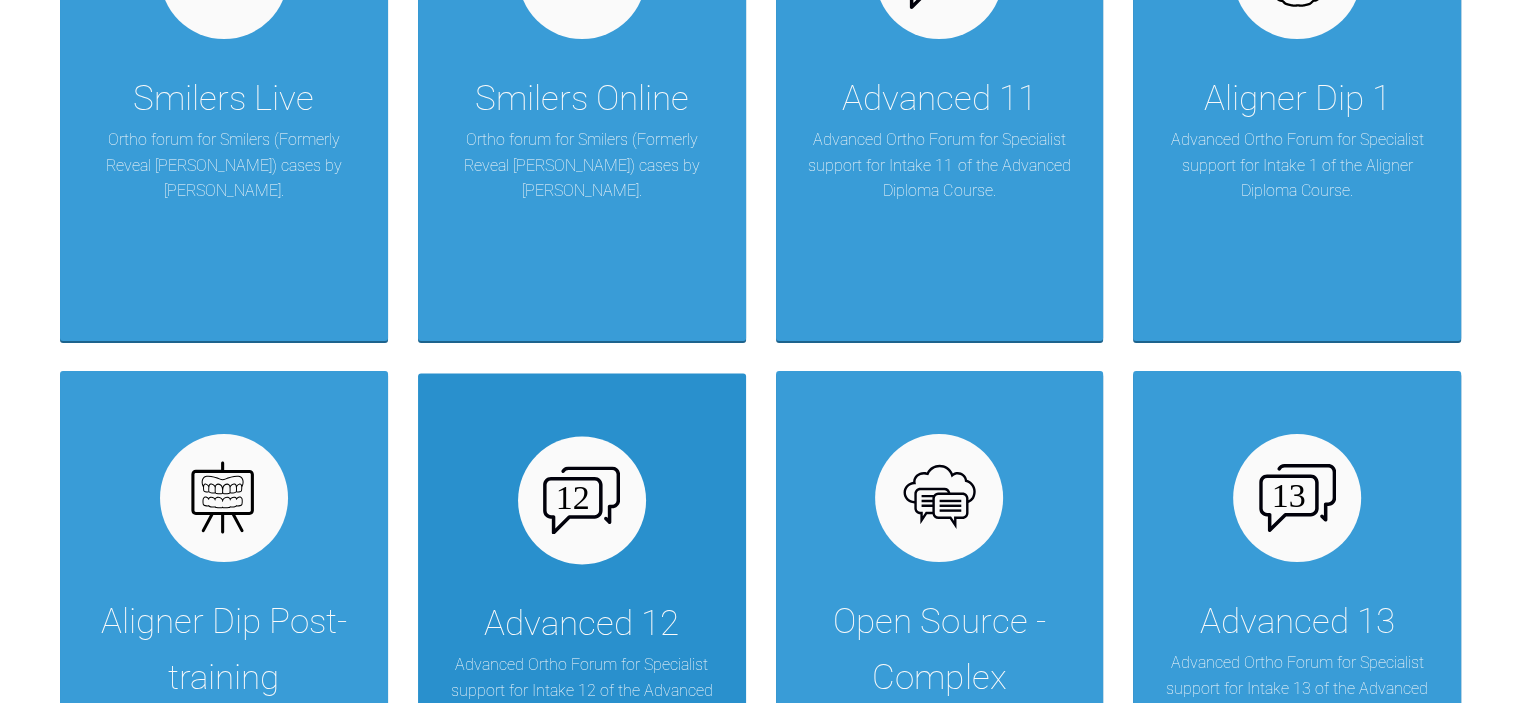 click at bounding box center (581, 500) 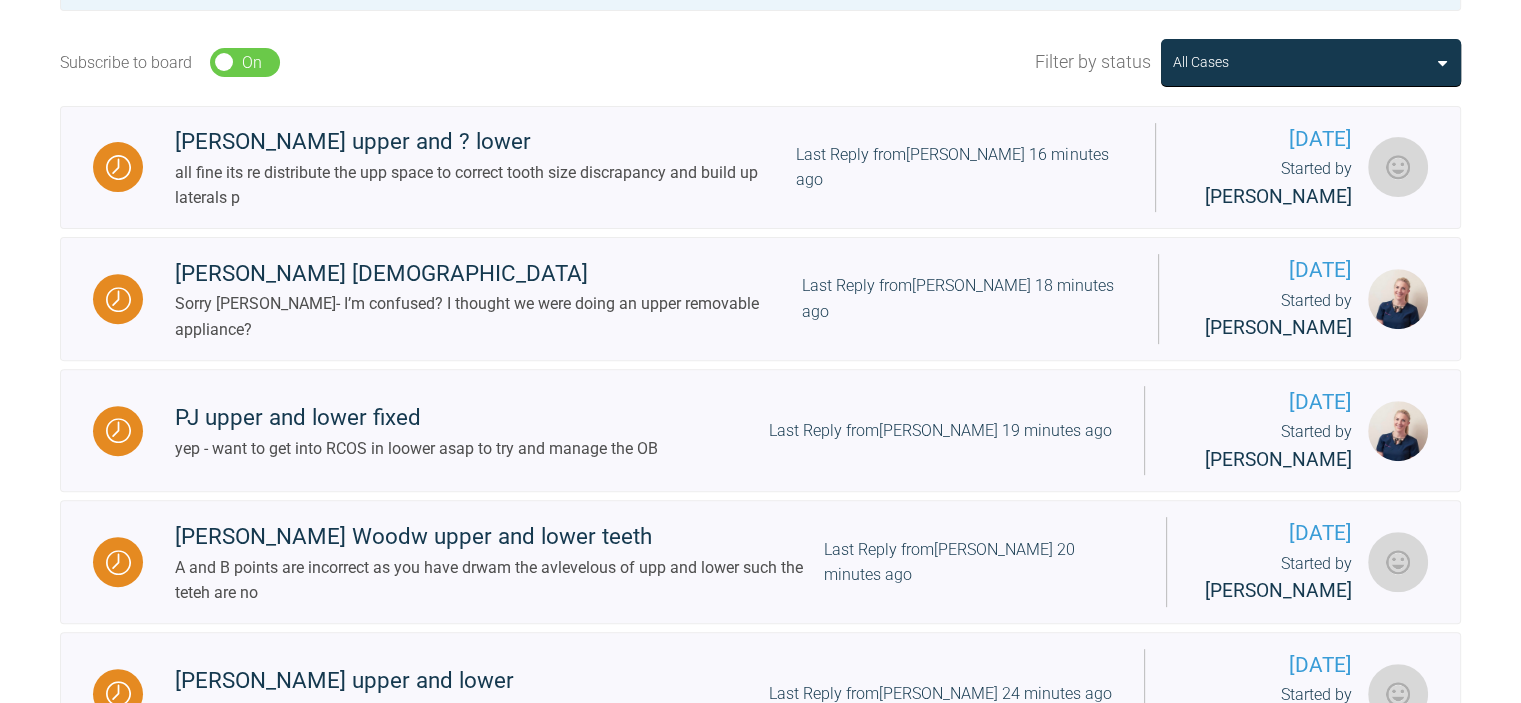 scroll, scrollTop: 600, scrollLeft: 0, axis: vertical 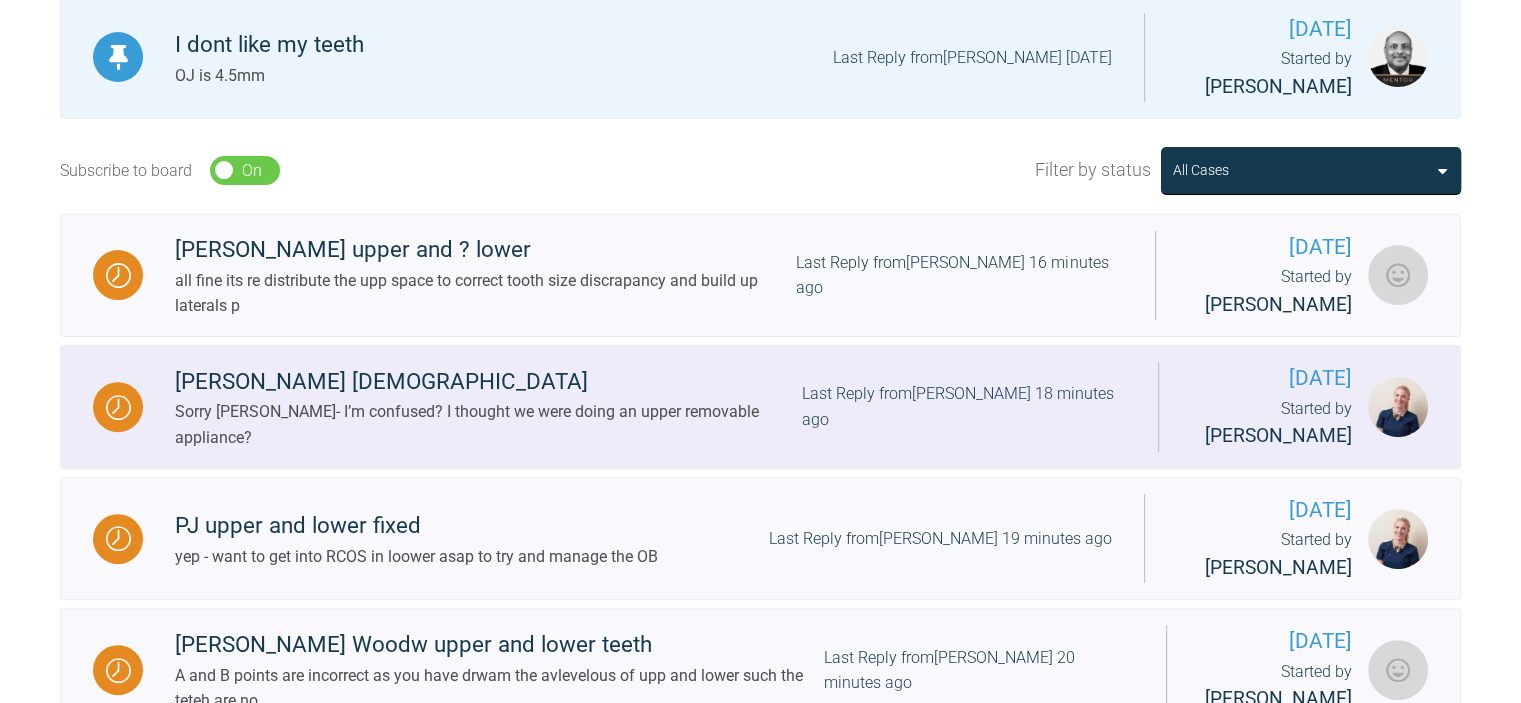 click on "Last Reply from  [PERSON_NAME]   18 minutes ago" at bounding box center (963, 406) 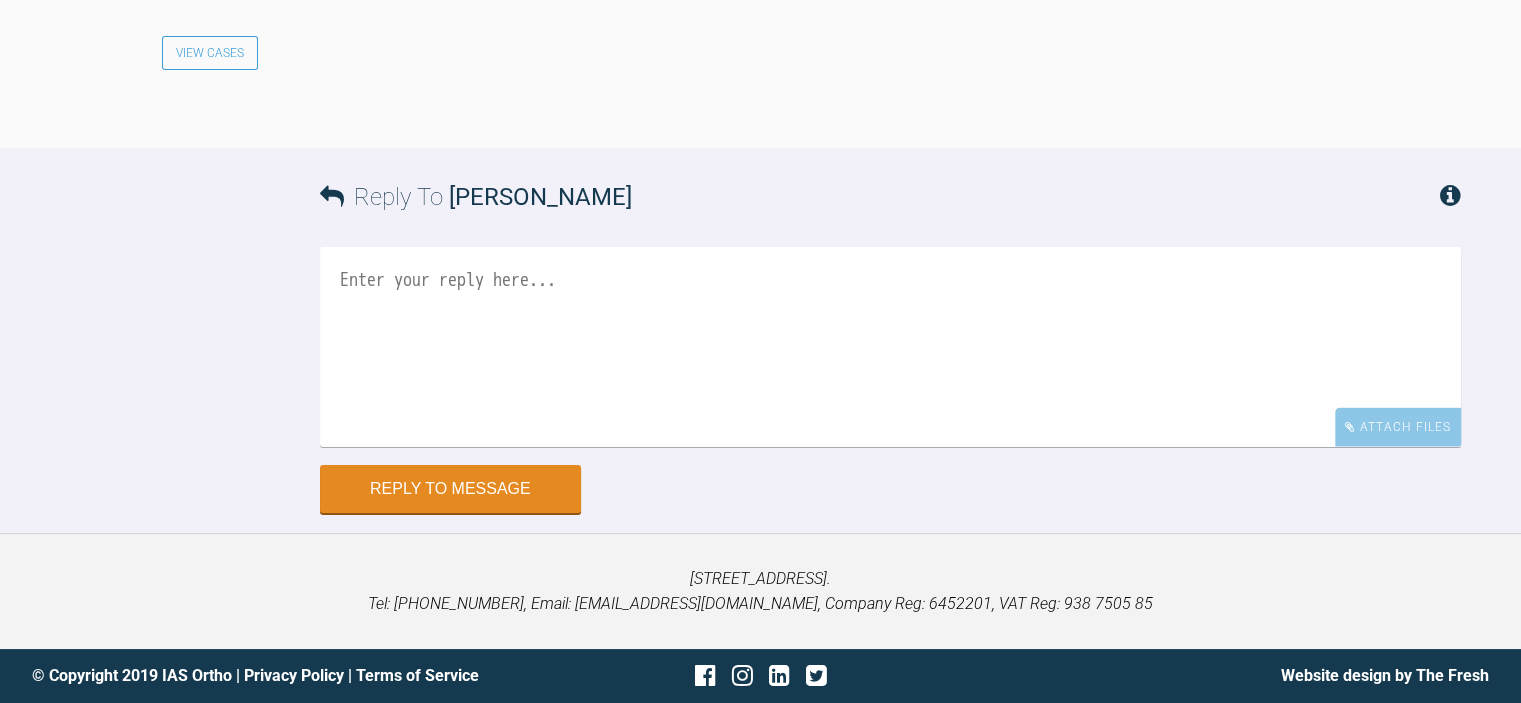 scroll, scrollTop: 4609, scrollLeft: 0, axis: vertical 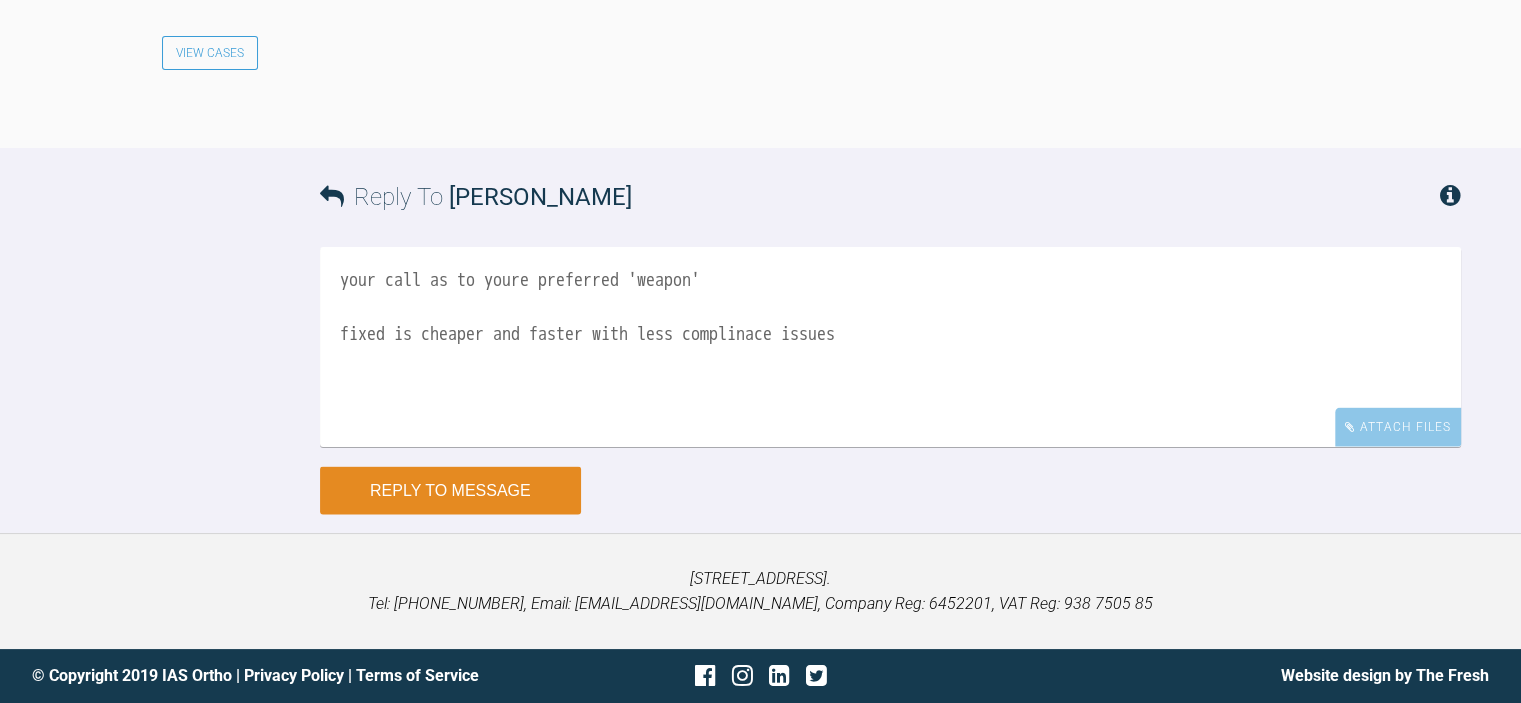 type on "your call as to youre preferred 'weapon'
fixed is cheaper and faster with less complinace issues" 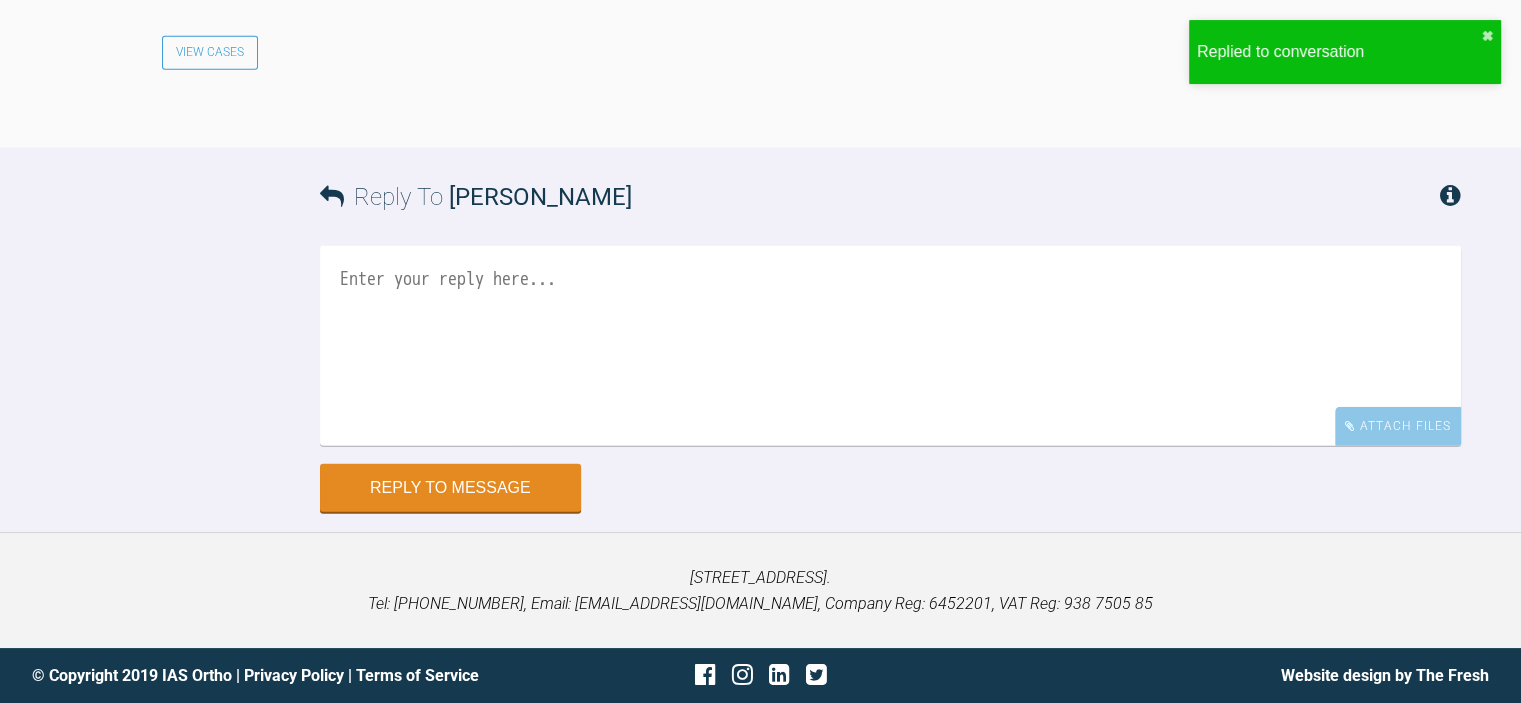 scroll, scrollTop: 5297, scrollLeft: 0, axis: vertical 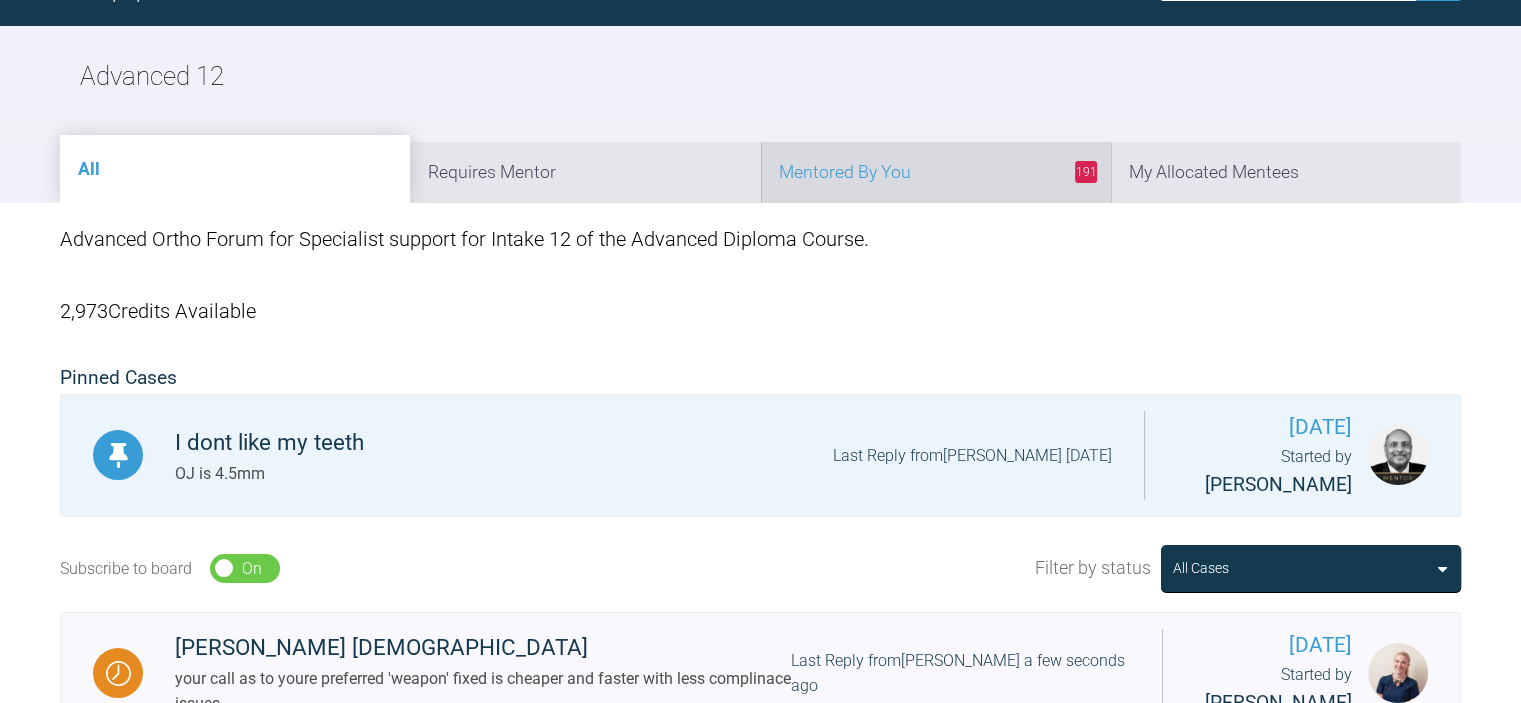 click on "191 Mentored By You" at bounding box center [936, 172] 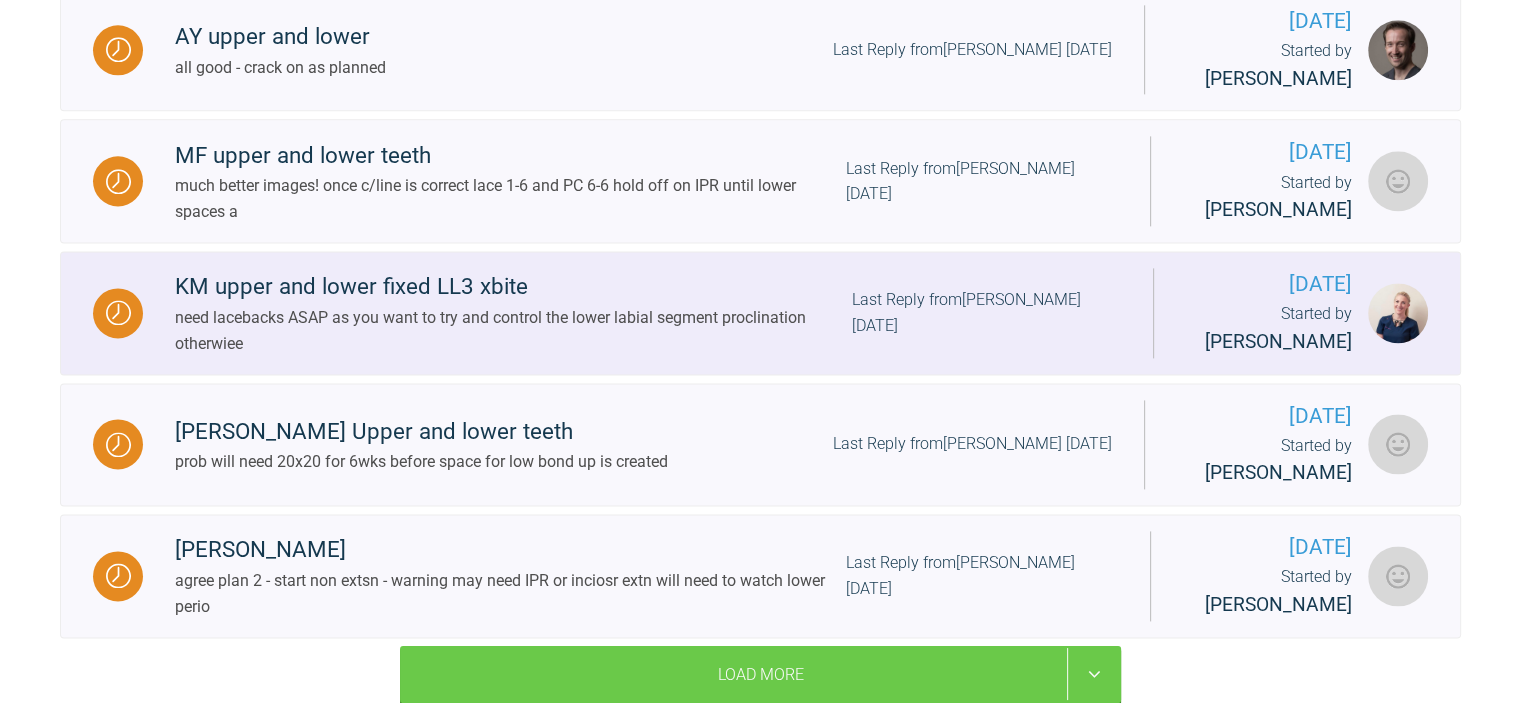 scroll, scrollTop: 2776, scrollLeft: 0, axis: vertical 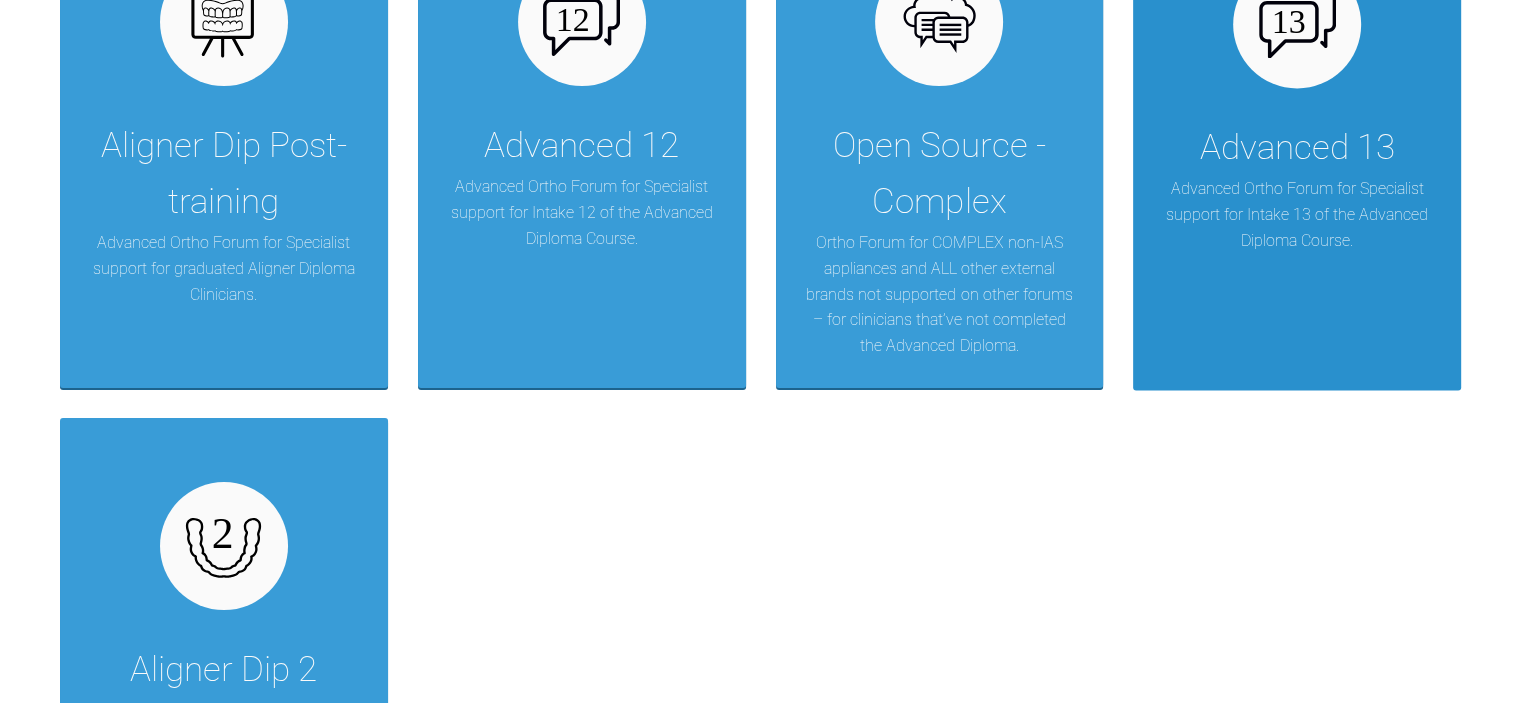 click on "Advanced Ortho Forum for Specialist support for Intake 13 of the Advanced Diploma Course." at bounding box center [1297, 214] 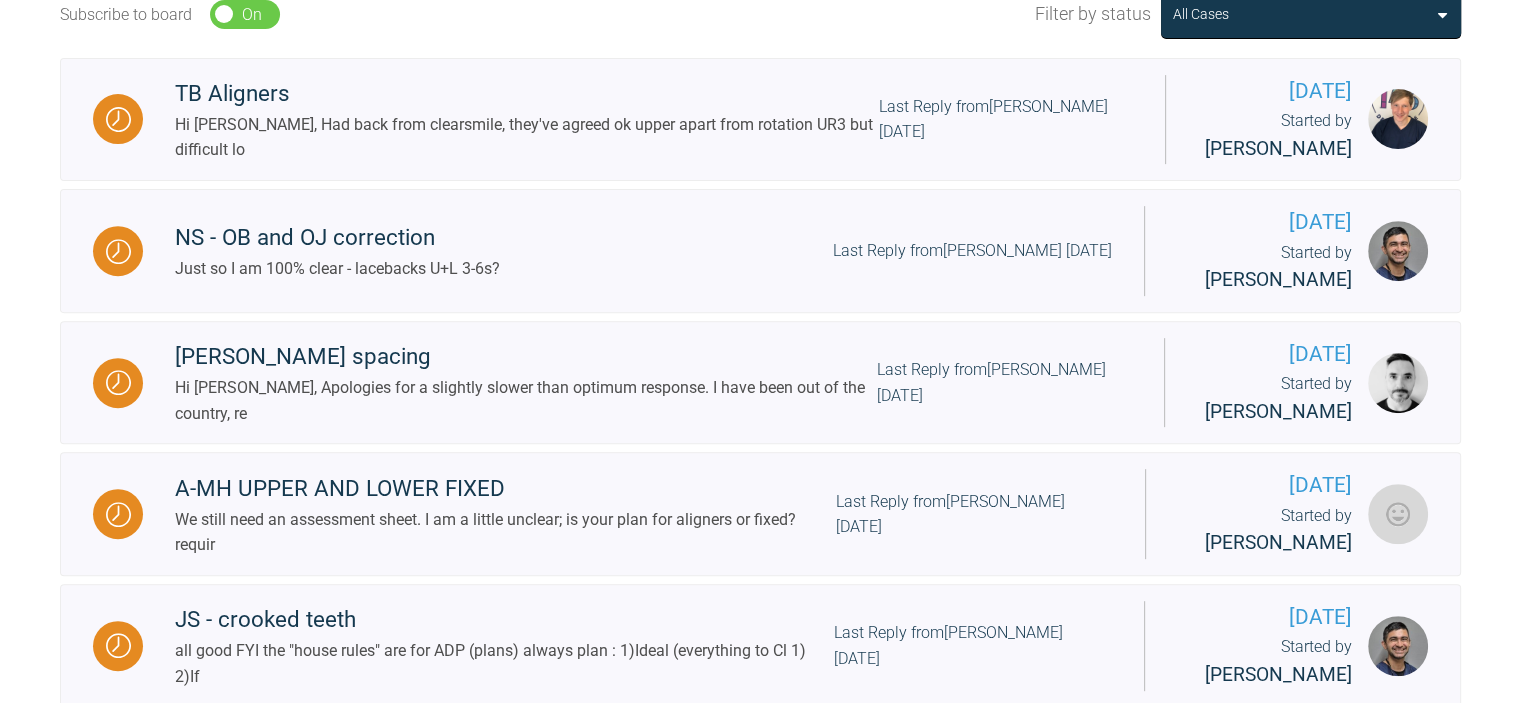 scroll, scrollTop: 721, scrollLeft: 0, axis: vertical 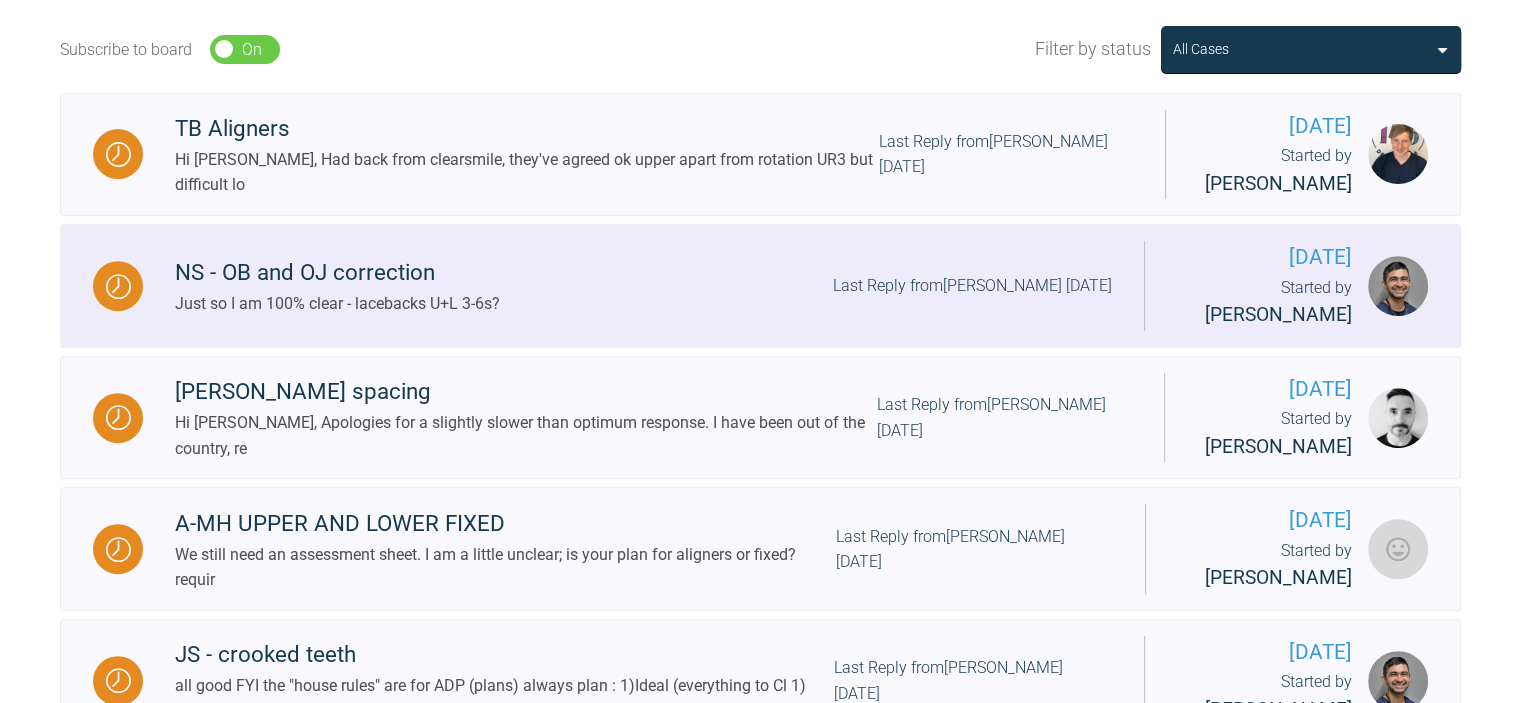 click on "Last Reply from  [PERSON_NAME]   [DATE]" at bounding box center [972, 286] 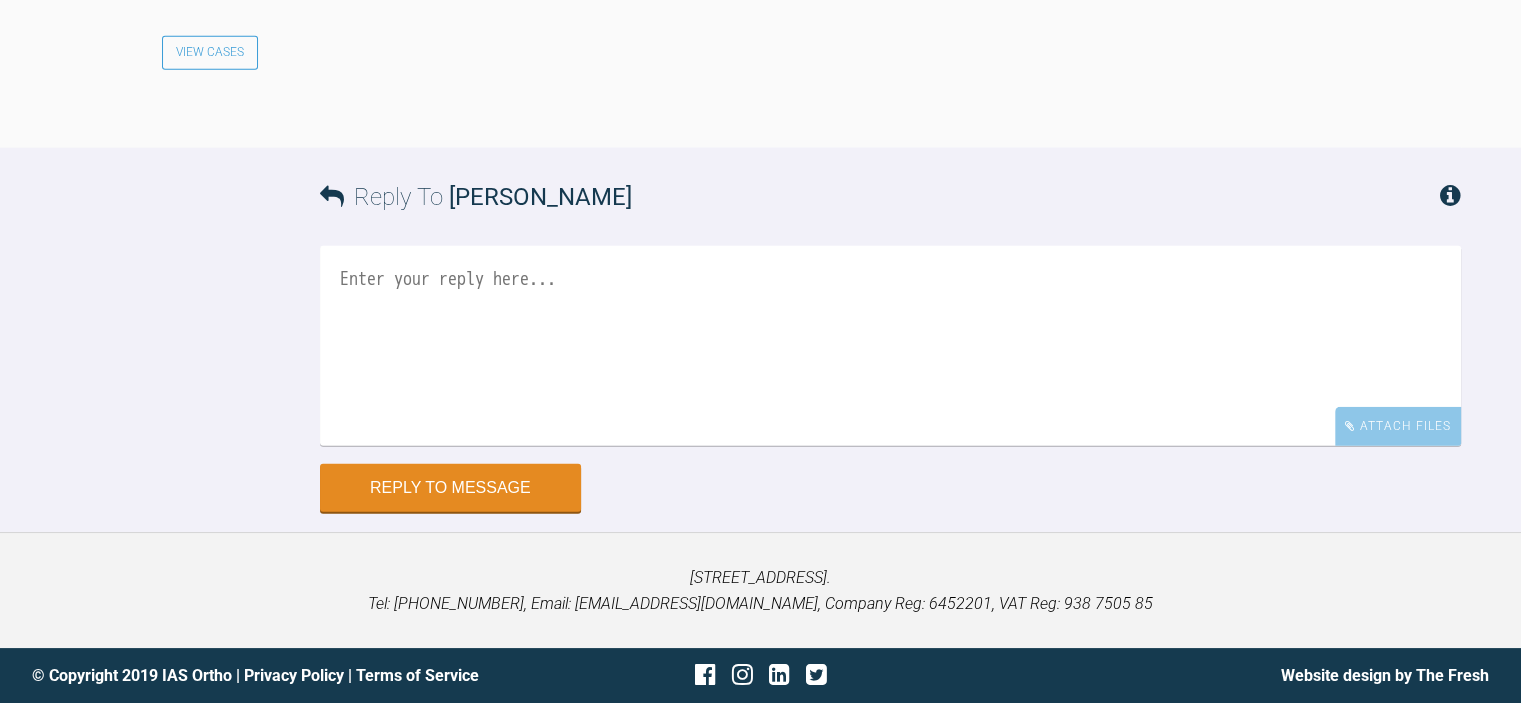 scroll, scrollTop: 6035, scrollLeft: 0, axis: vertical 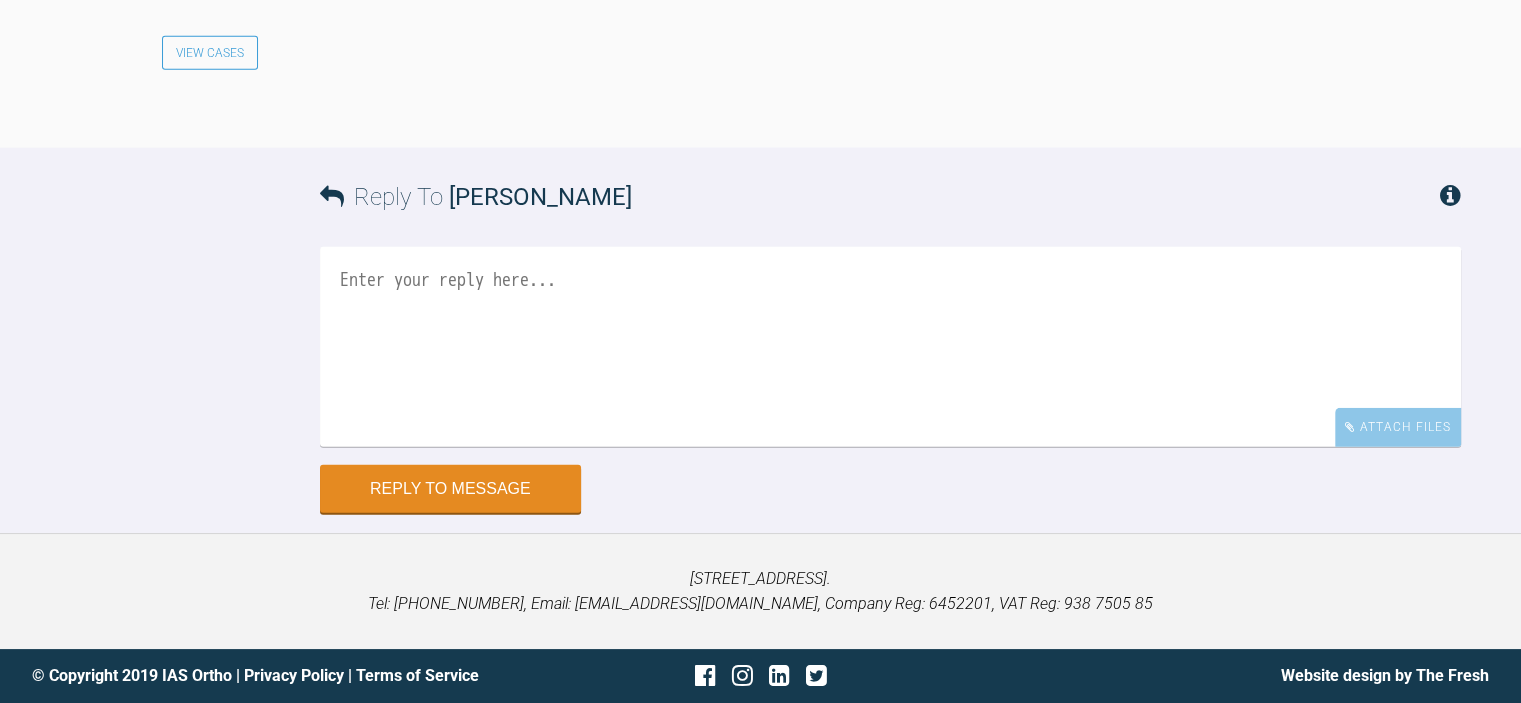 click at bounding box center (890, 347) 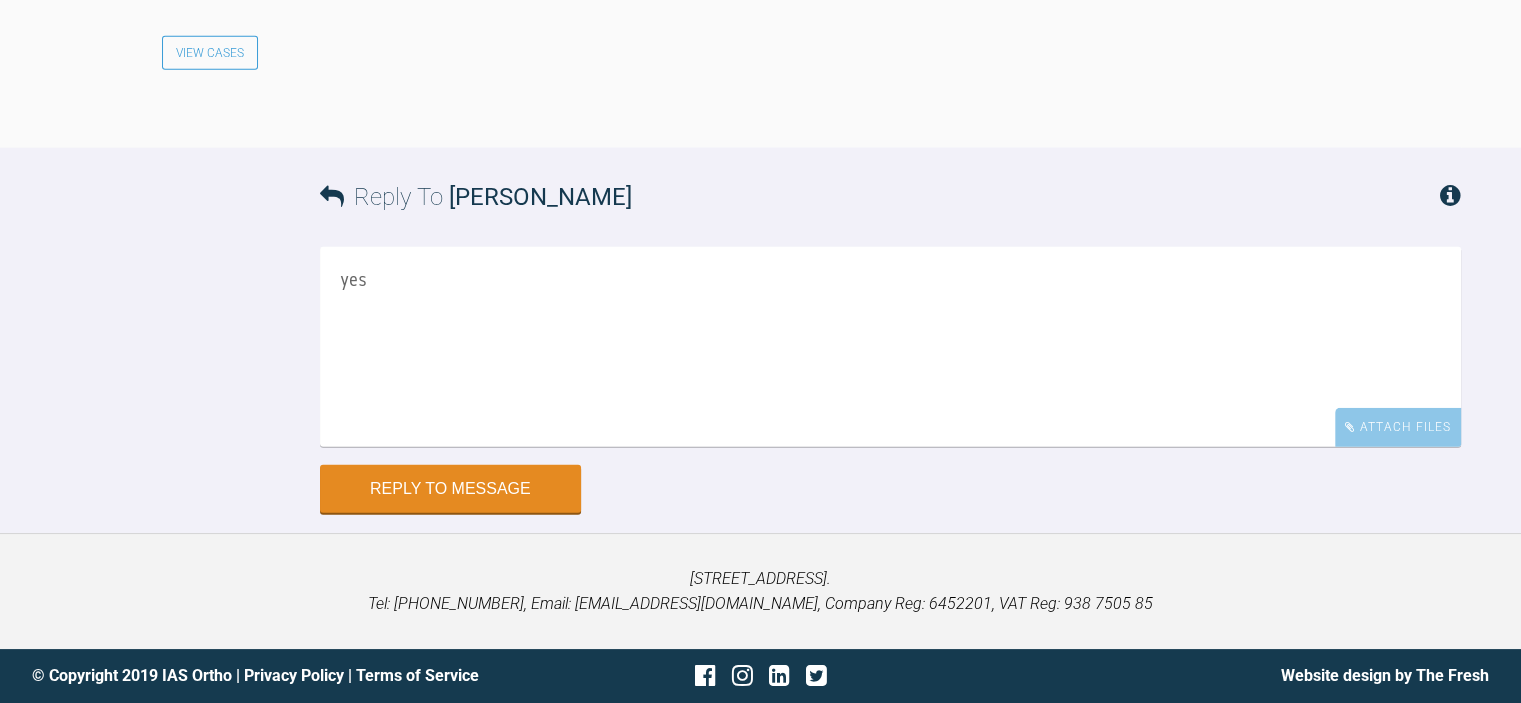 scroll, scrollTop: 6035, scrollLeft: 0, axis: vertical 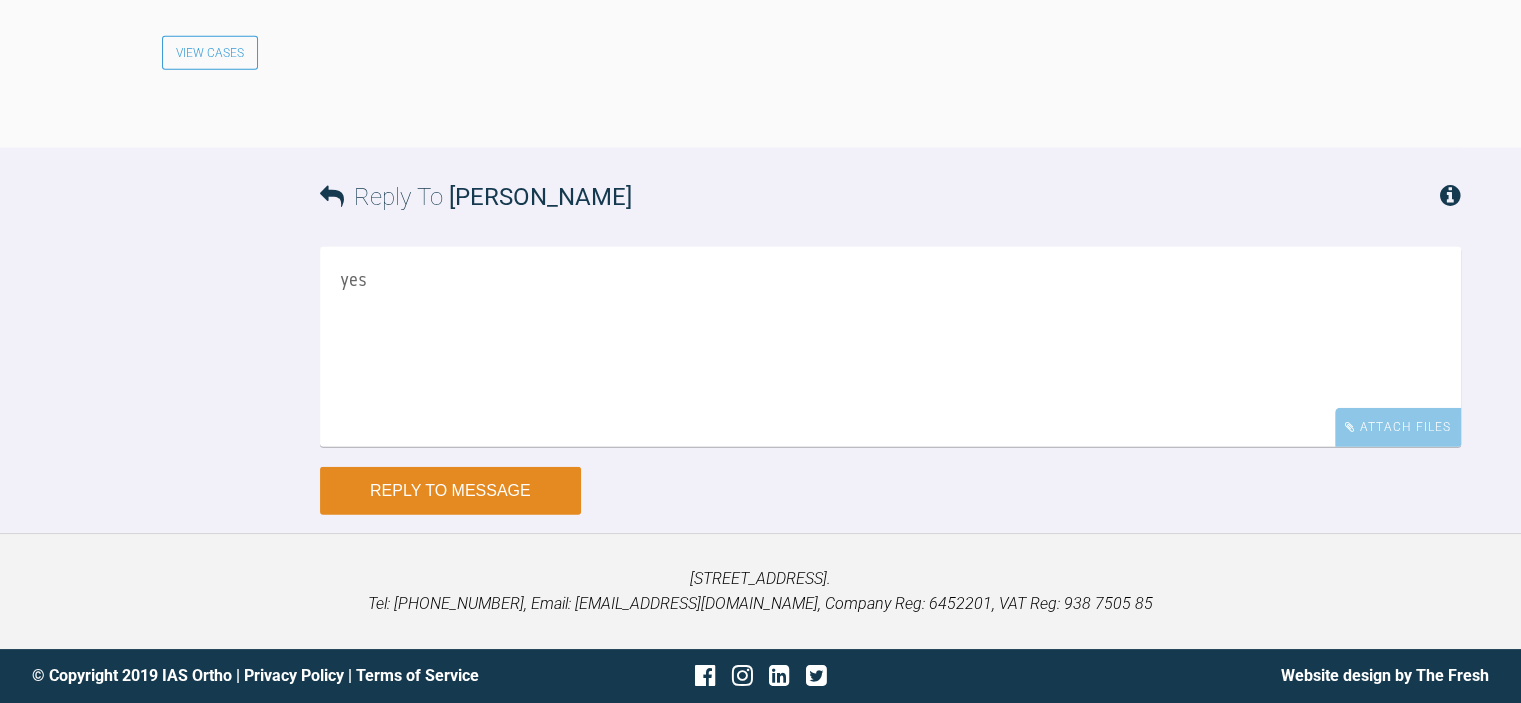 type on "yes" 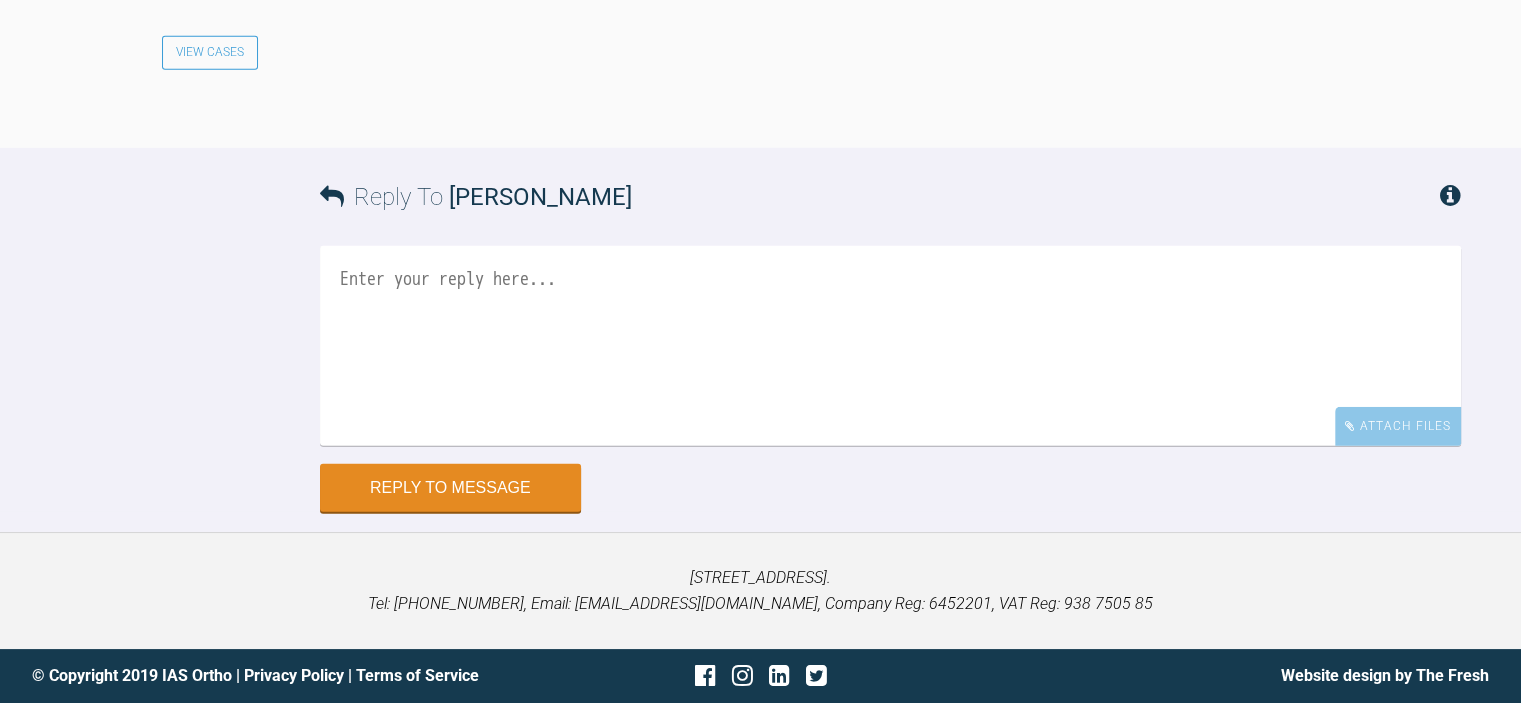 scroll, scrollTop: 6524, scrollLeft: 0, axis: vertical 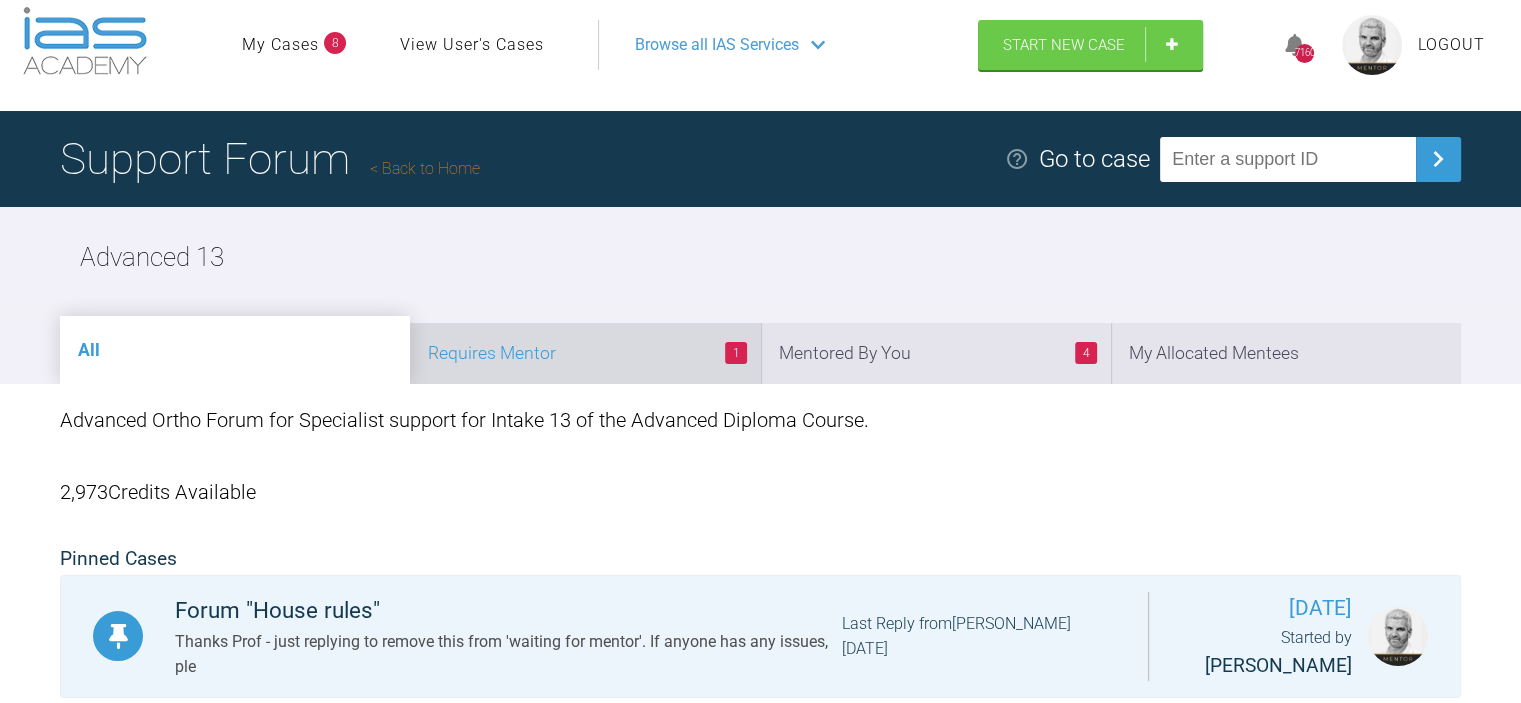 click on "1 Requires Mentor" at bounding box center [585, 353] 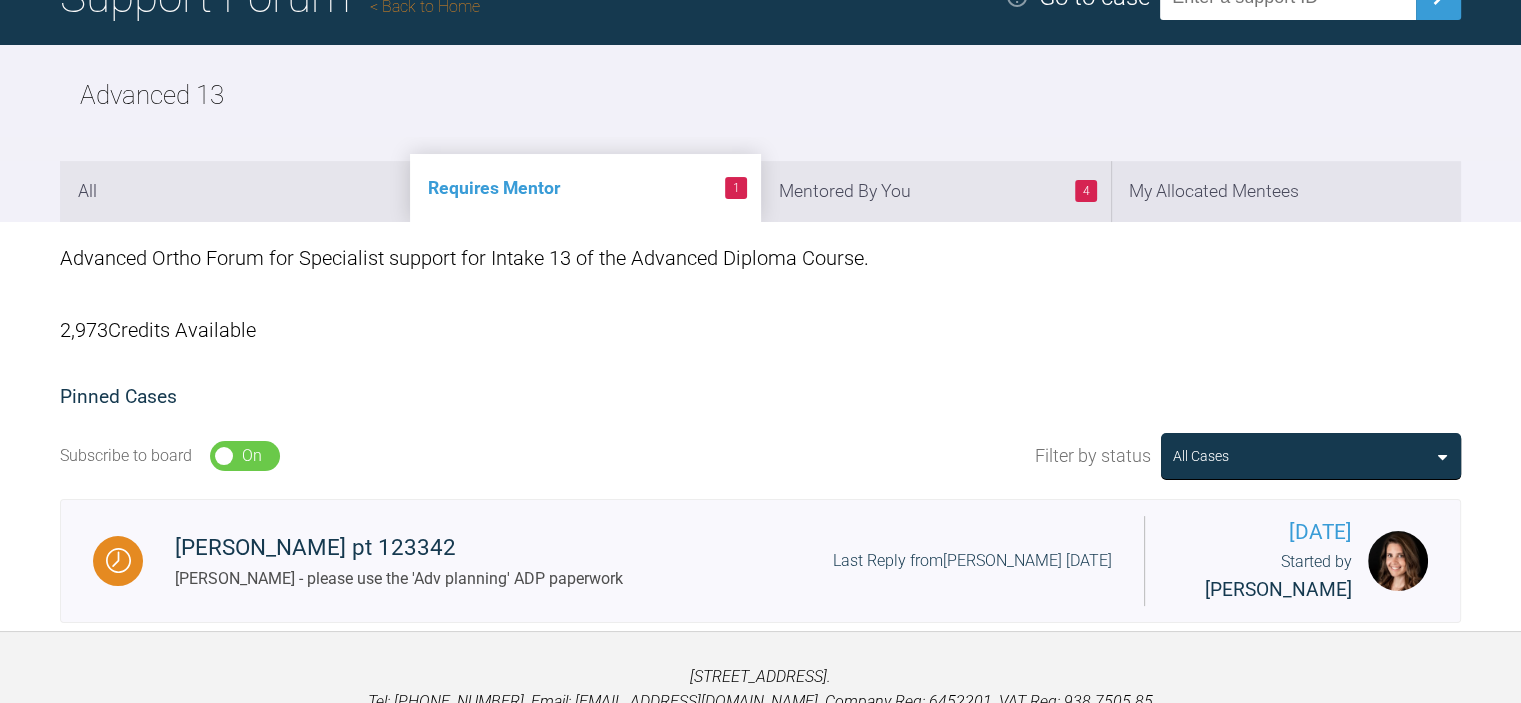 scroll, scrollTop: 0, scrollLeft: 0, axis: both 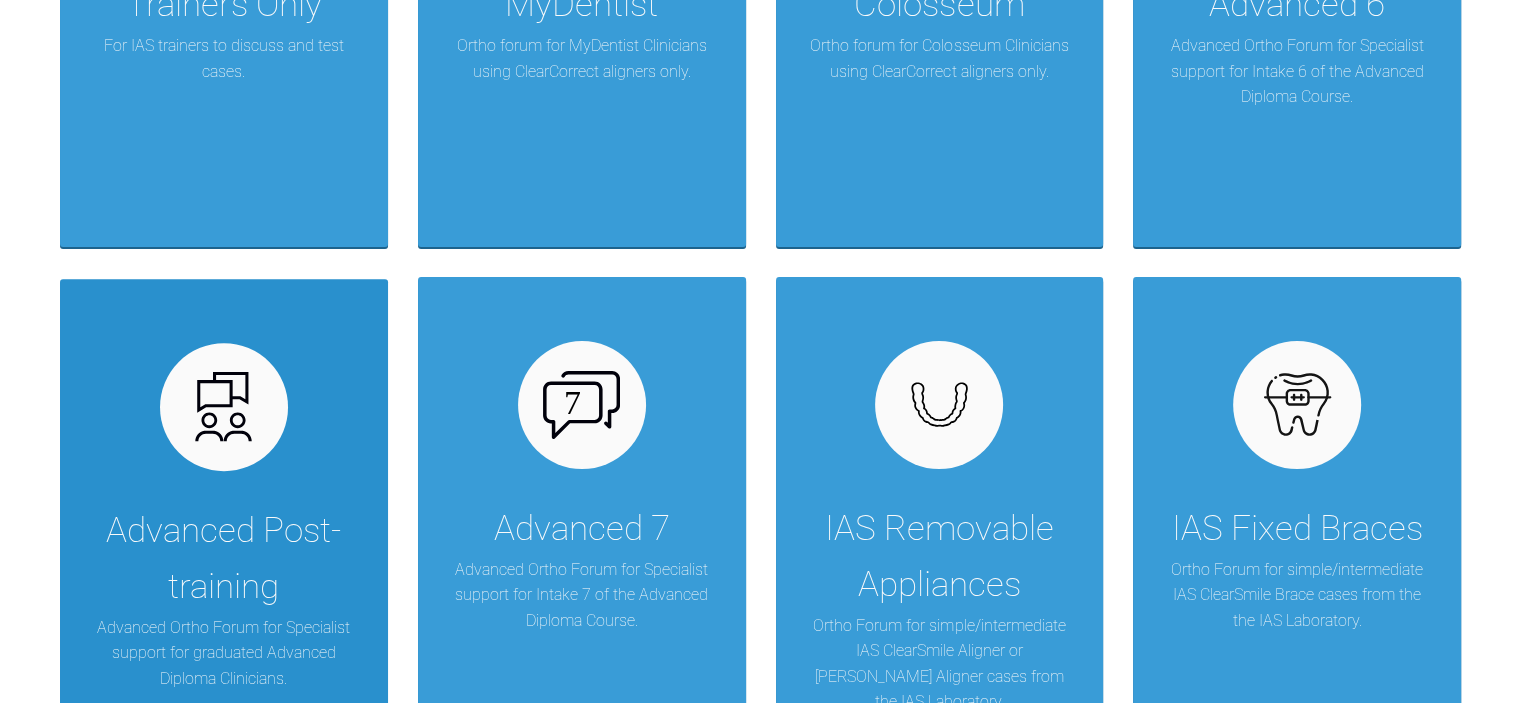 click at bounding box center (224, 407) 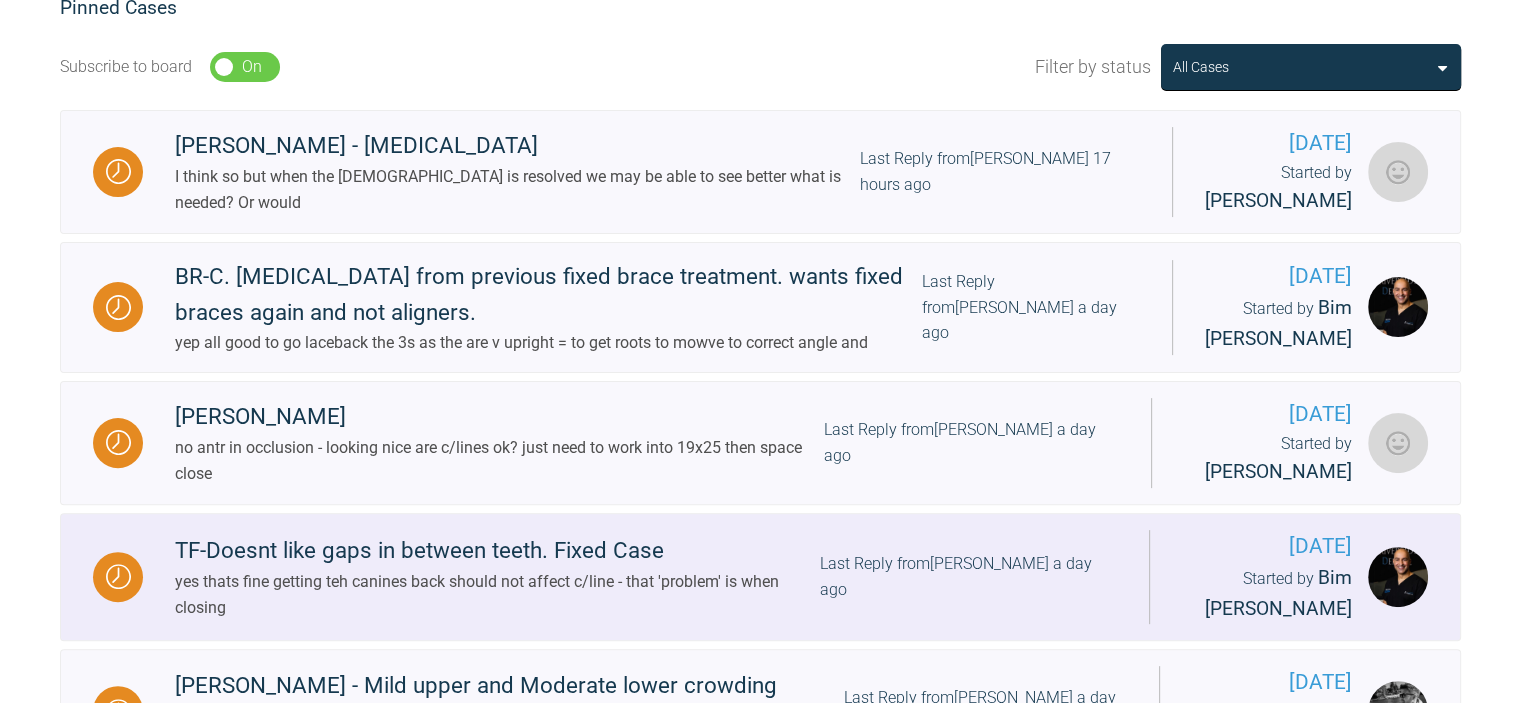 scroll, scrollTop: 300, scrollLeft: 0, axis: vertical 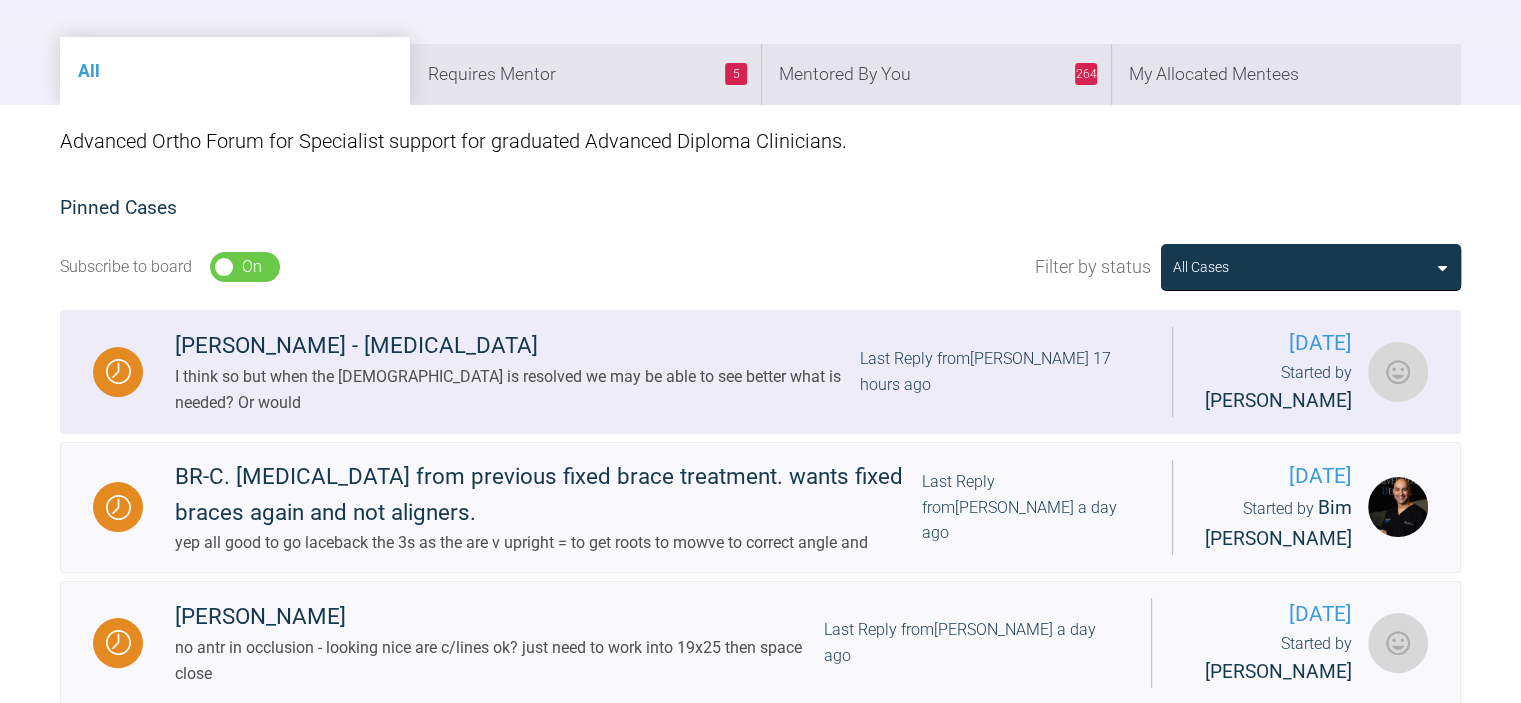 click on "Last Reply from  [PERSON_NAME]   17 hours ago" at bounding box center [1000, 371] 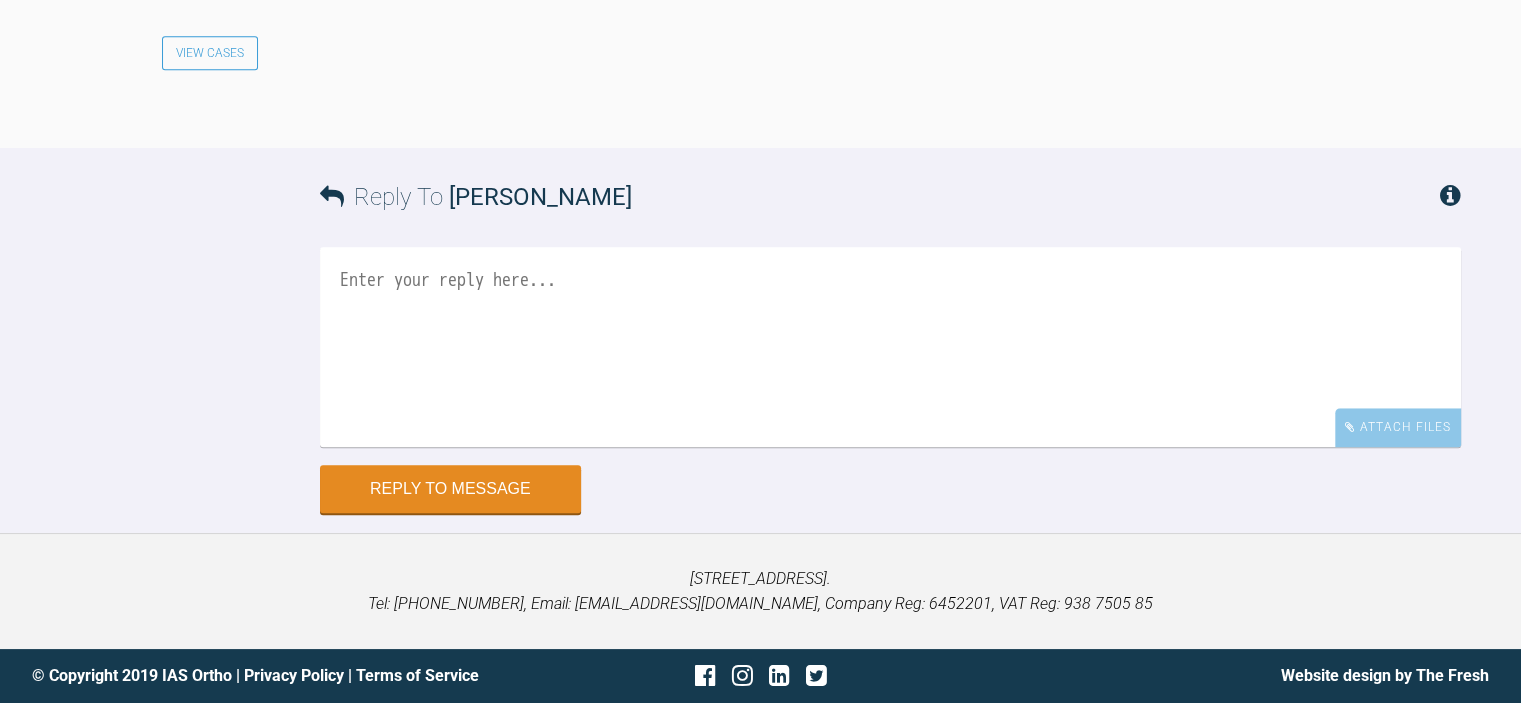 scroll, scrollTop: 18248, scrollLeft: 0, axis: vertical 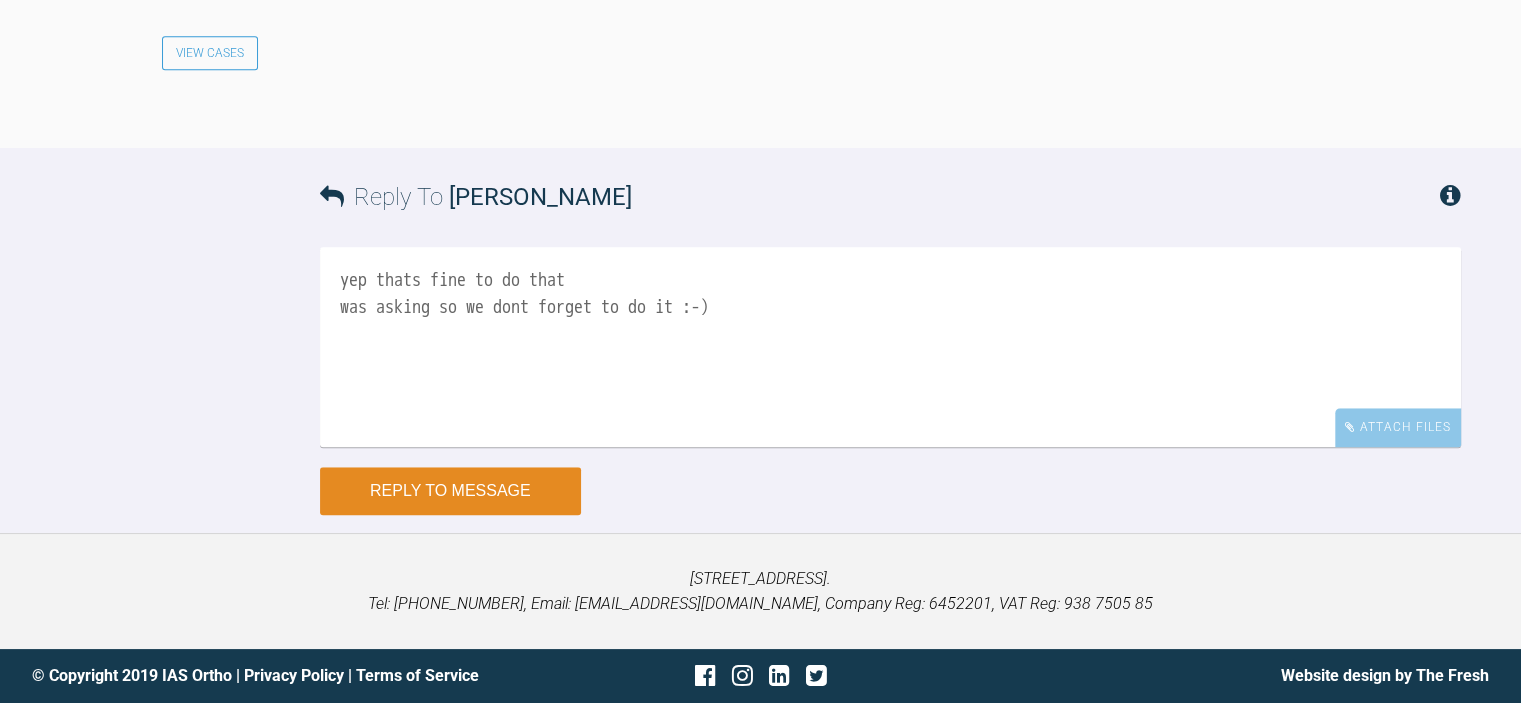 type on "yep thats fine to do that
was asking so we dont forget to do it :-)" 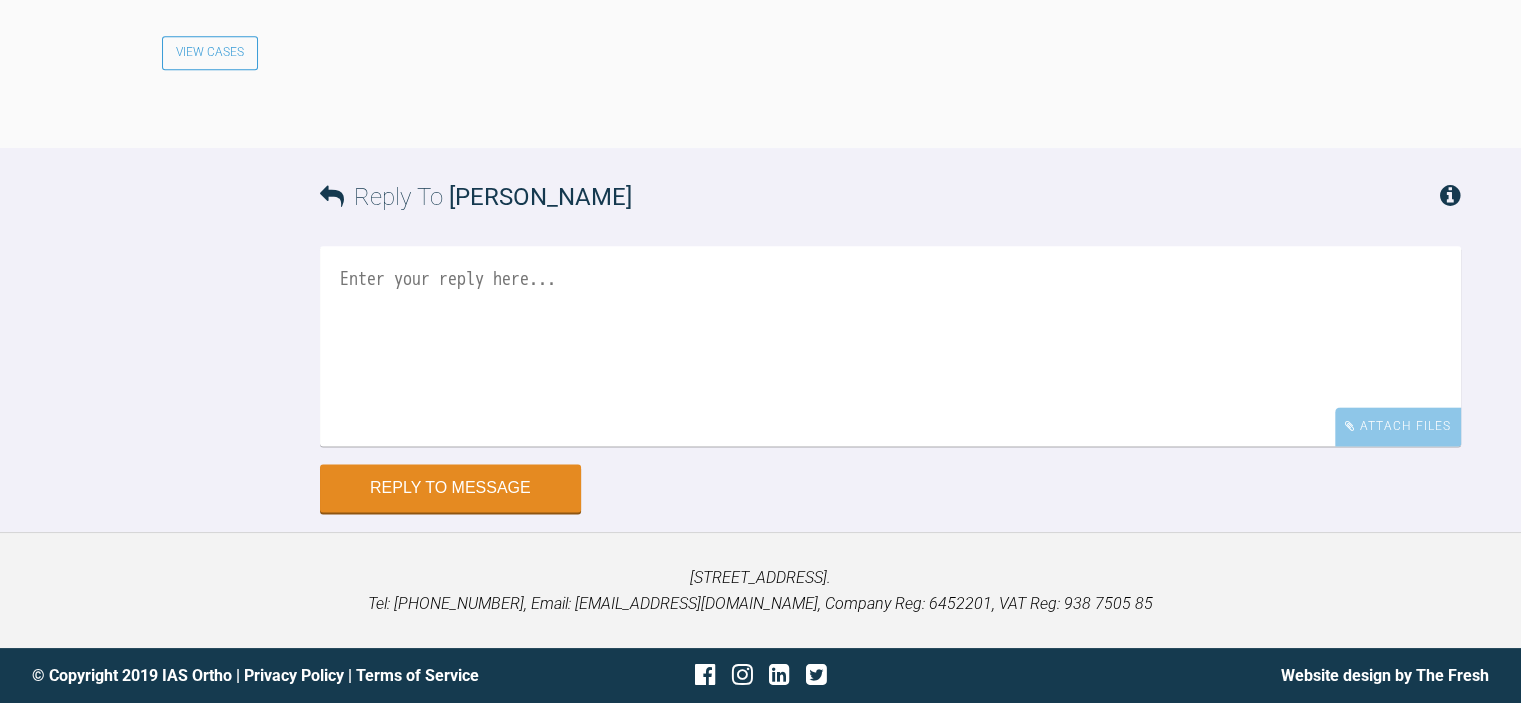 scroll, scrollTop: 18736, scrollLeft: 0, axis: vertical 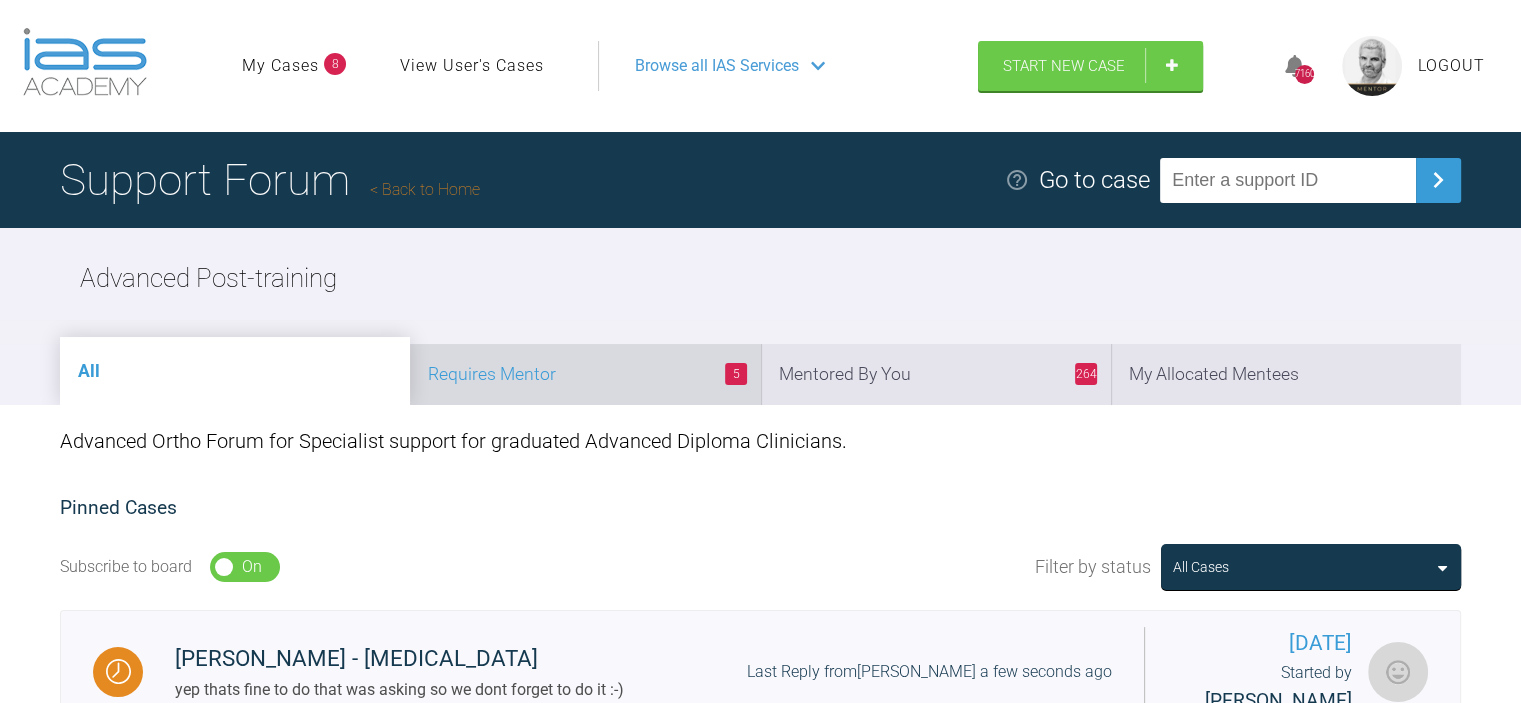 click on "5 Requires Mentor" at bounding box center (585, 374) 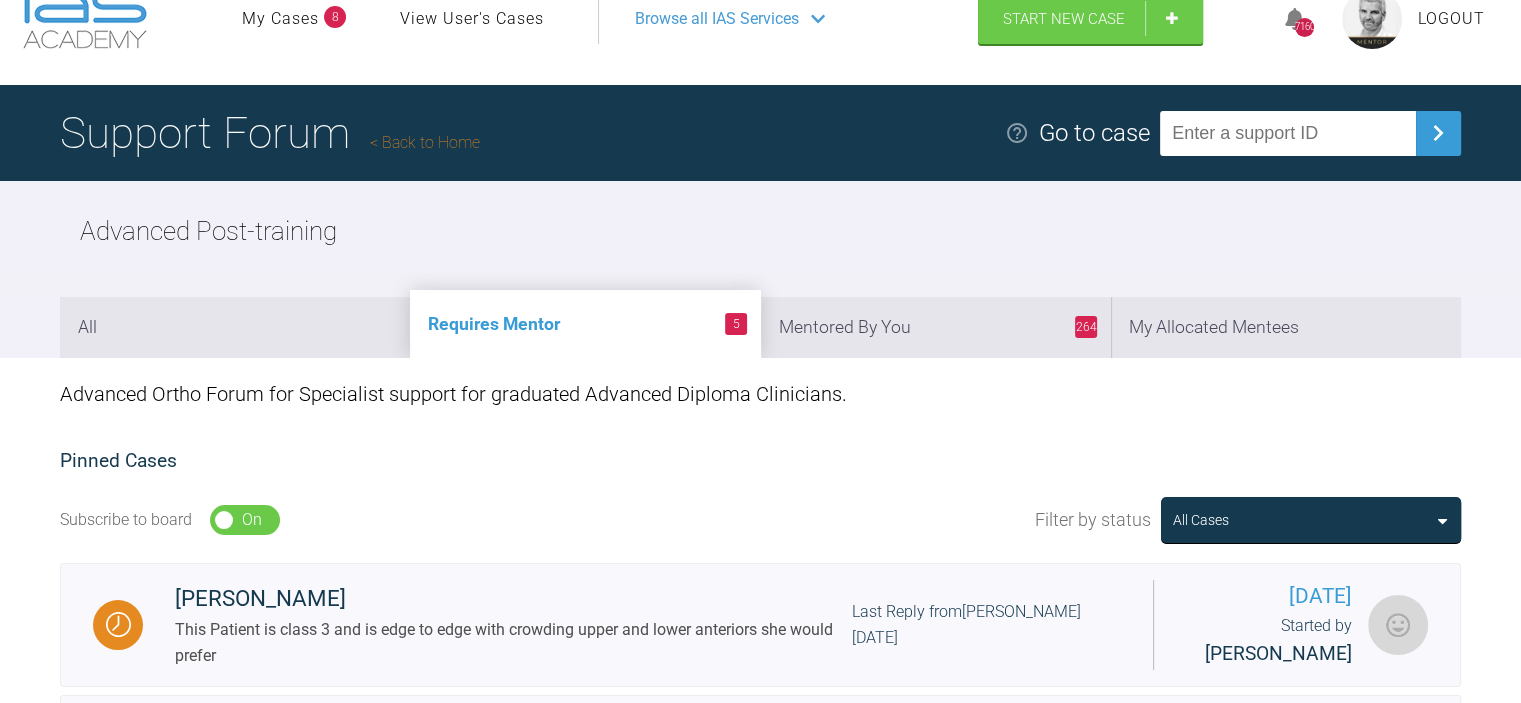 scroll, scrollTop: 0, scrollLeft: 0, axis: both 